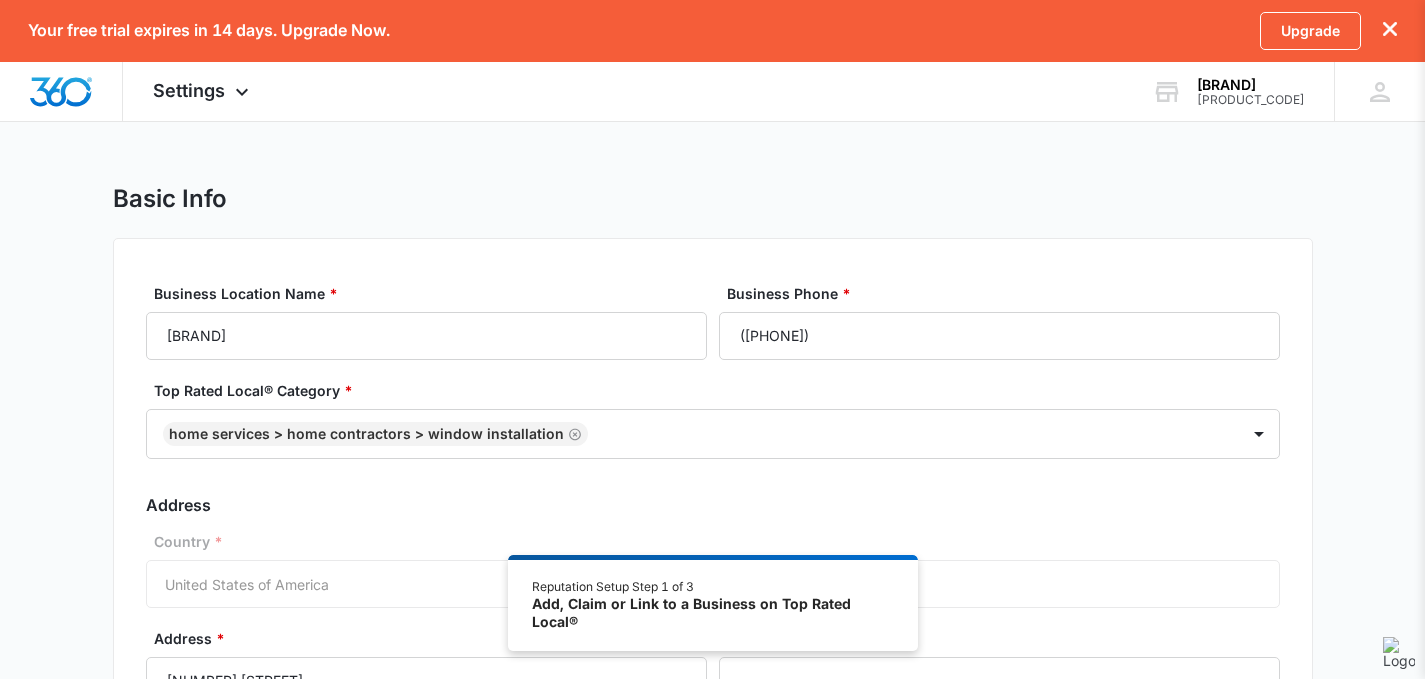 select on "Florida" 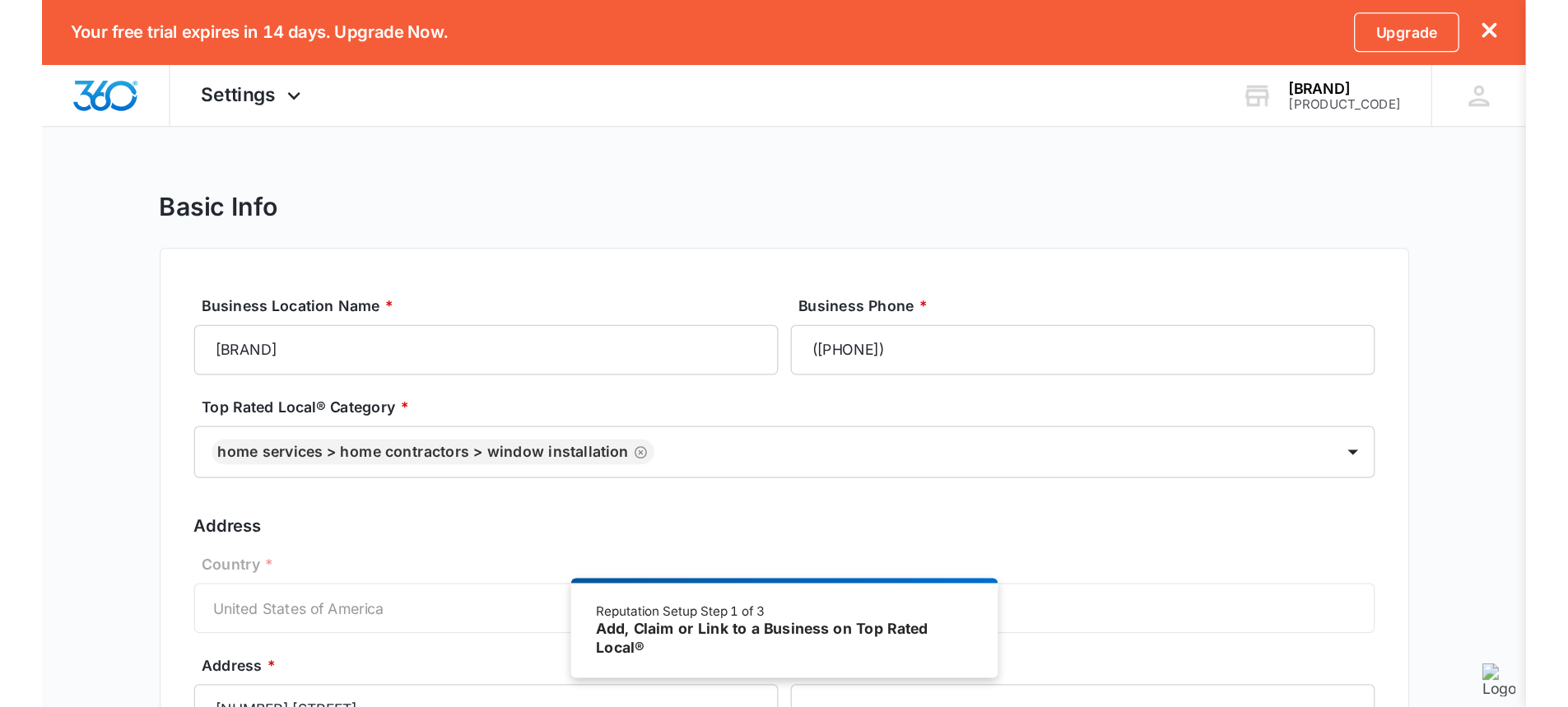 scroll, scrollTop: 0, scrollLeft: 0, axis: both 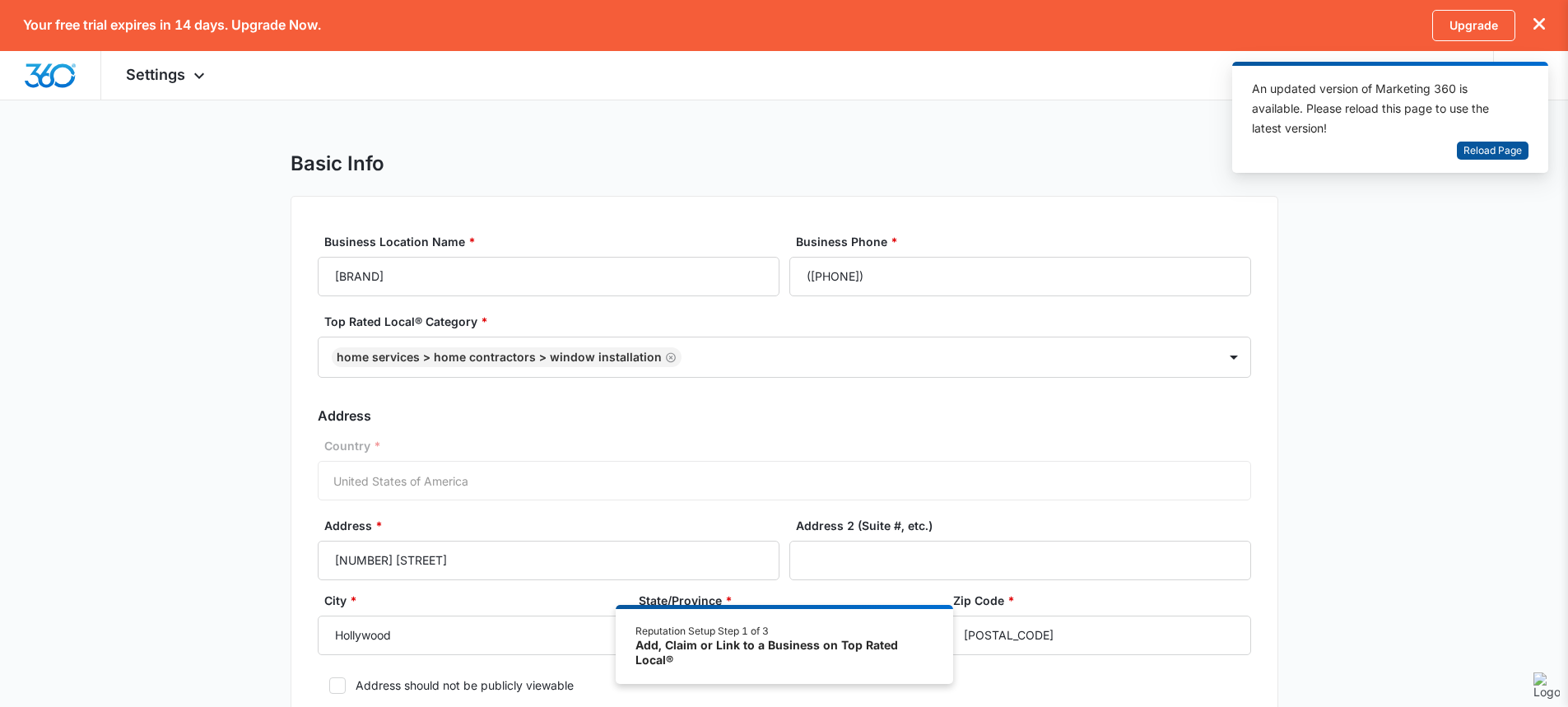 click on "Reload Page" at bounding box center [1492, 151] 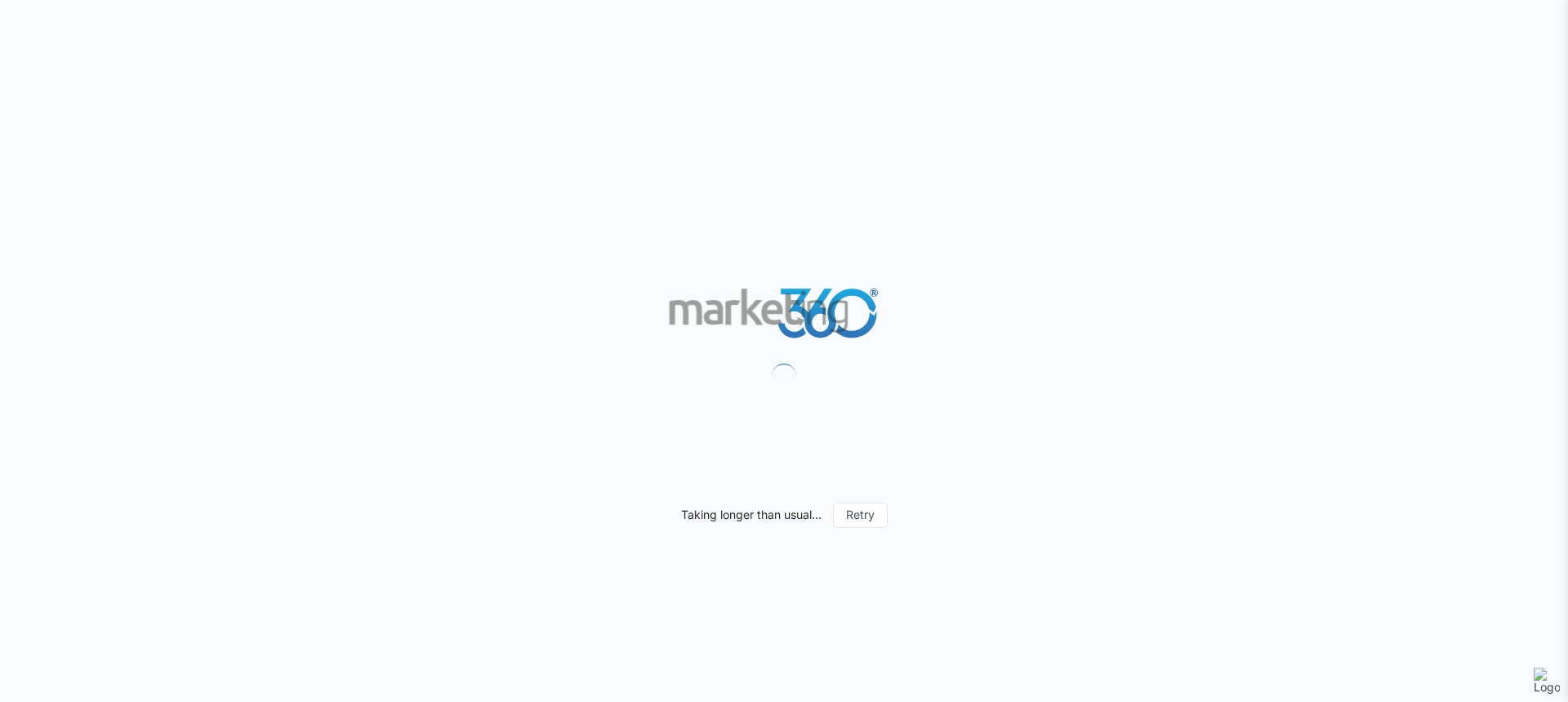 select on "English" 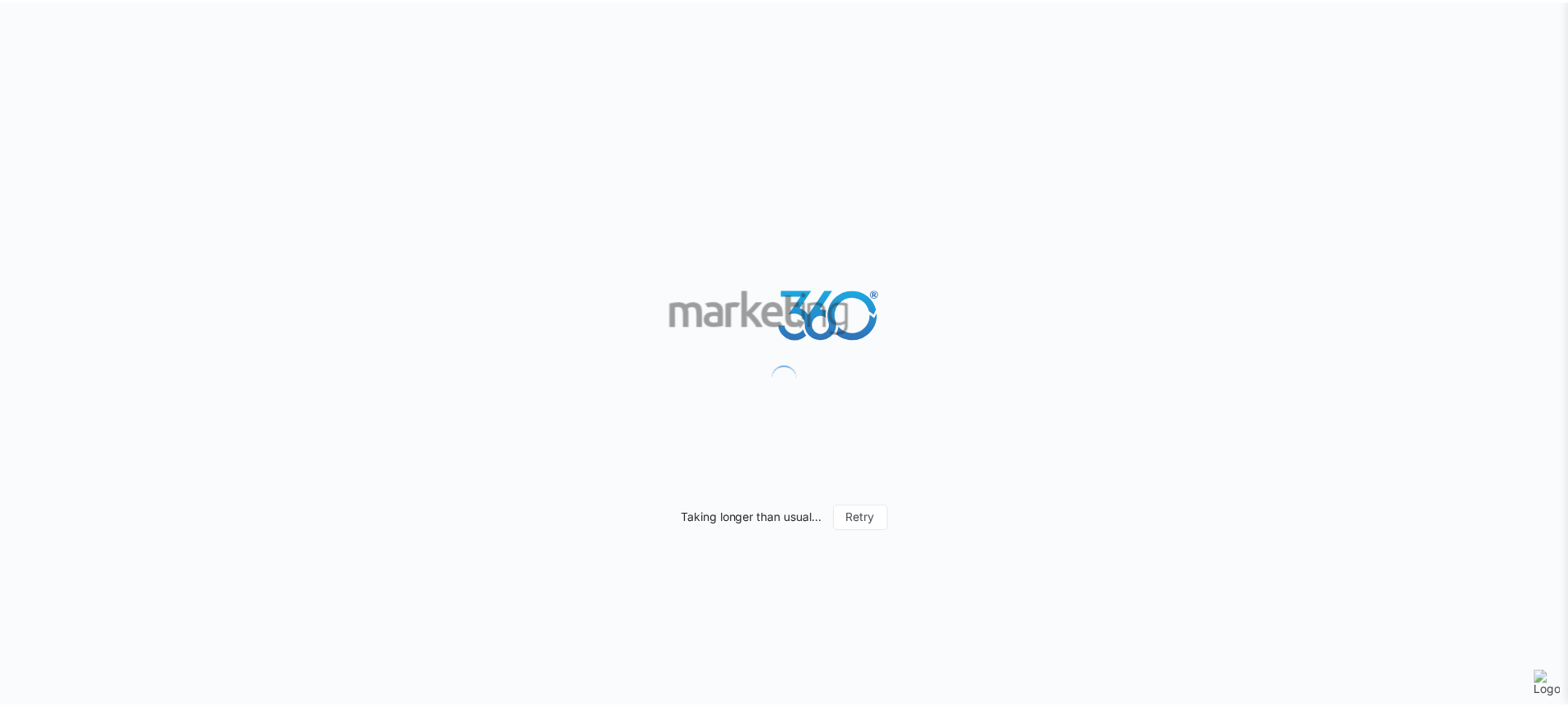 scroll, scrollTop: 0, scrollLeft: 0, axis: both 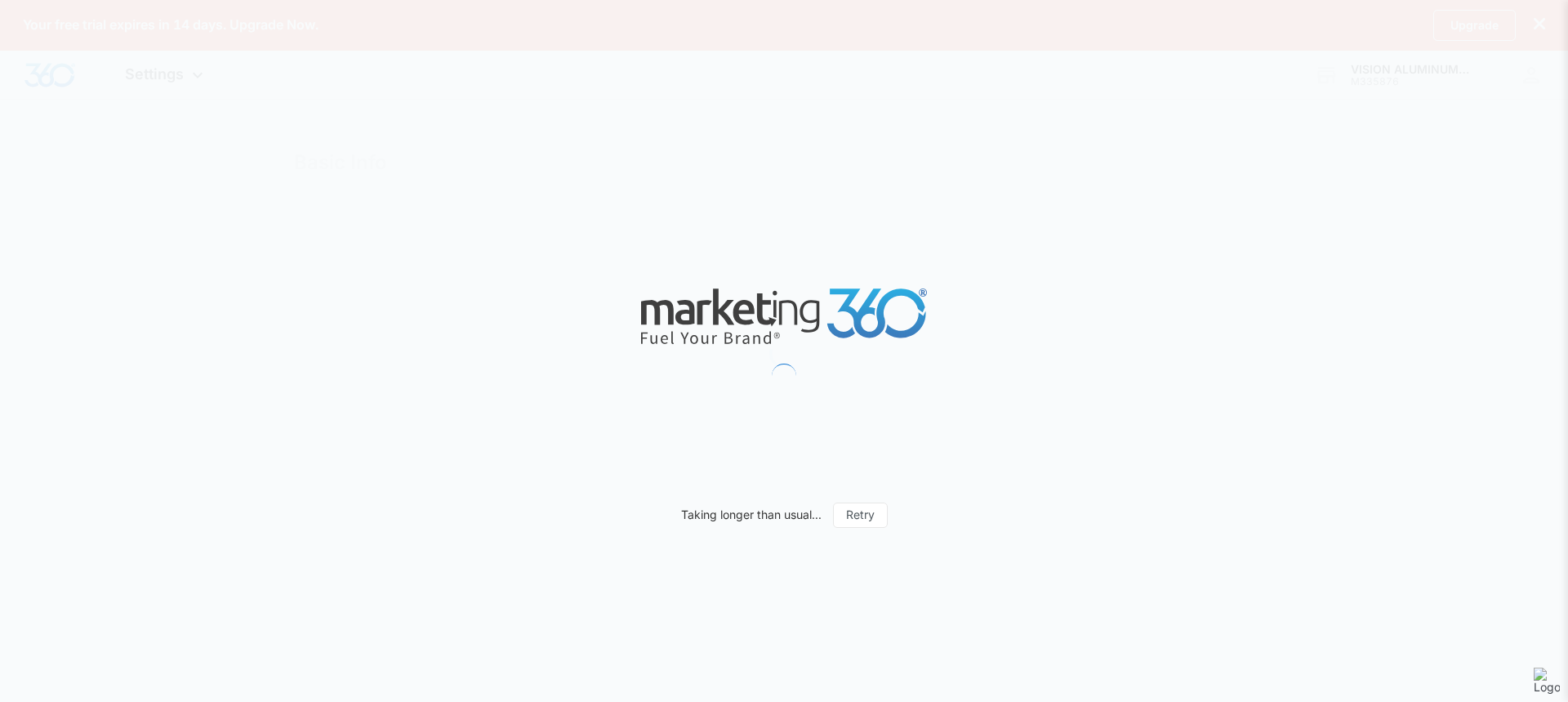 select on "Florida" 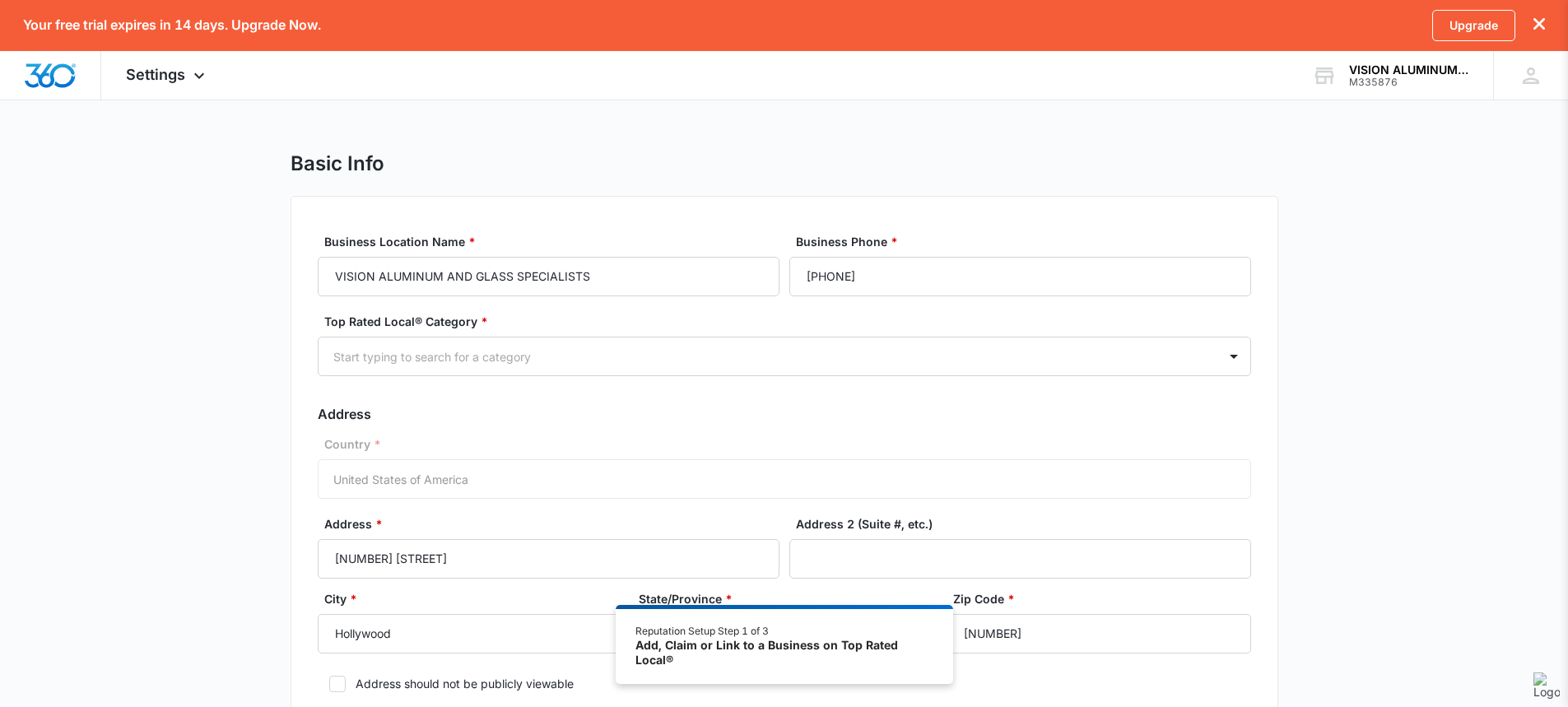 click on "Top Rated Local® Category *" at bounding box center (791, 321) 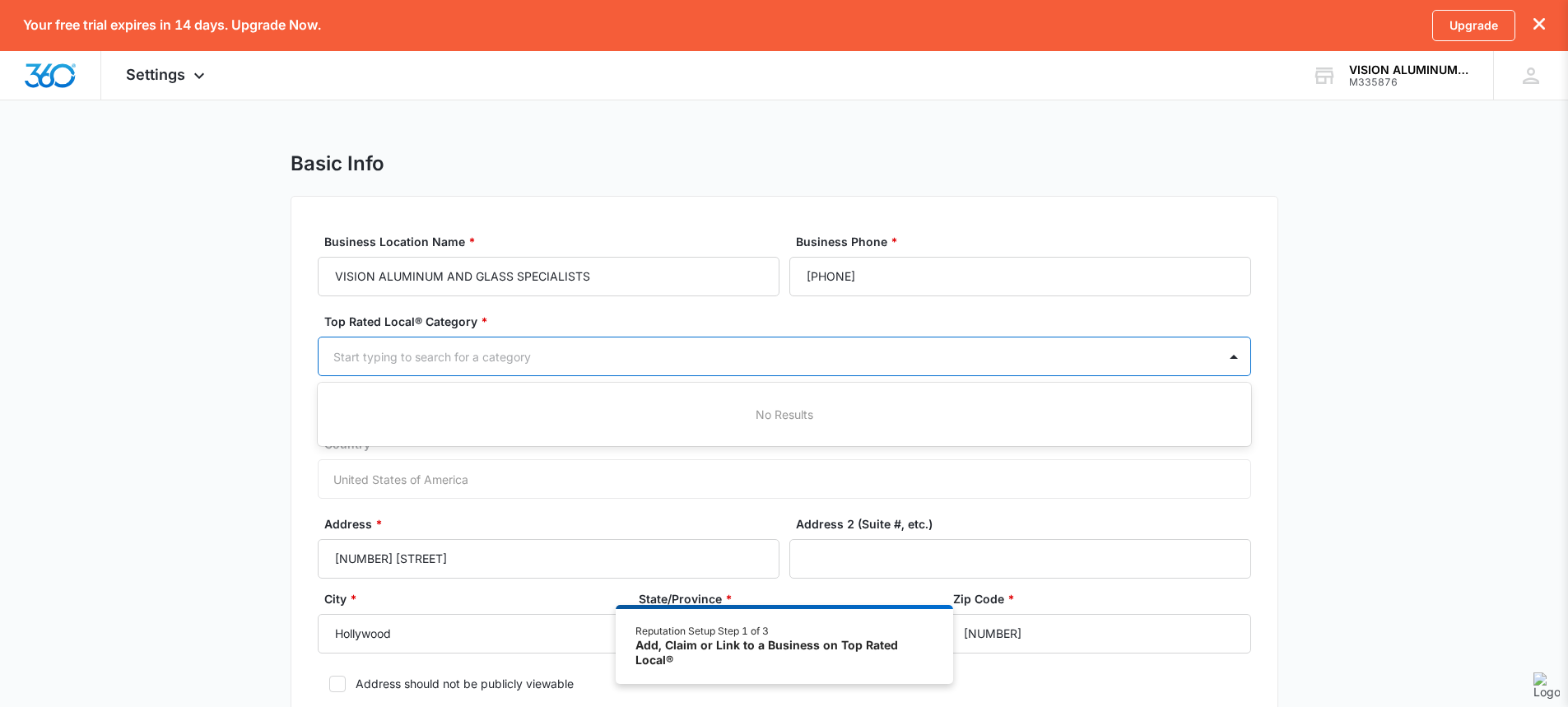 click at bounding box center [765, 356] 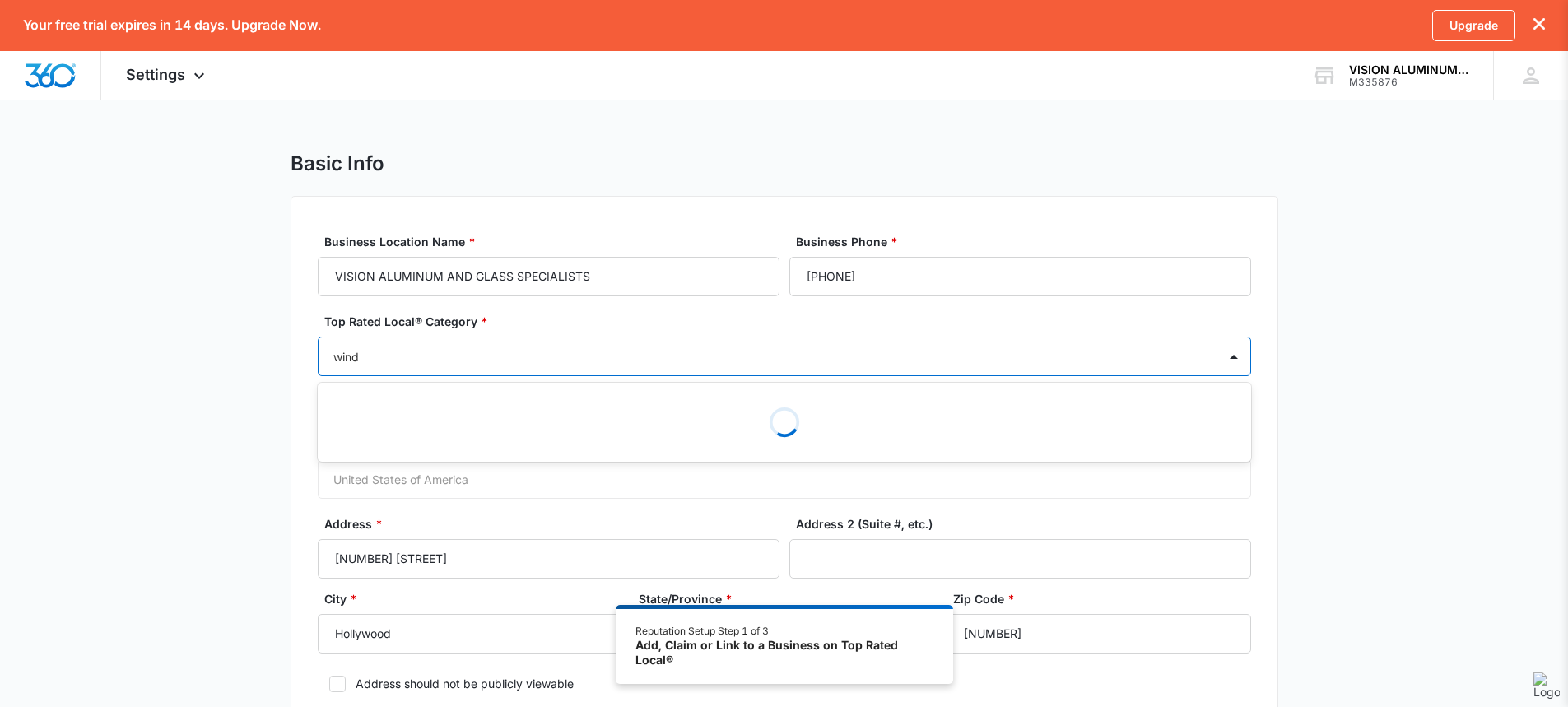 type on "windo" 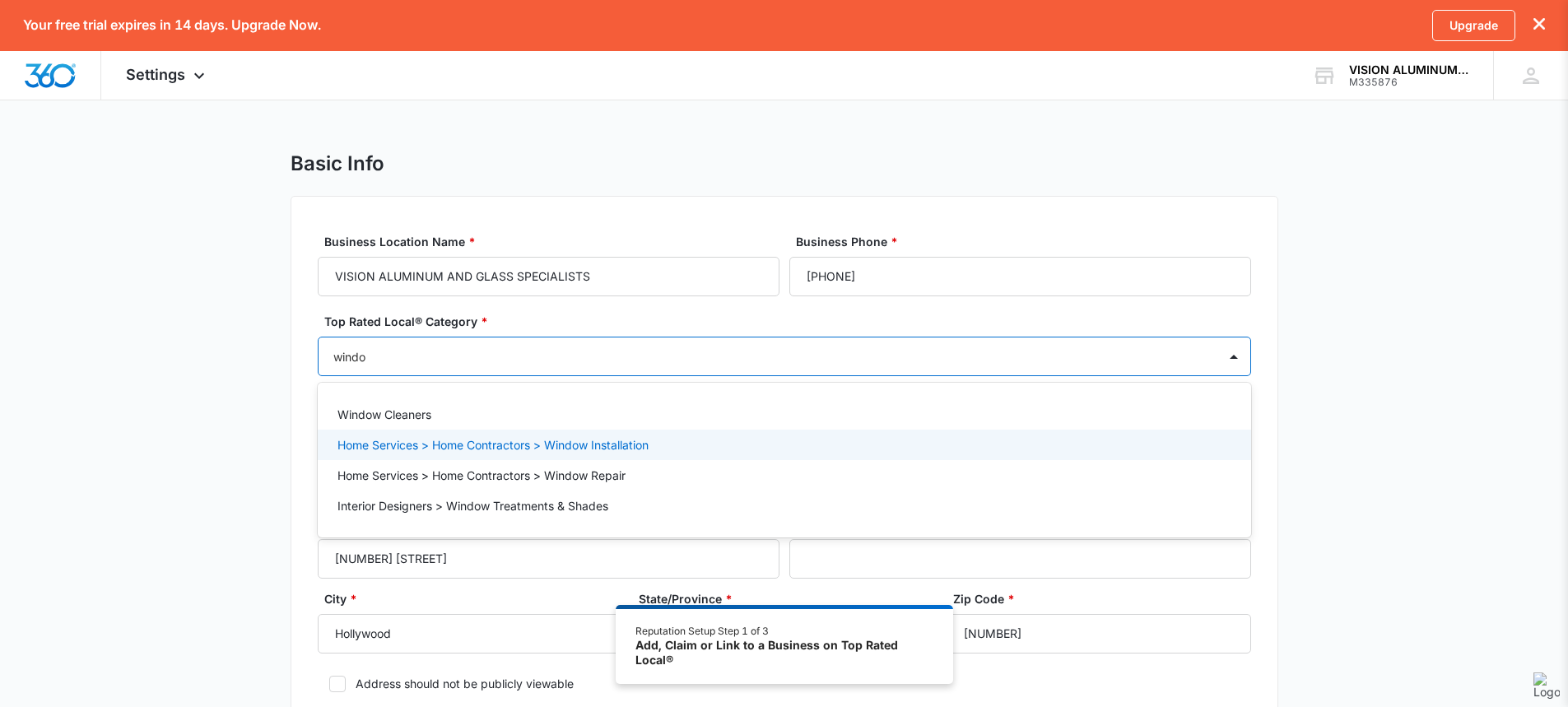 click on "Home Services > Home Contractors > Window Installation" at bounding box center (493, 444) 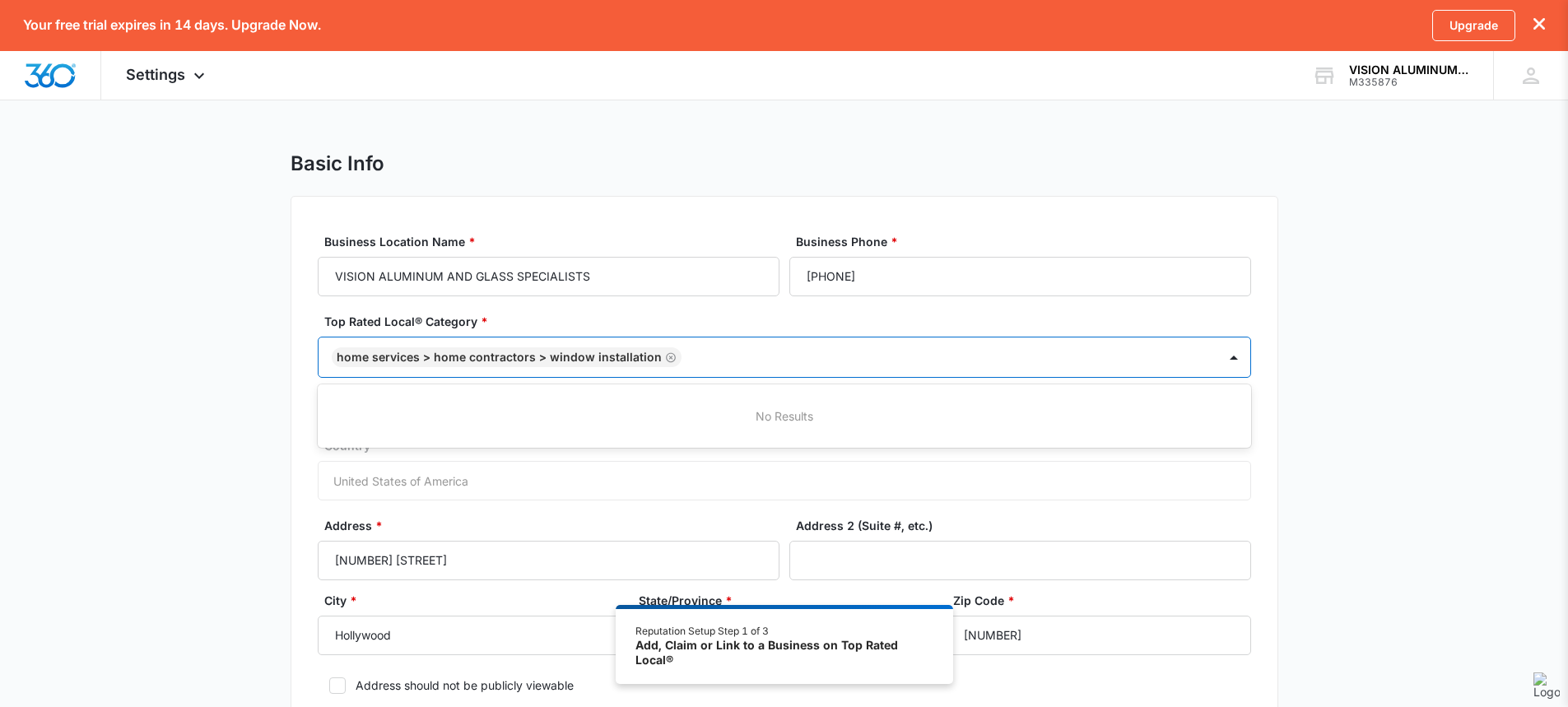 click on "Country * United States of America" at bounding box center (784, 468) 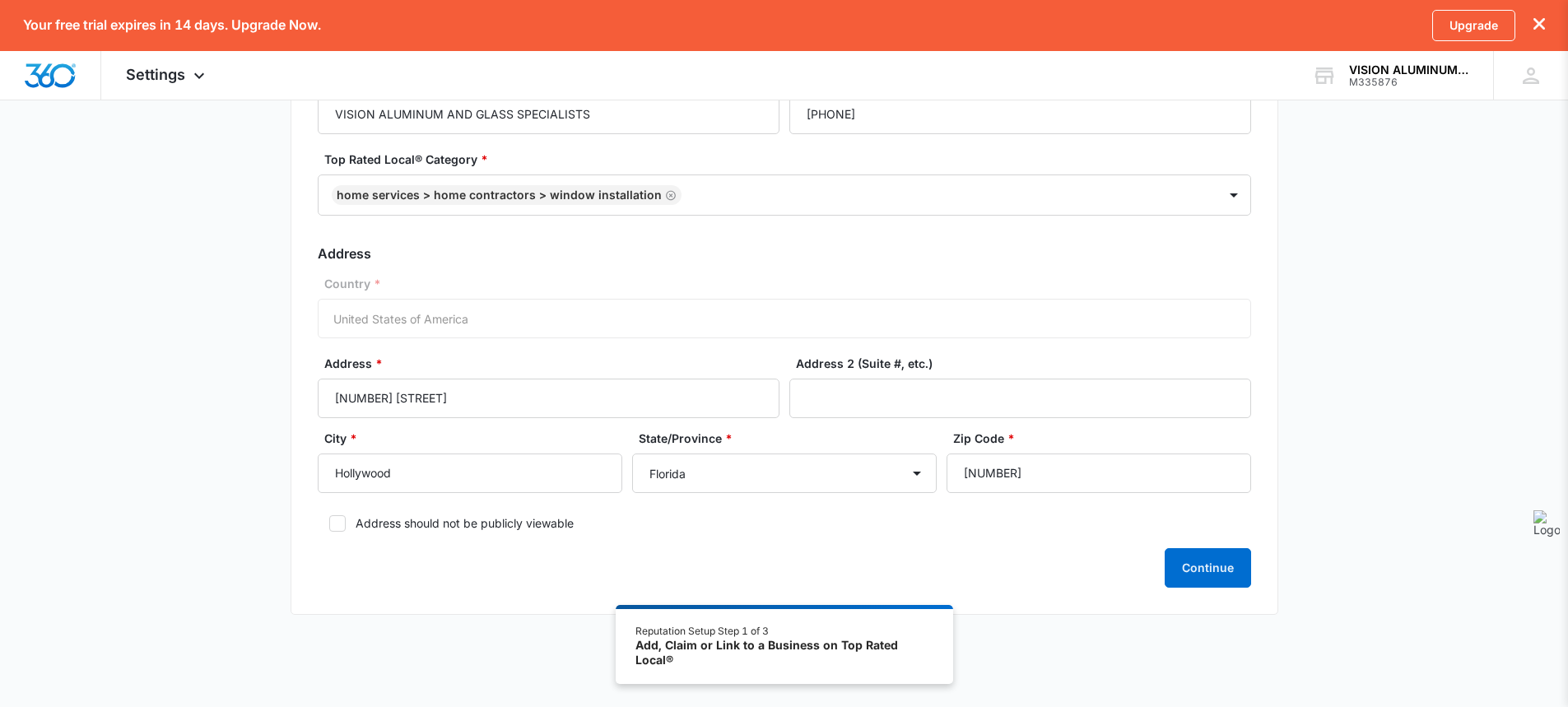 scroll, scrollTop: 148, scrollLeft: 0, axis: vertical 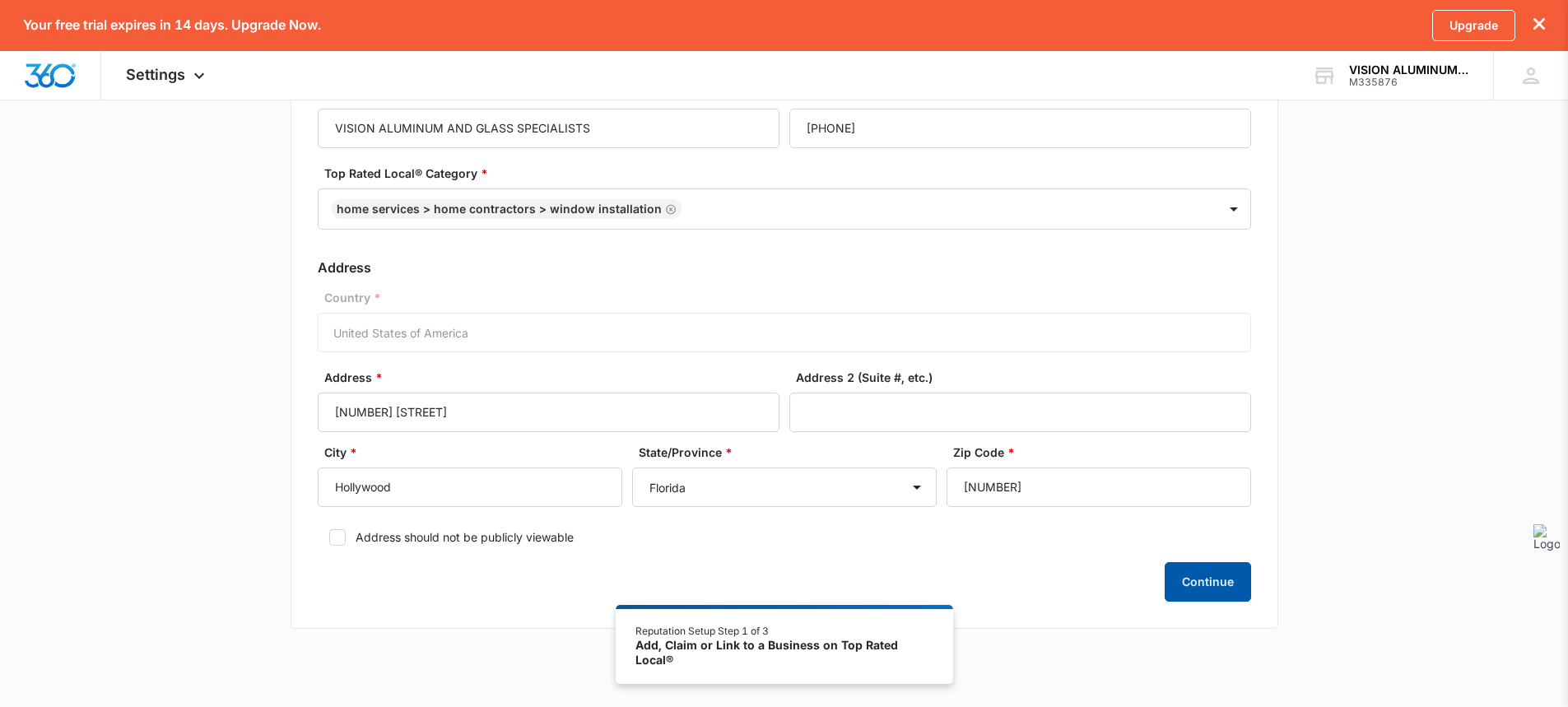 click on "Continue" at bounding box center (1207, 582) 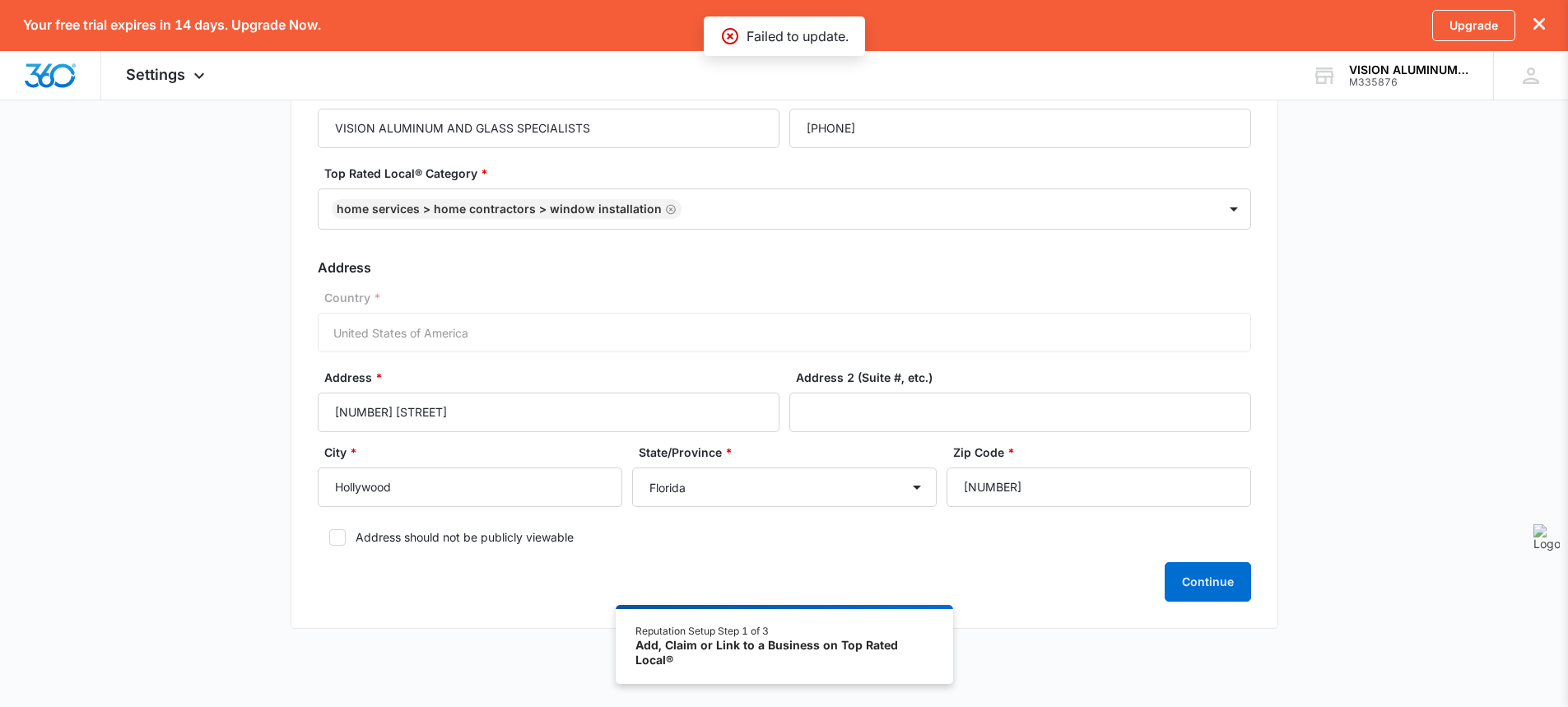 click on "Top Rated Local® Category *" at bounding box center (791, 173) 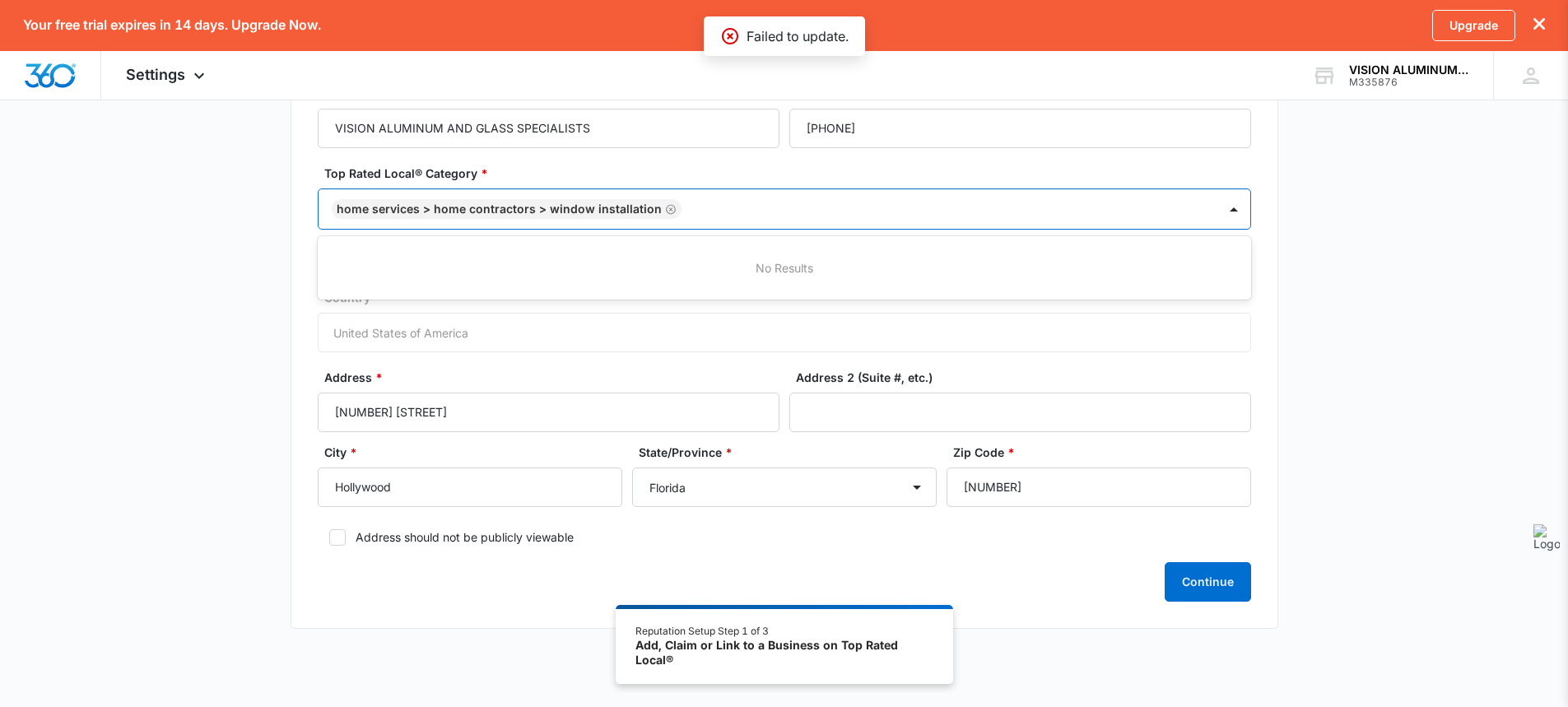 click at bounding box center [941, 209] 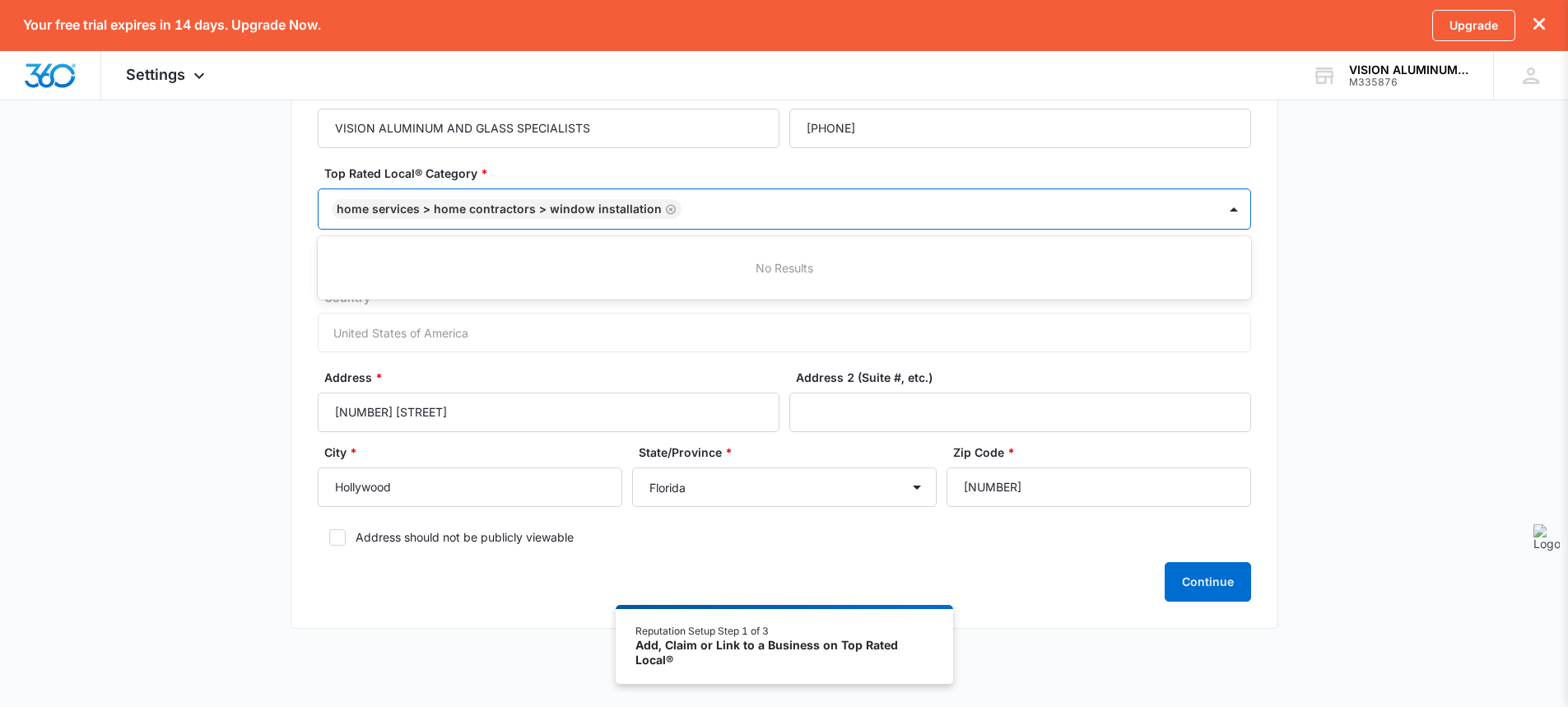 click at bounding box center [941, 209] 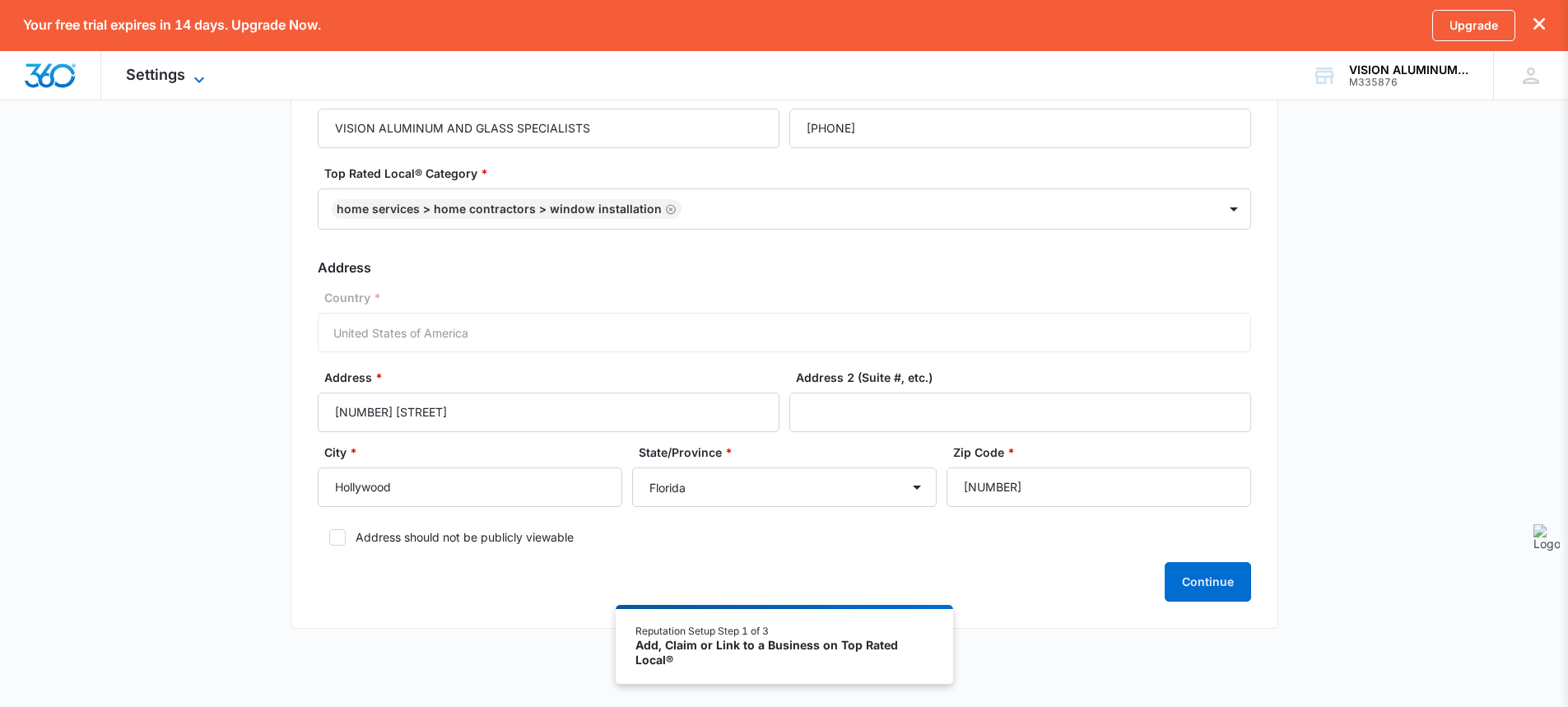 click on "Settings" at bounding box center [156, 74] 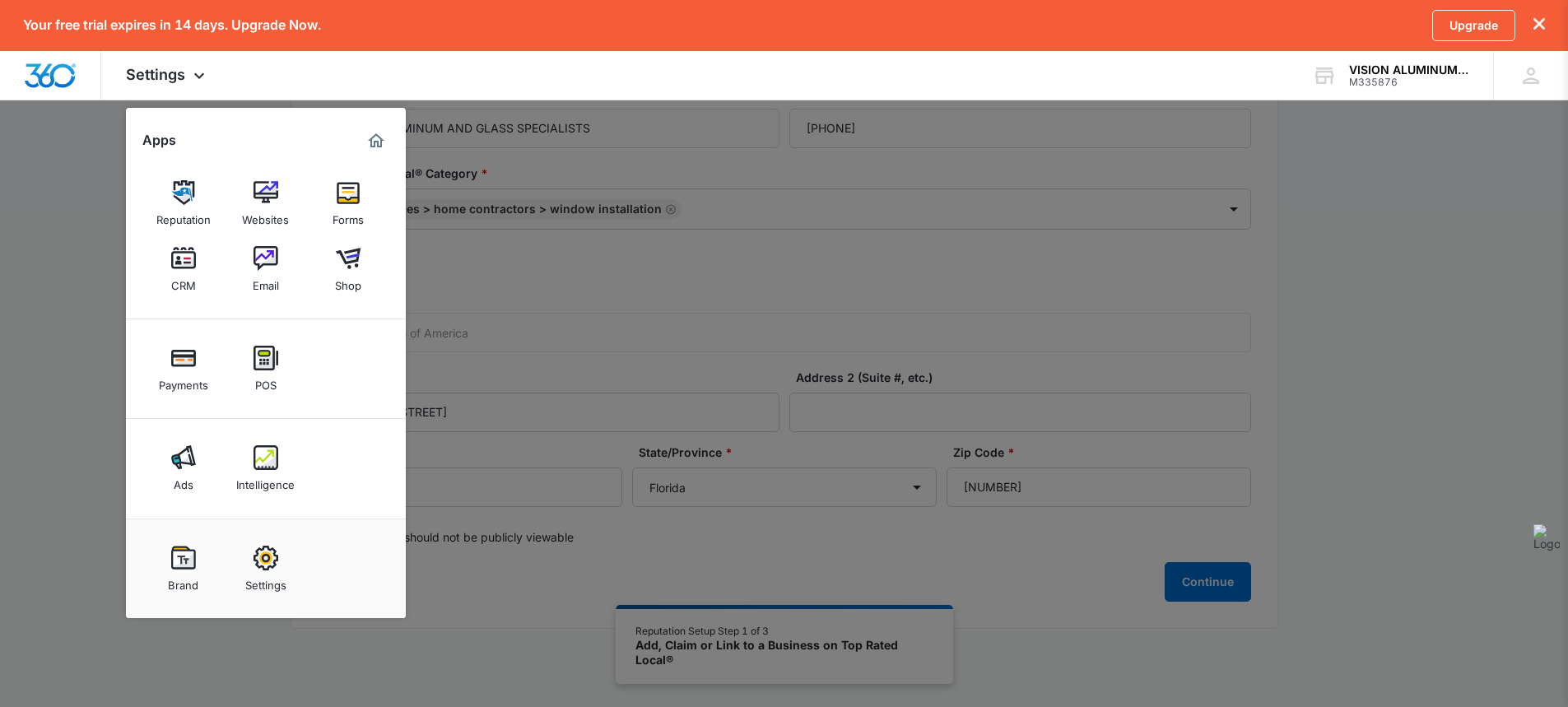 click on "Brand" at bounding box center [183, 581] 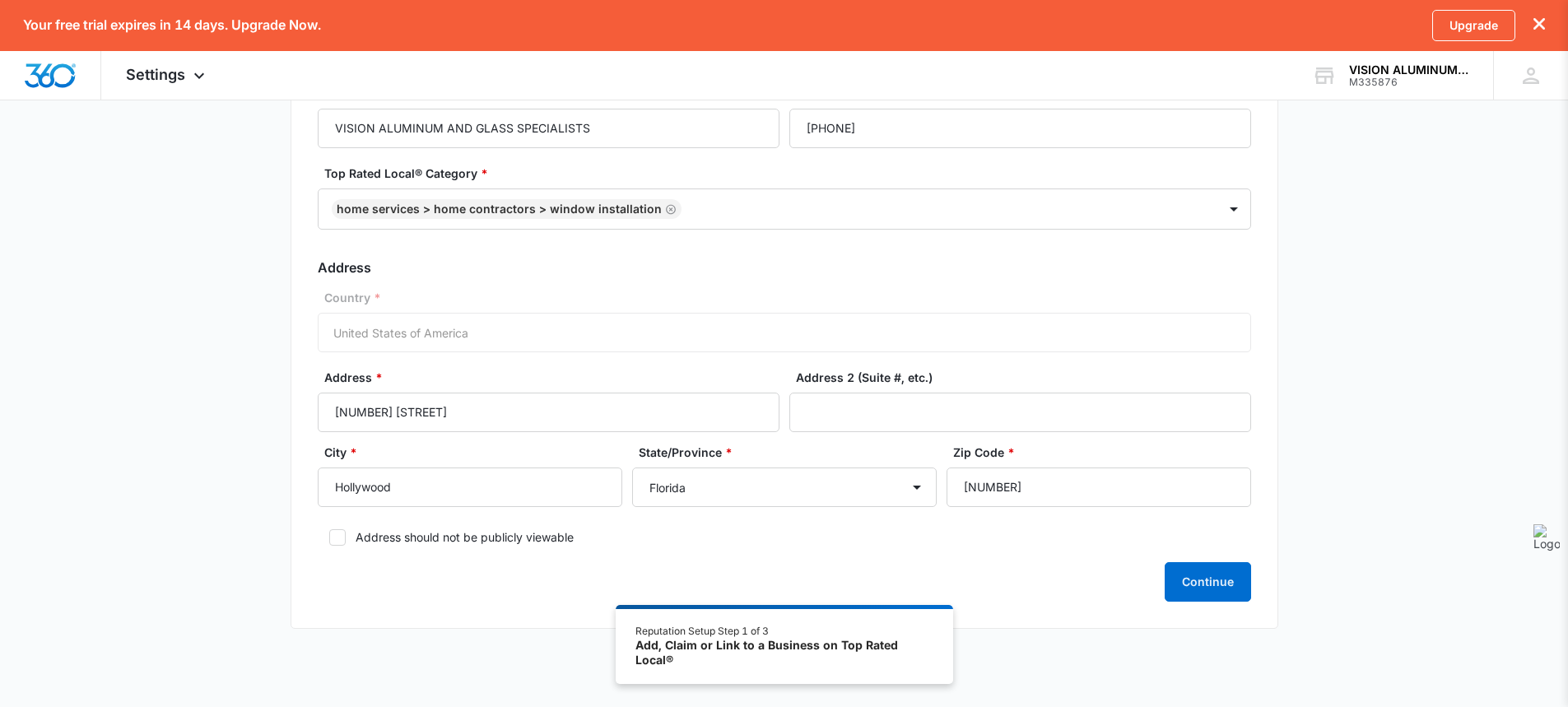 scroll, scrollTop: 0, scrollLeft: 0, axis: both 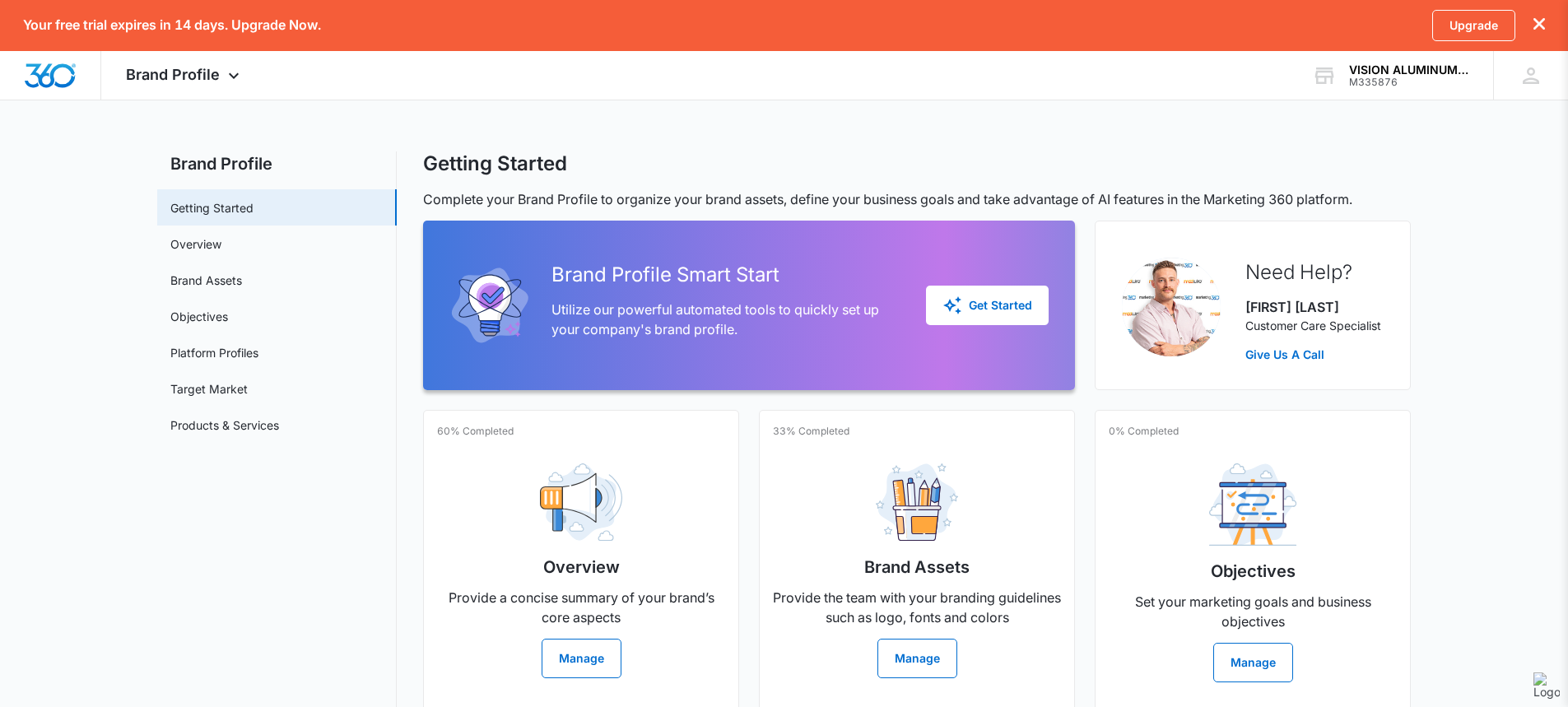click on "Brand Profile Smart Start Utilize our powerful automated tools to quickly set up your company's brand profile. Get Started" at bounding box center [749, 305] 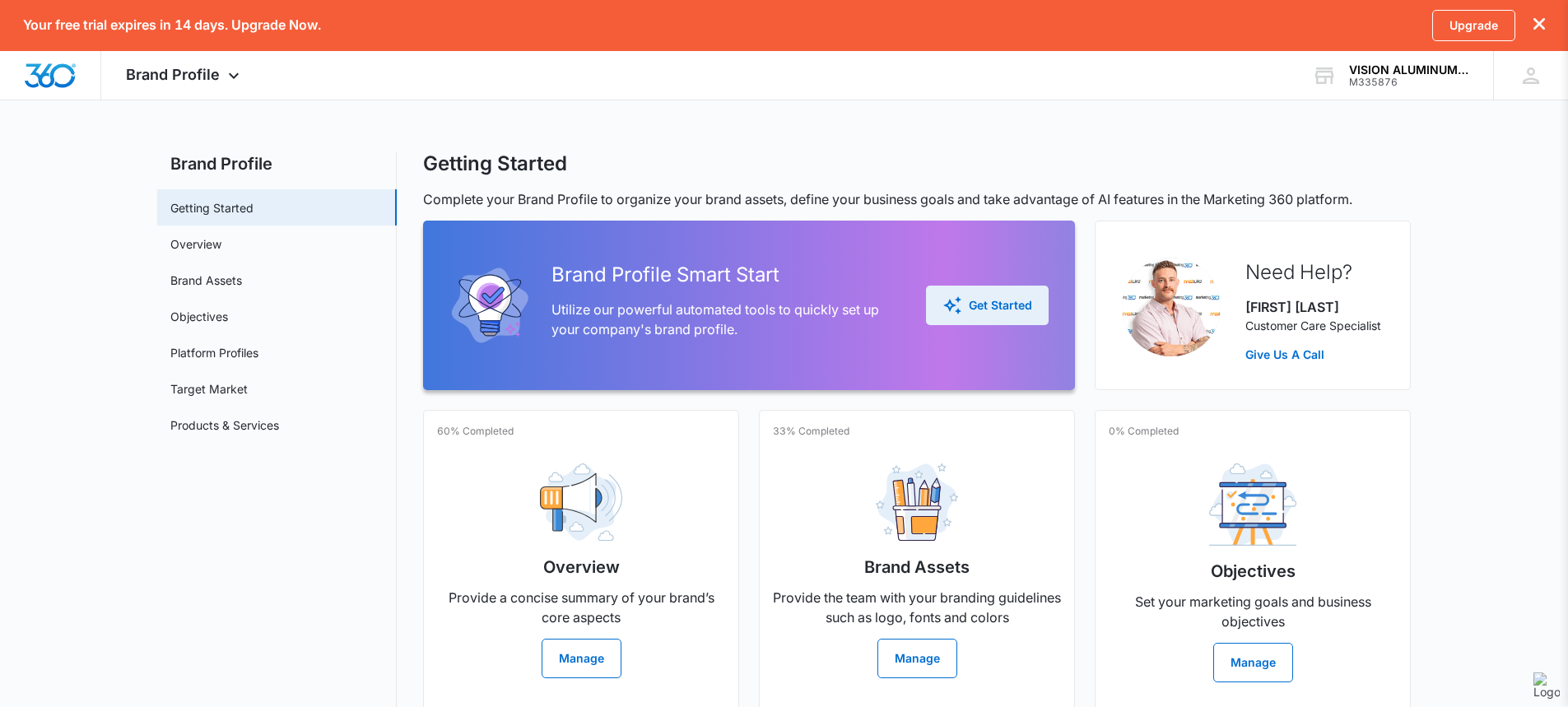 click on "Get Started" at bounding box center (987, 305) 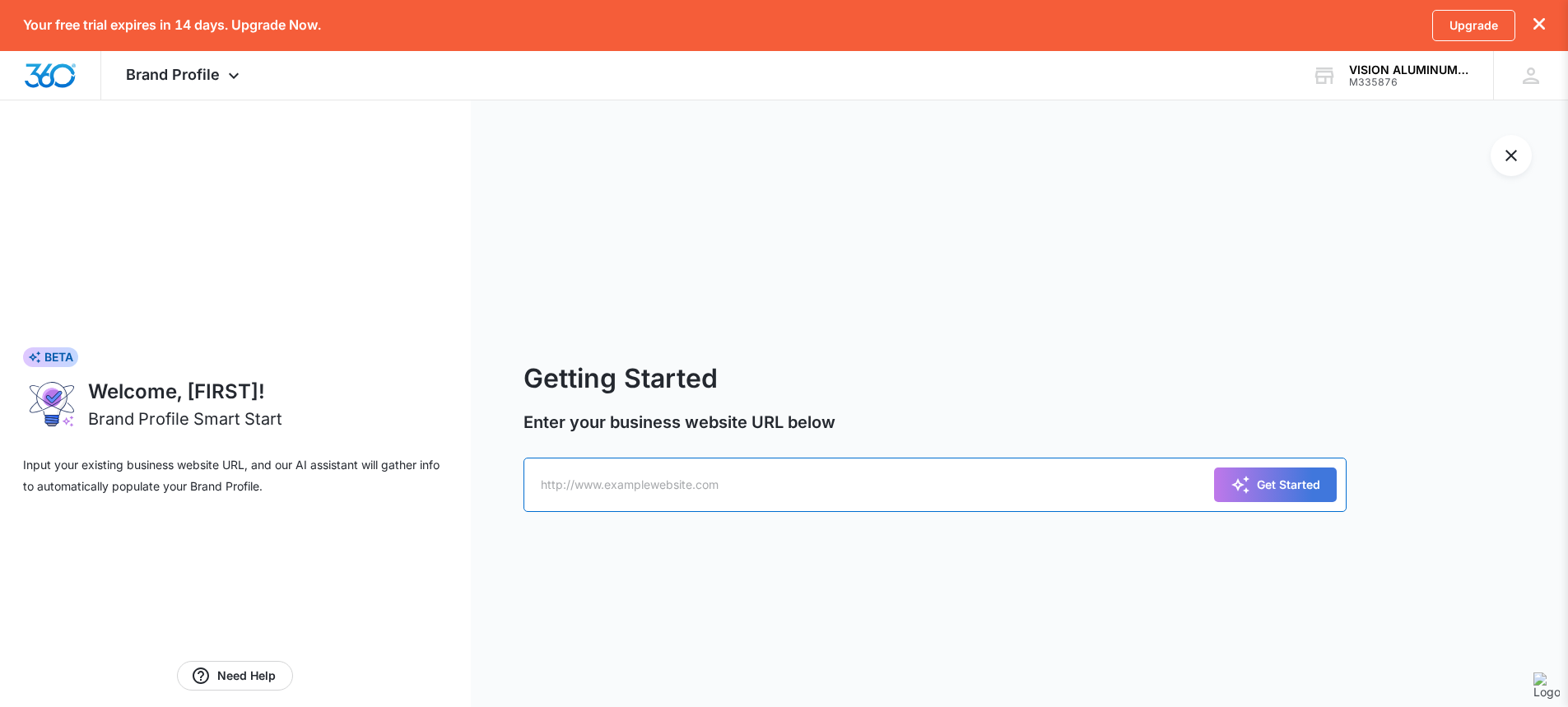 click at bounding box center (935, 485) 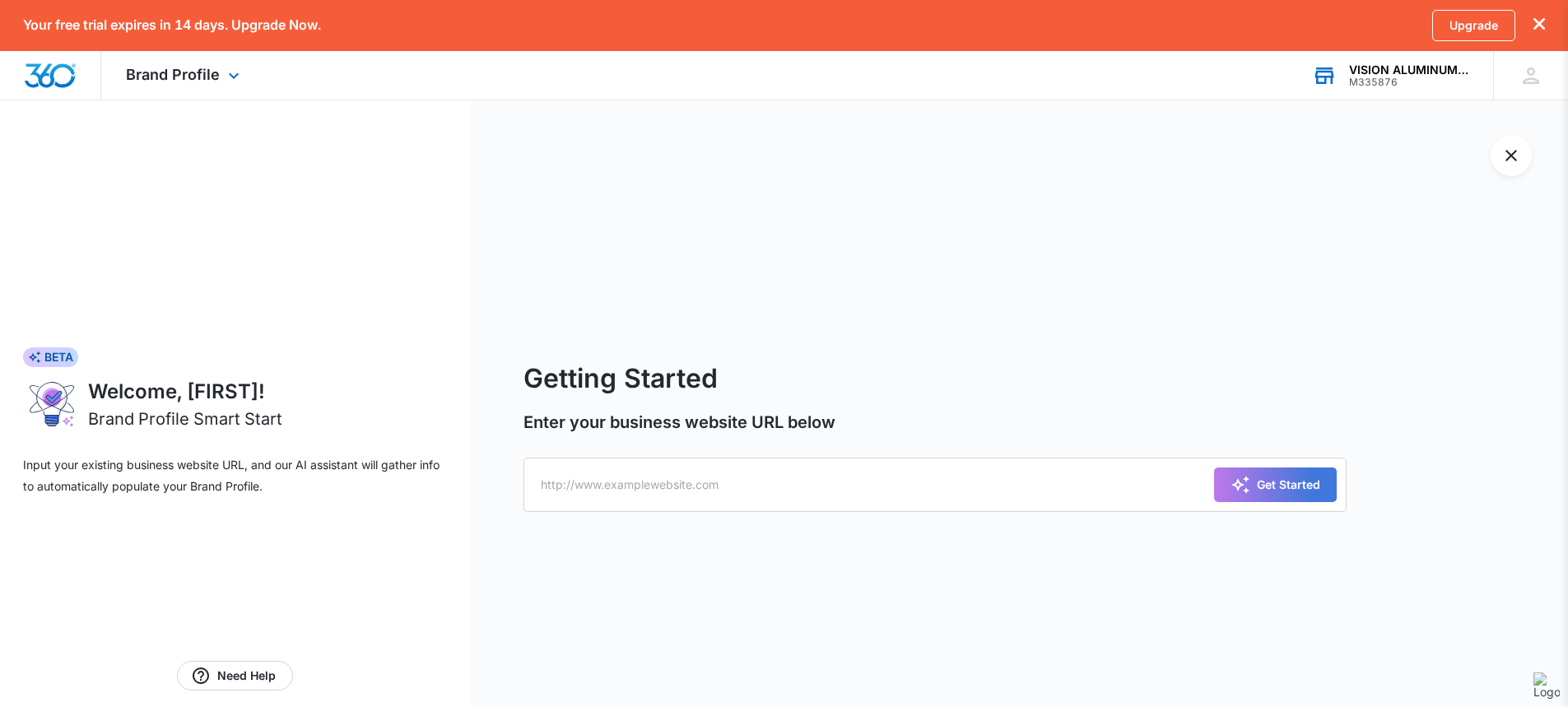 click on "VISION ALUMINUM AND GLASS SPECIALISTS M335876 Your Accounts View All" at bounding box center (1390, 75) 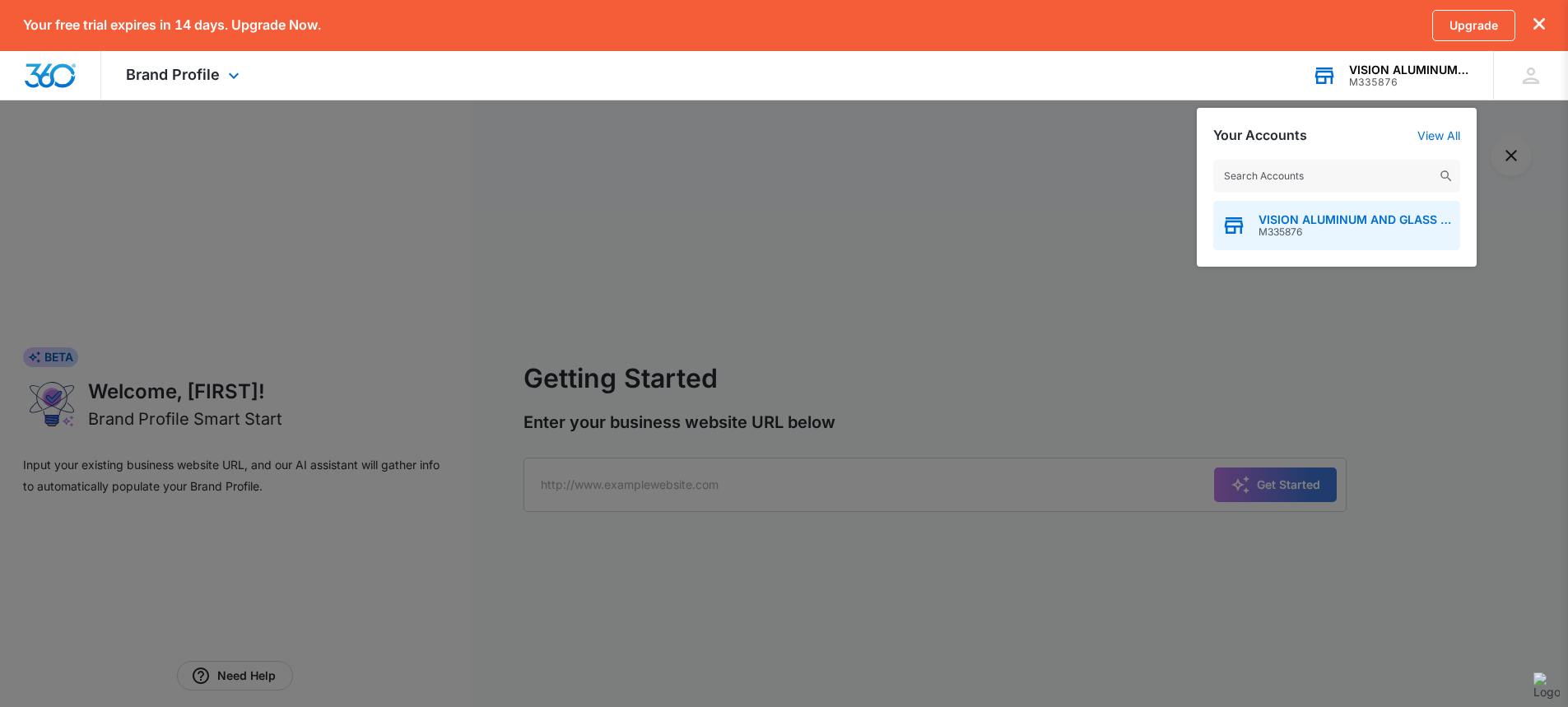 click on "[PRODUCT_CODE]" at bounding box center (1355, 232) 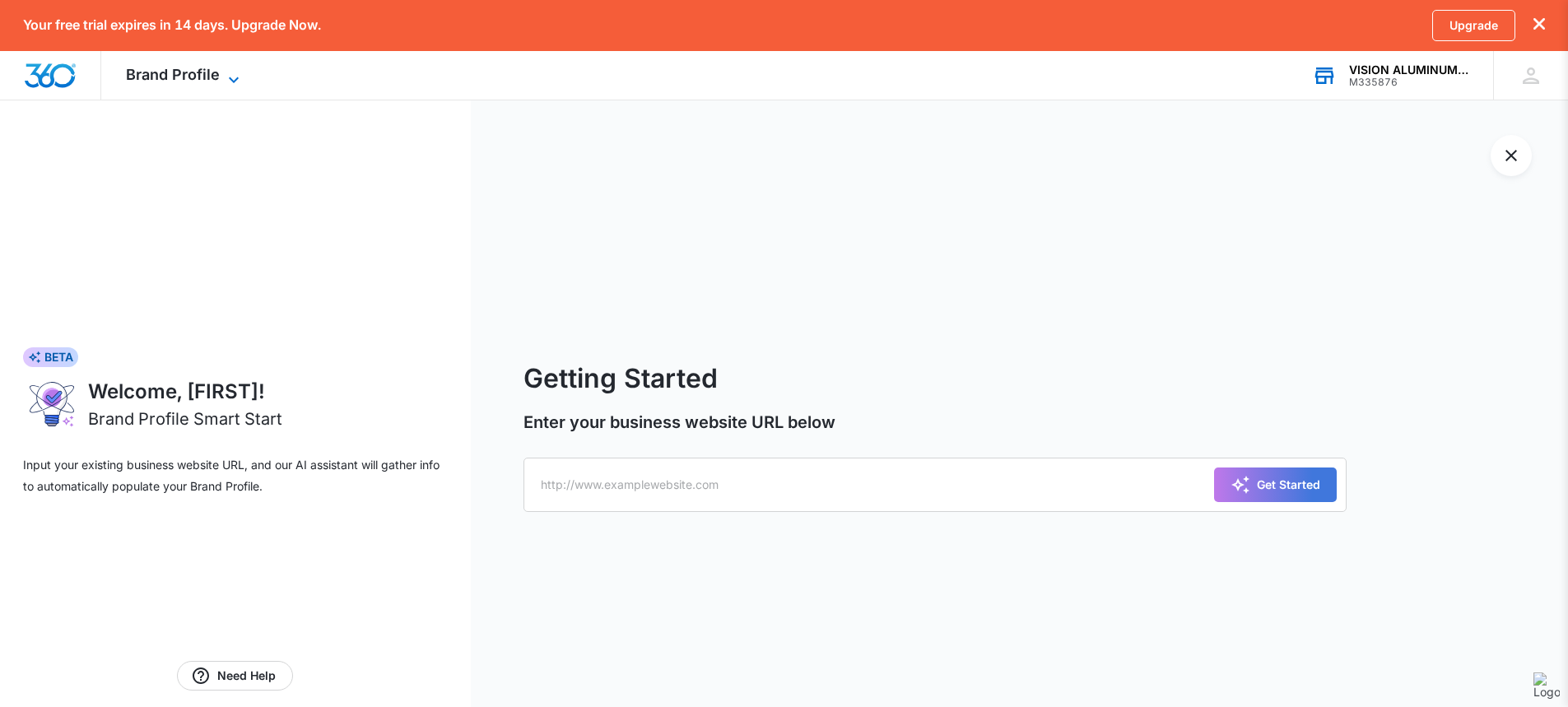 click on "Brand Profile" at bounding box center [173, 74] 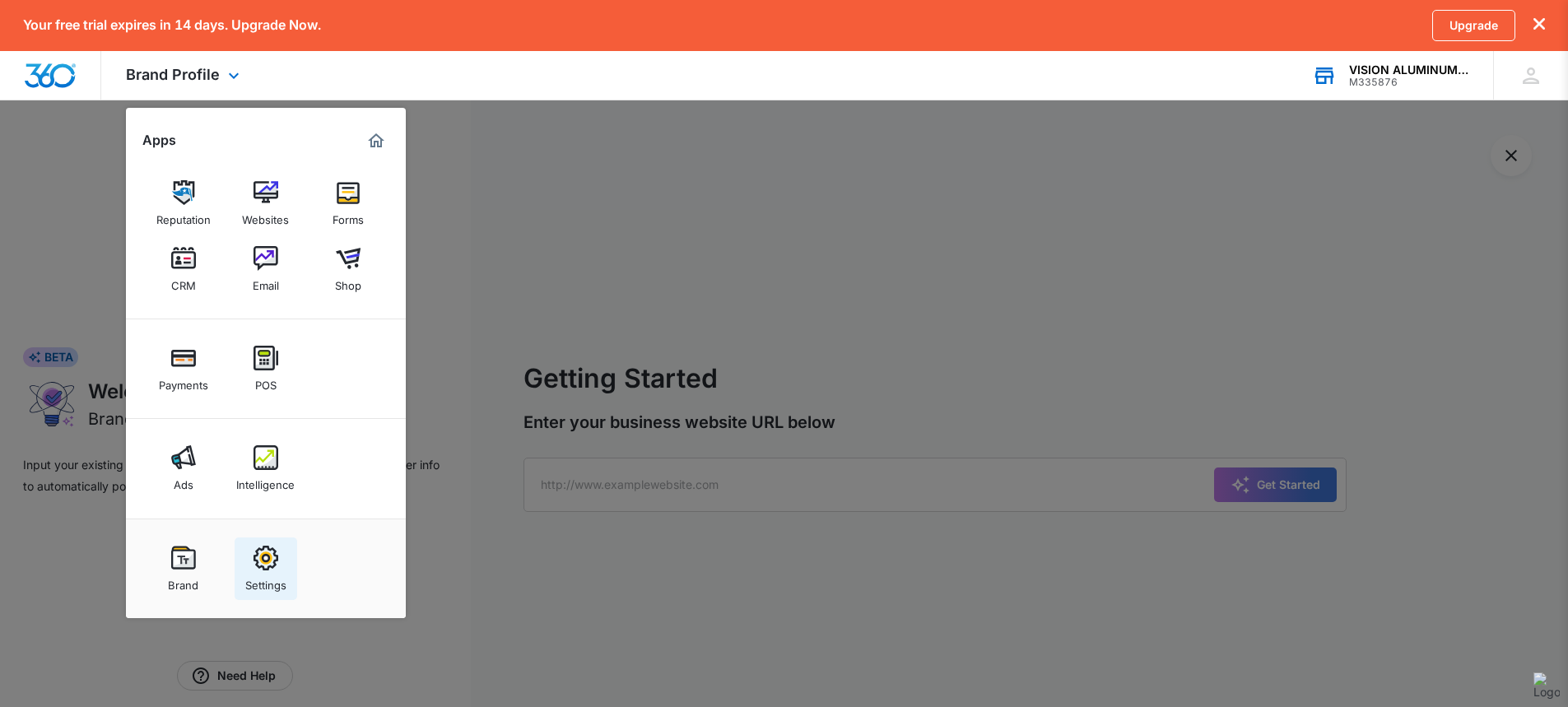 click on "Settings" at bounding box center [266, 581] 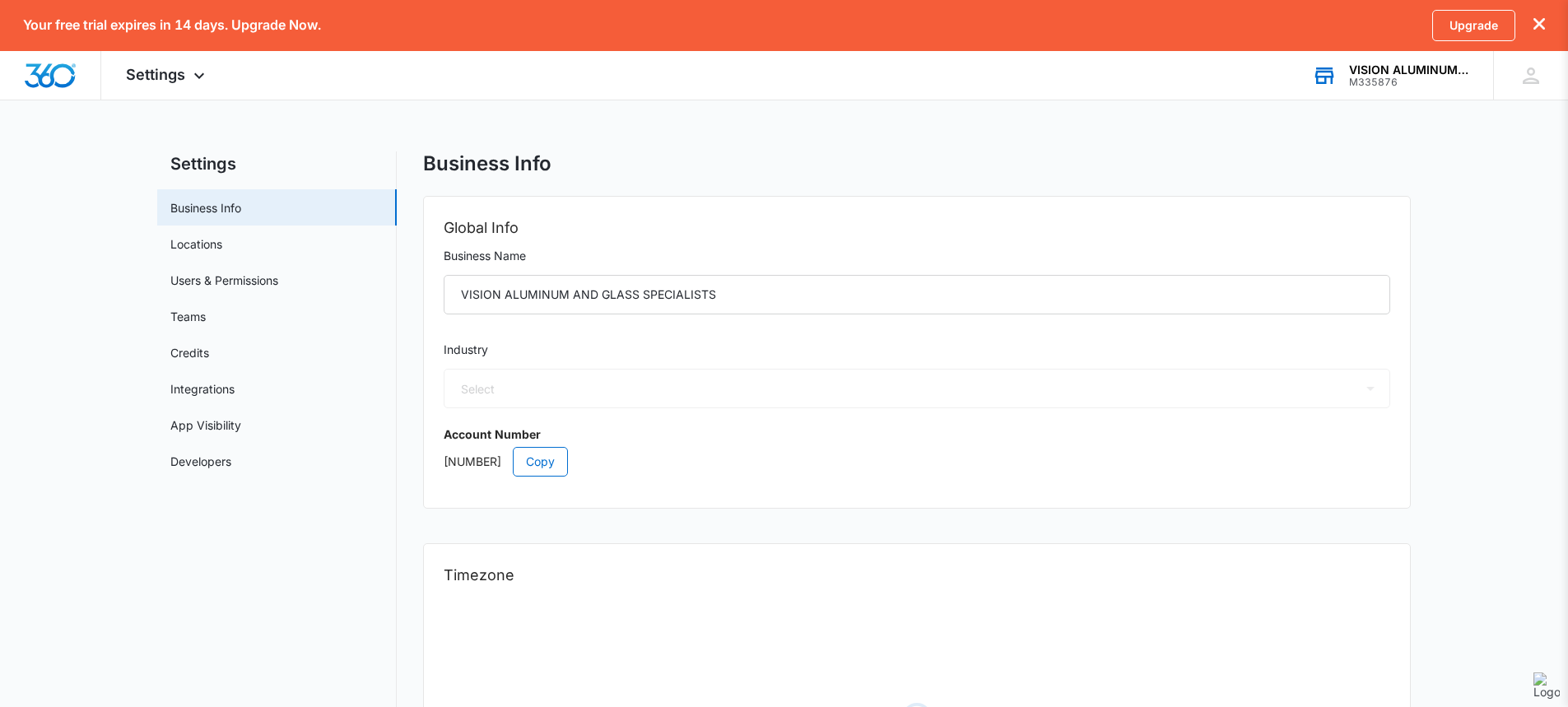 select on "10" 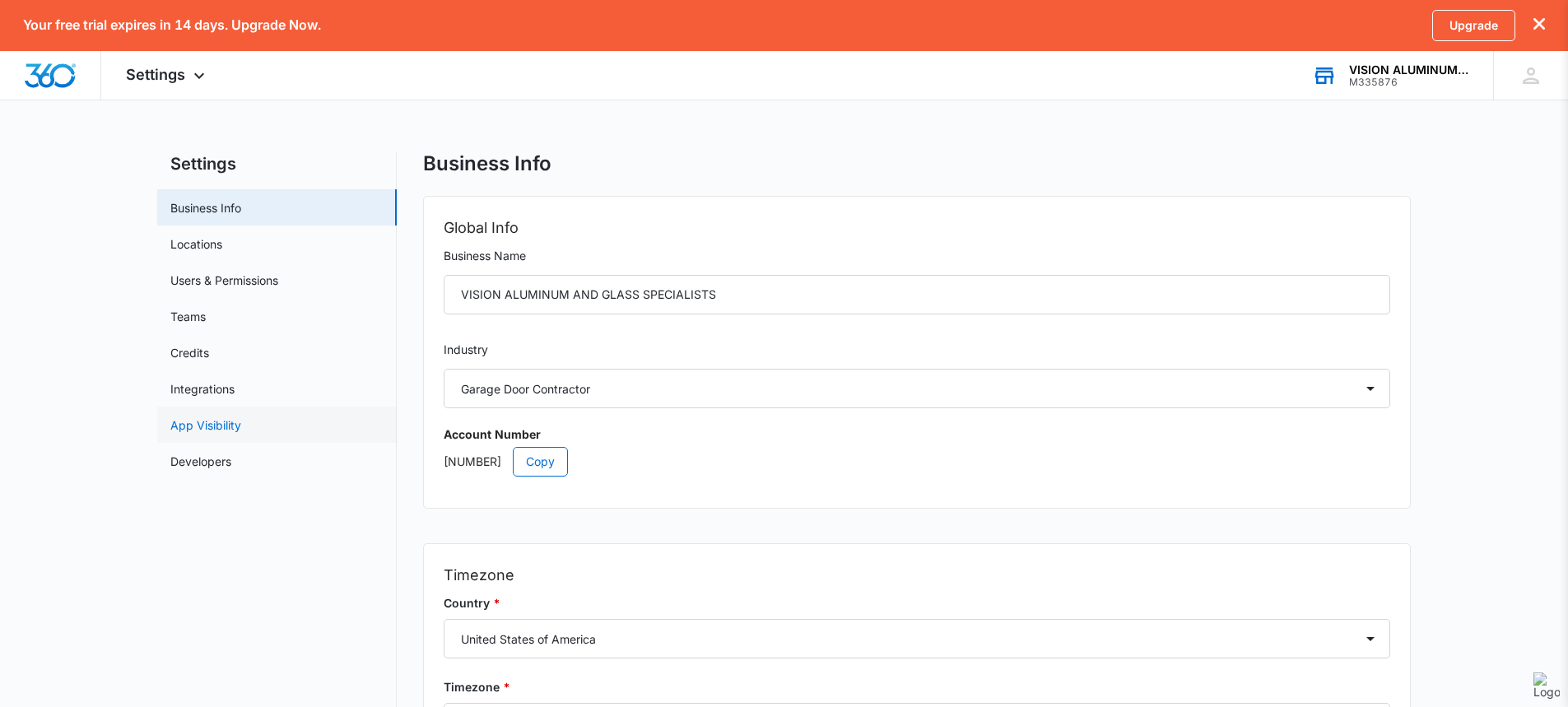 click on "App Visibility" at bounding box center [206, 425] 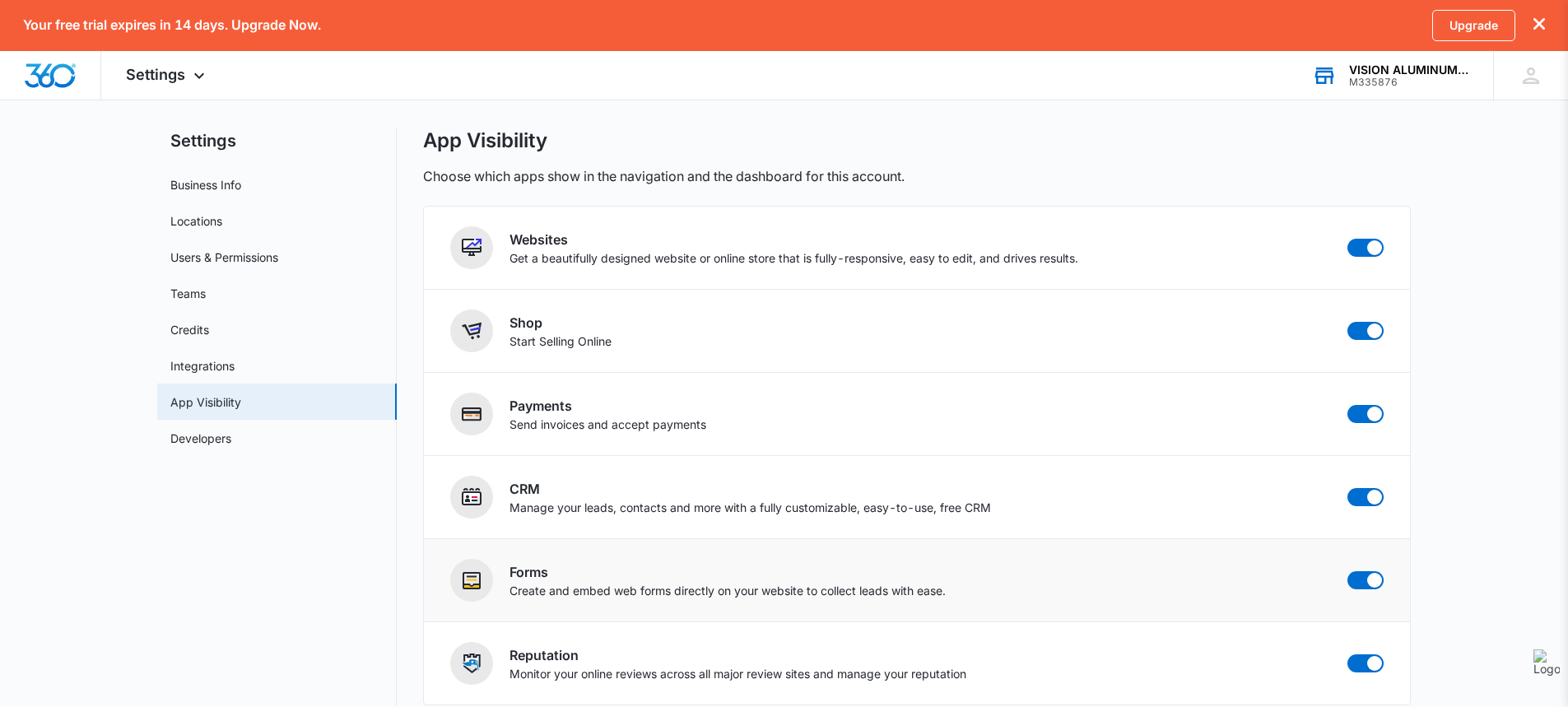 scroll, scrollTop: 41, scrollLeft: 0, axis: vertical 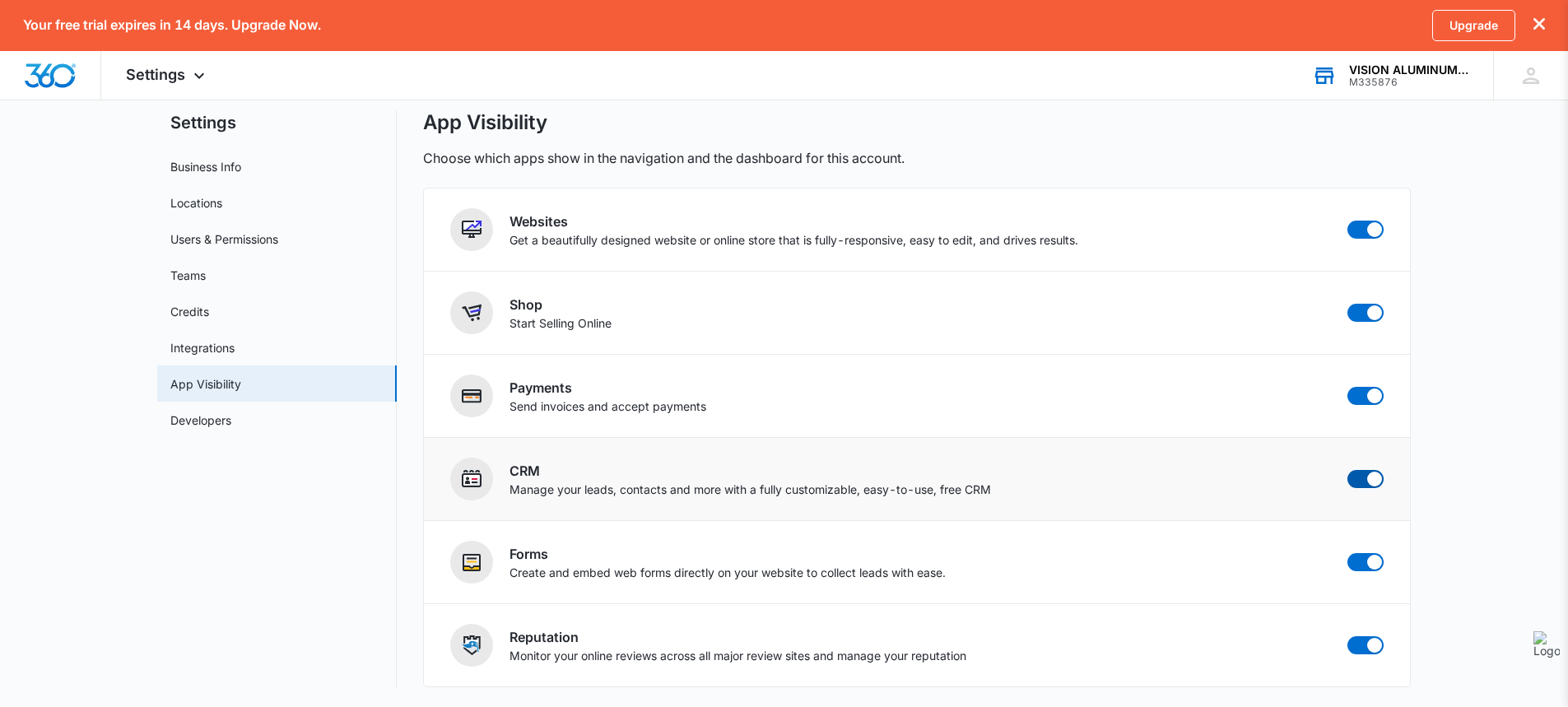 click at bounding box center (1366, 479) 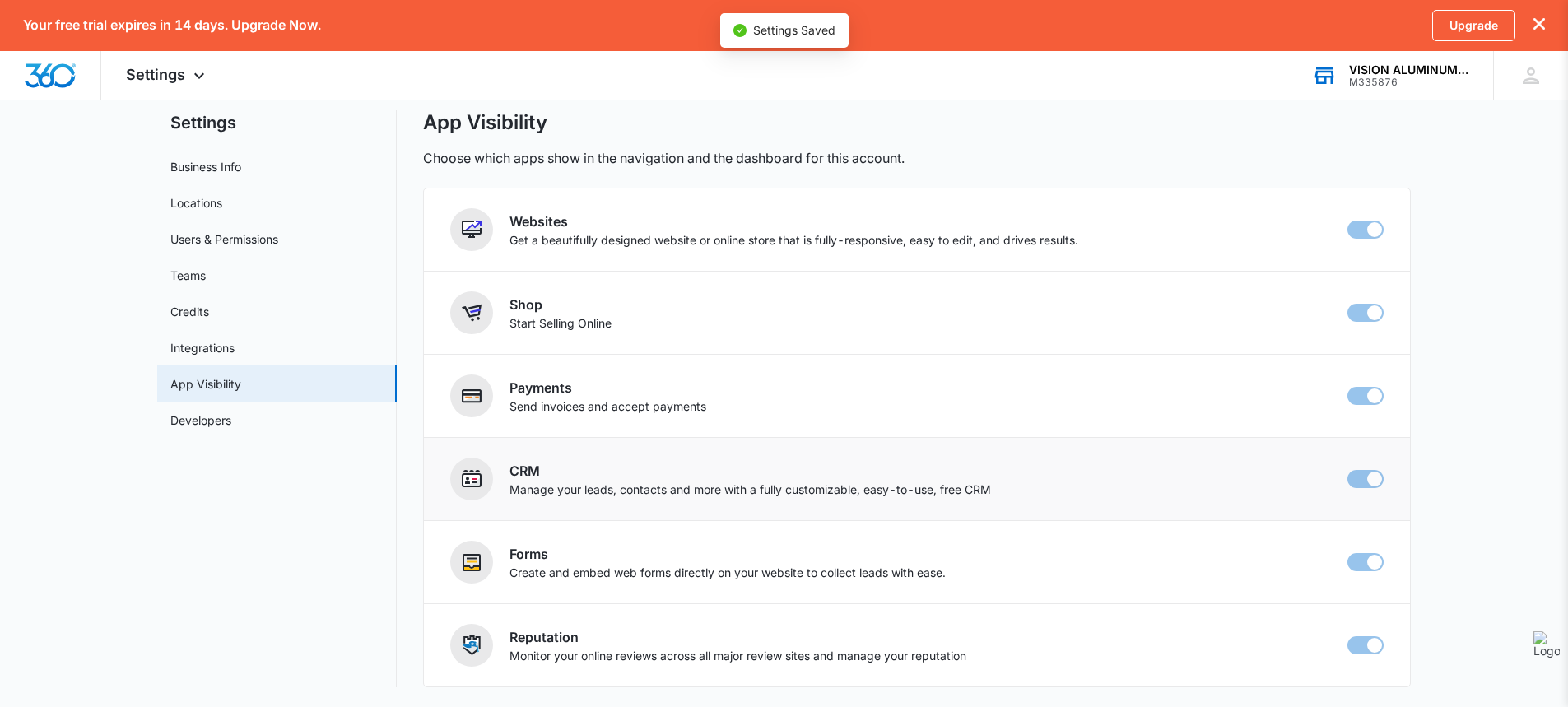 click at bounding box center [1366, 479] 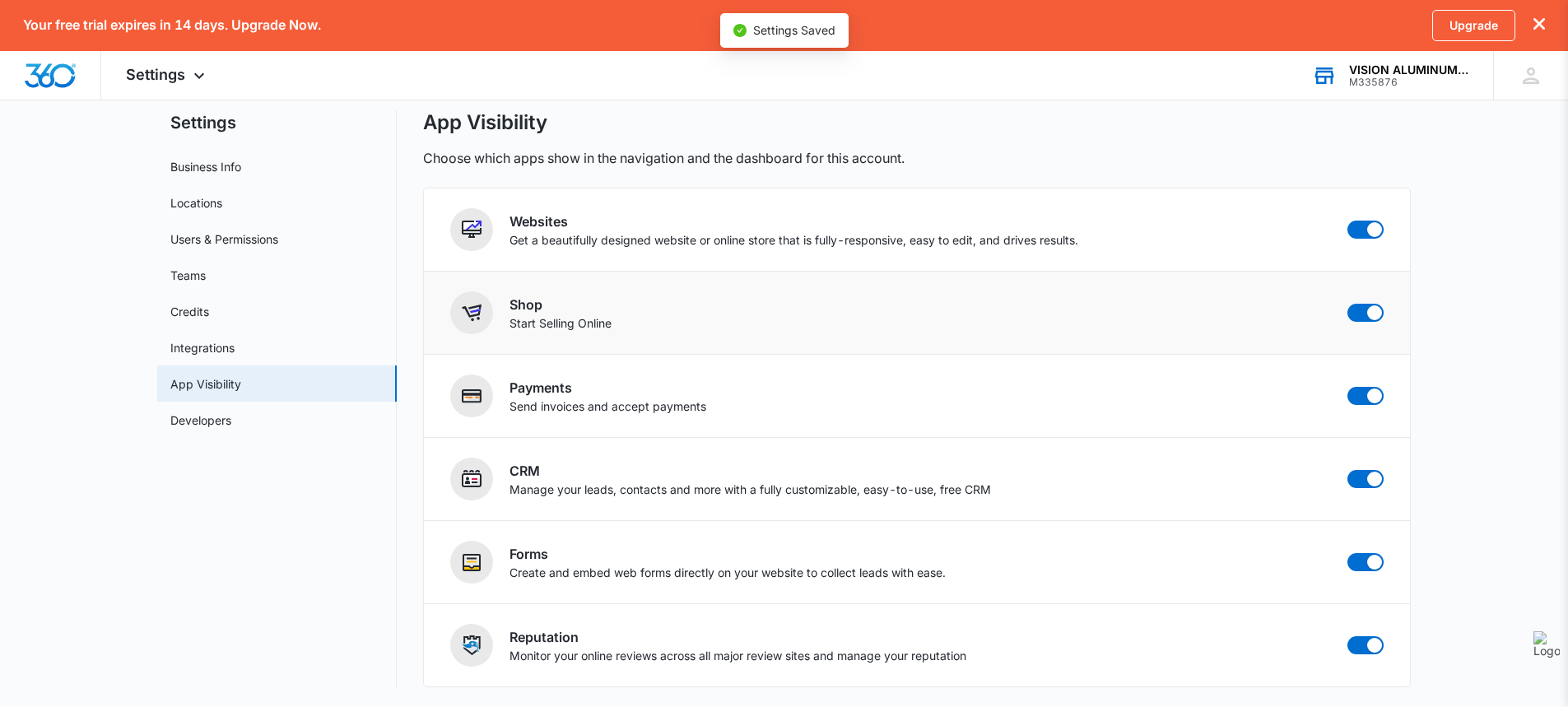 checkbox on "false" 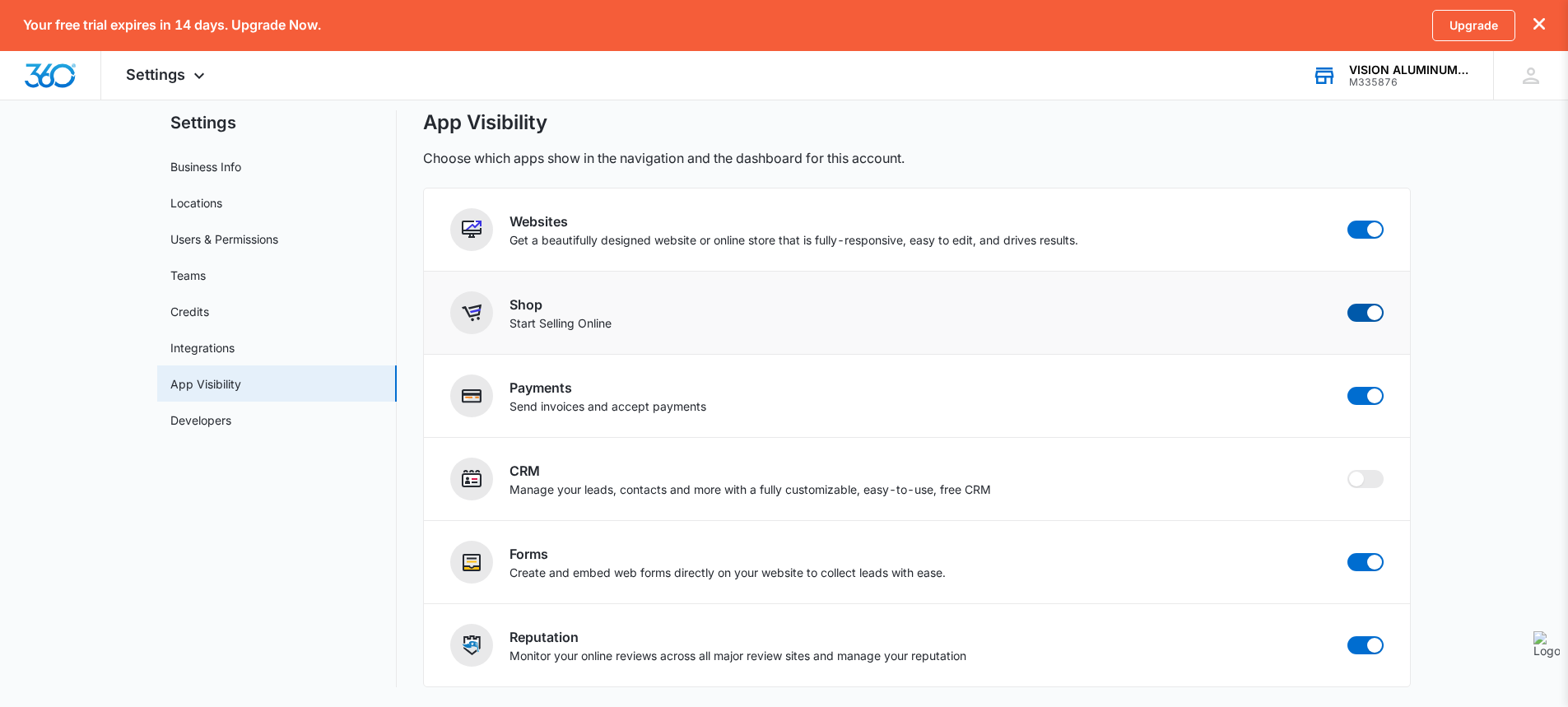 click at bounding box center (1366, 313) 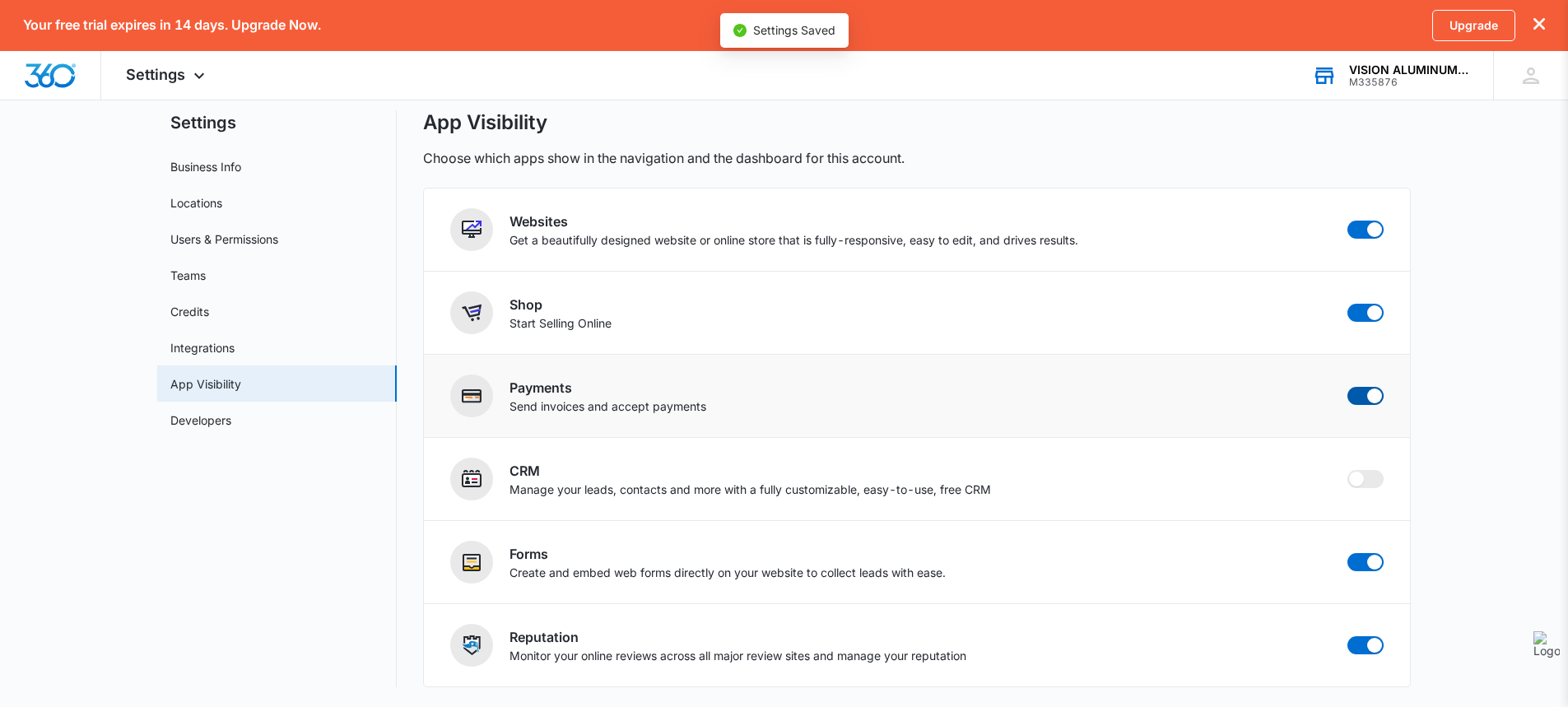 checkbox on "false" 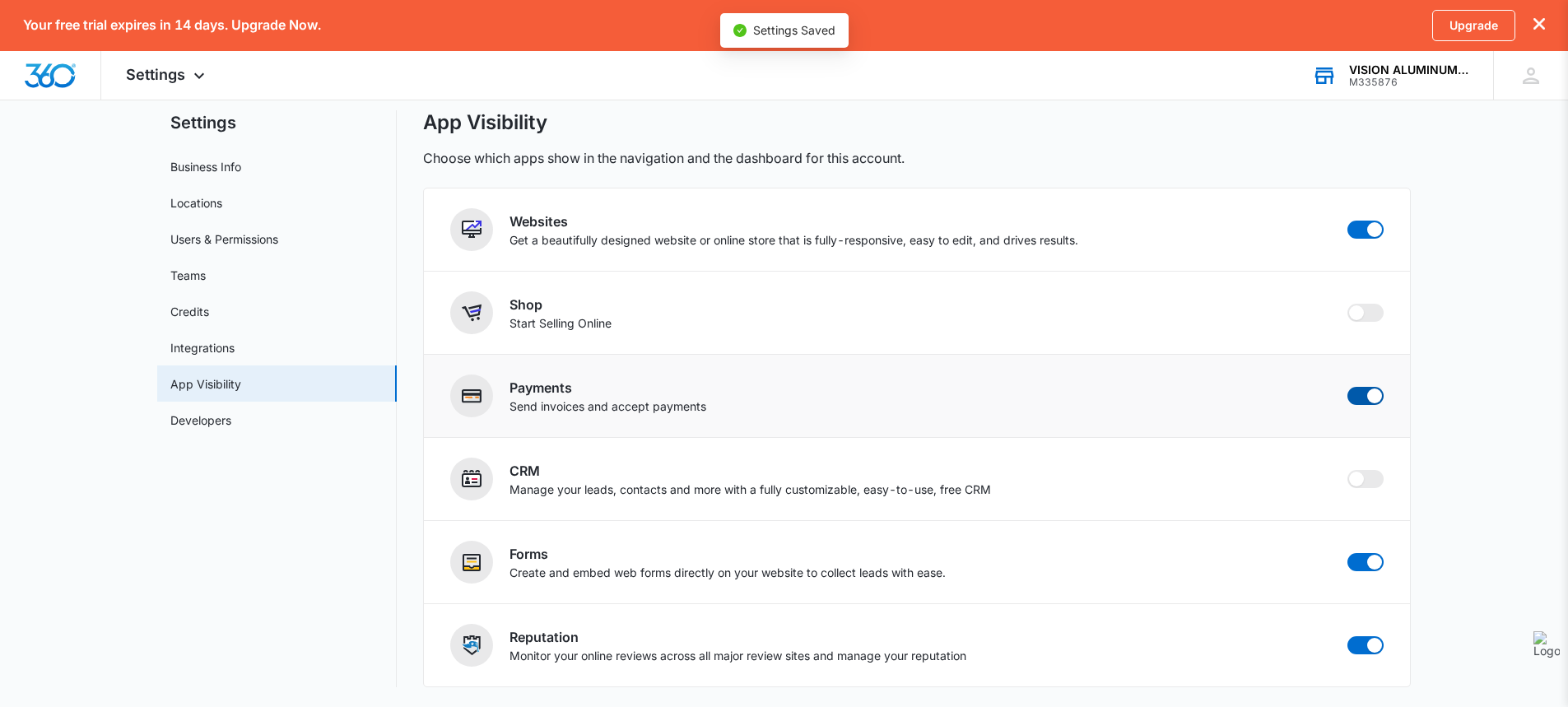 click at bounding box center [1375, 396] 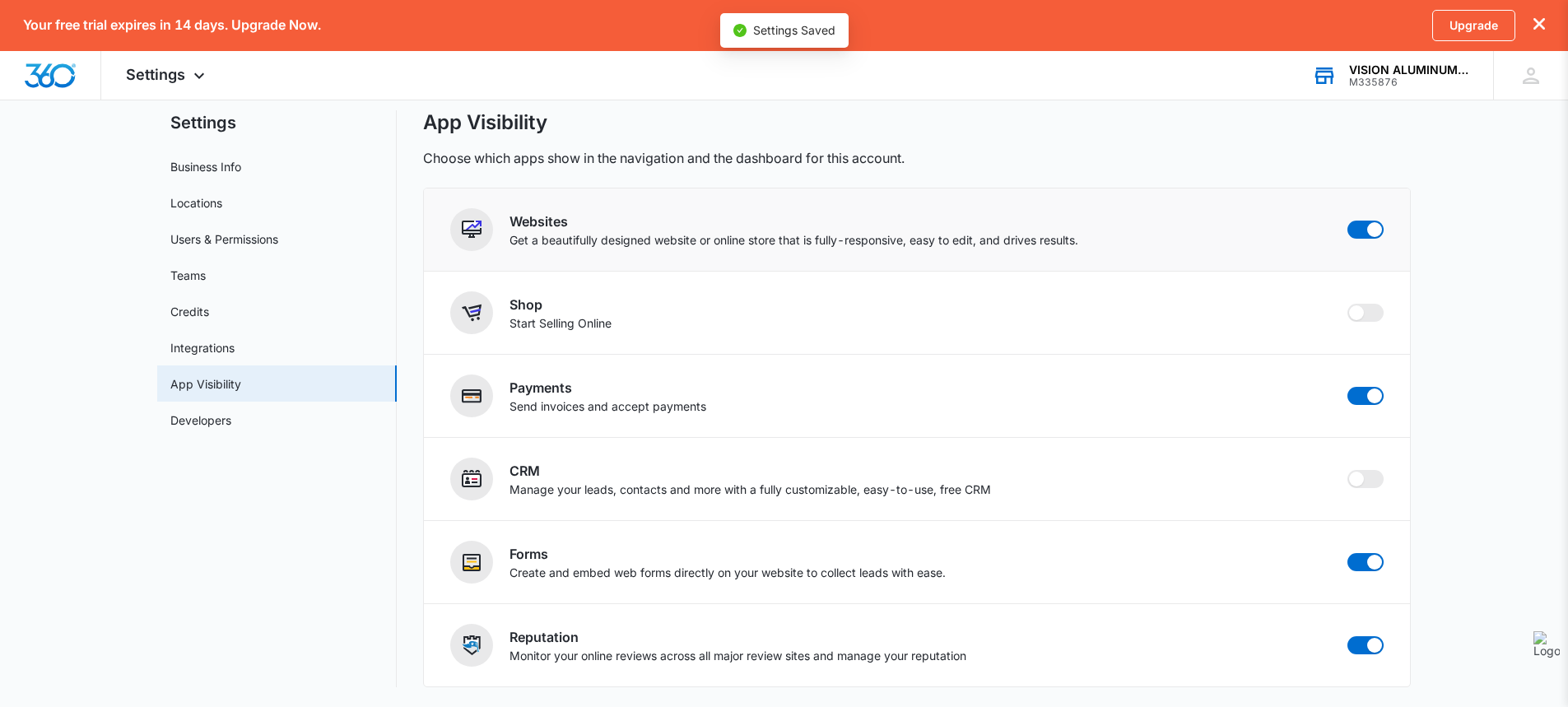 checkbox on "false" 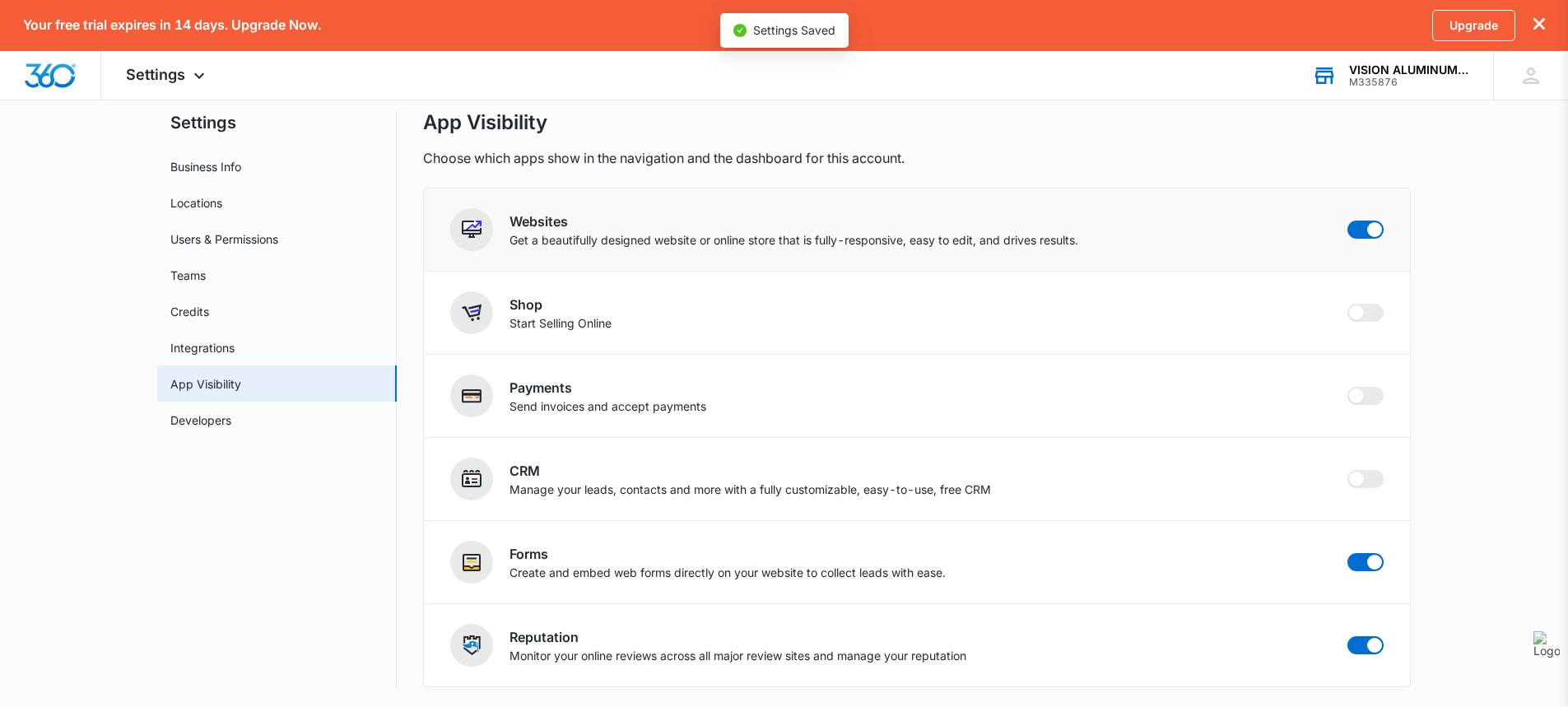click on "Websites Get a beautifully designed website or online store that is fully-responsive, easy to edit, and drives results." at bounding box center (917, 230) 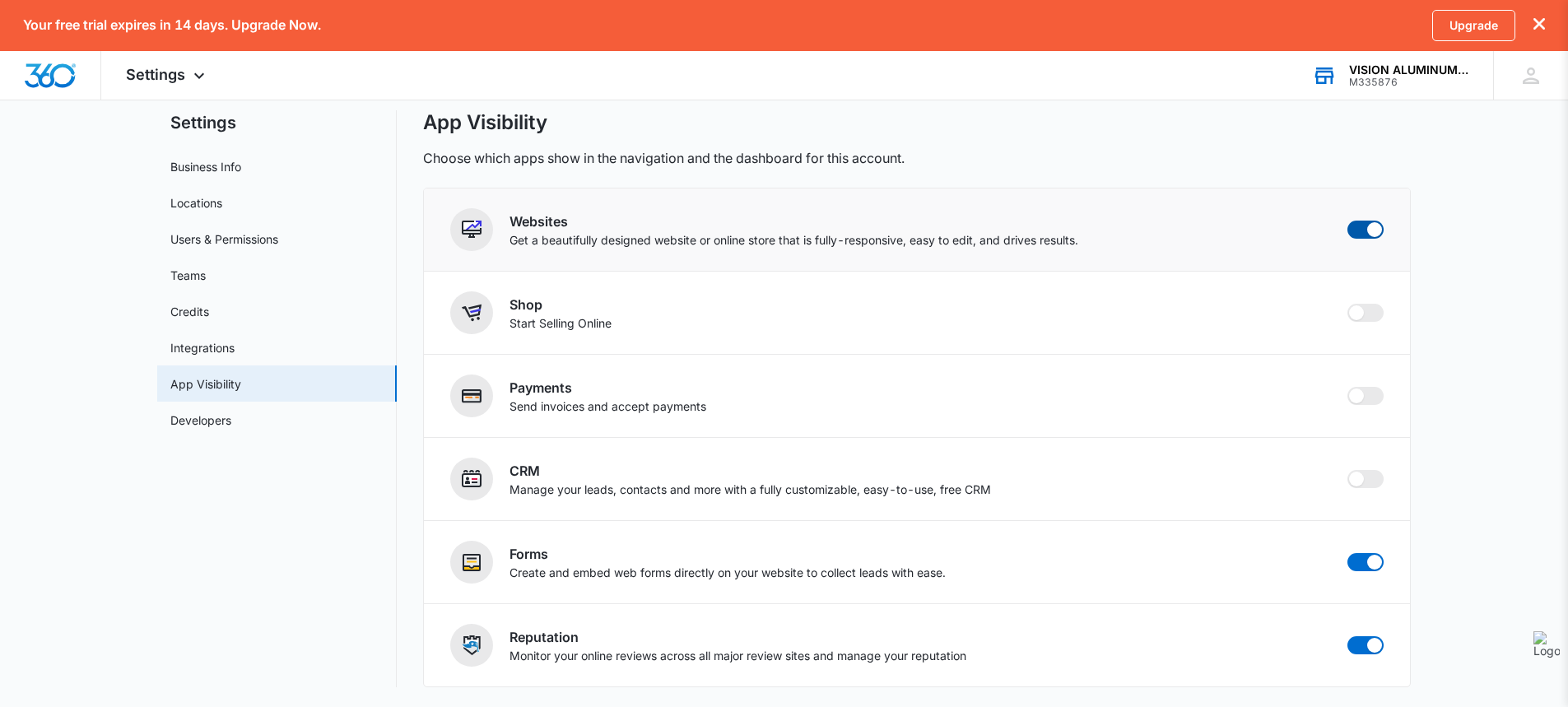 click at bounding box center [1366, 230] 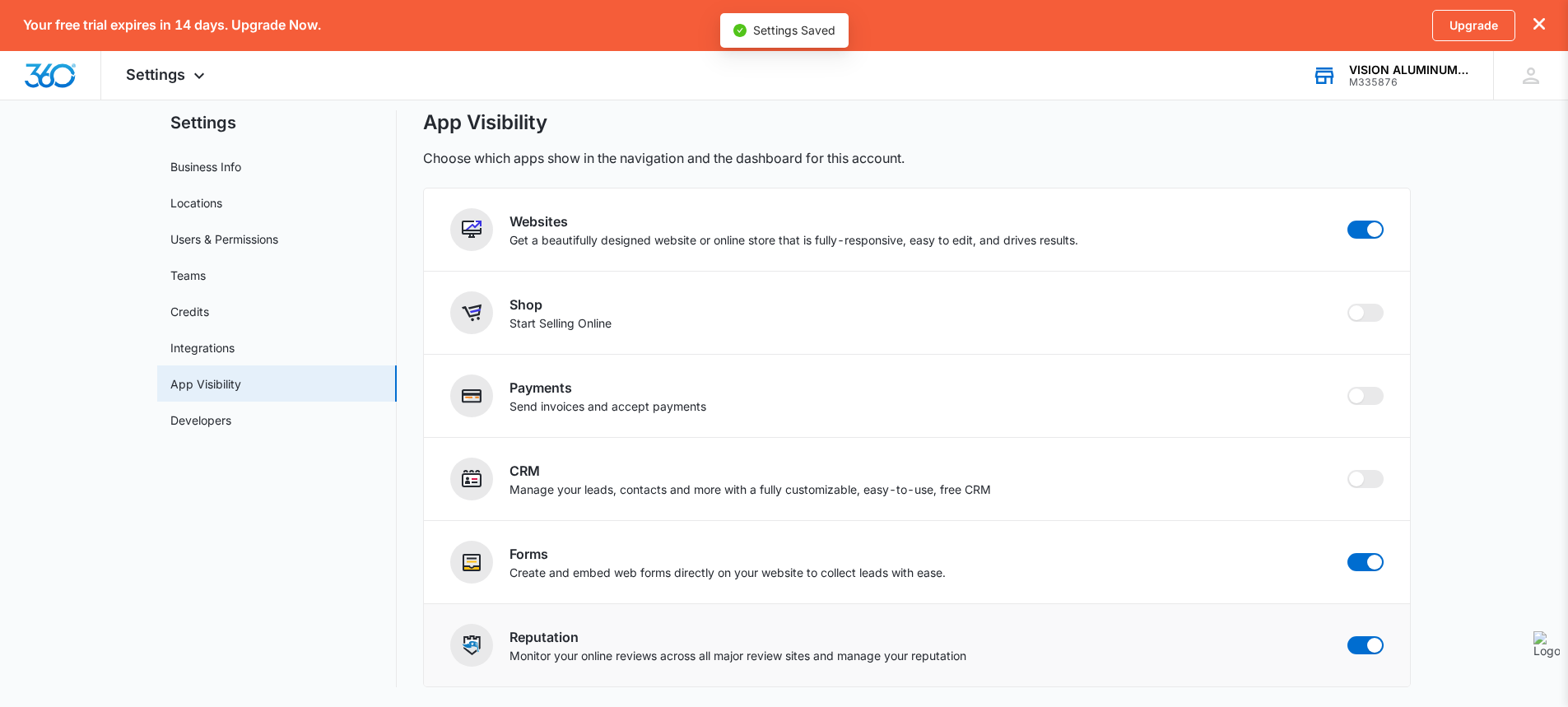 checkbox on "false" 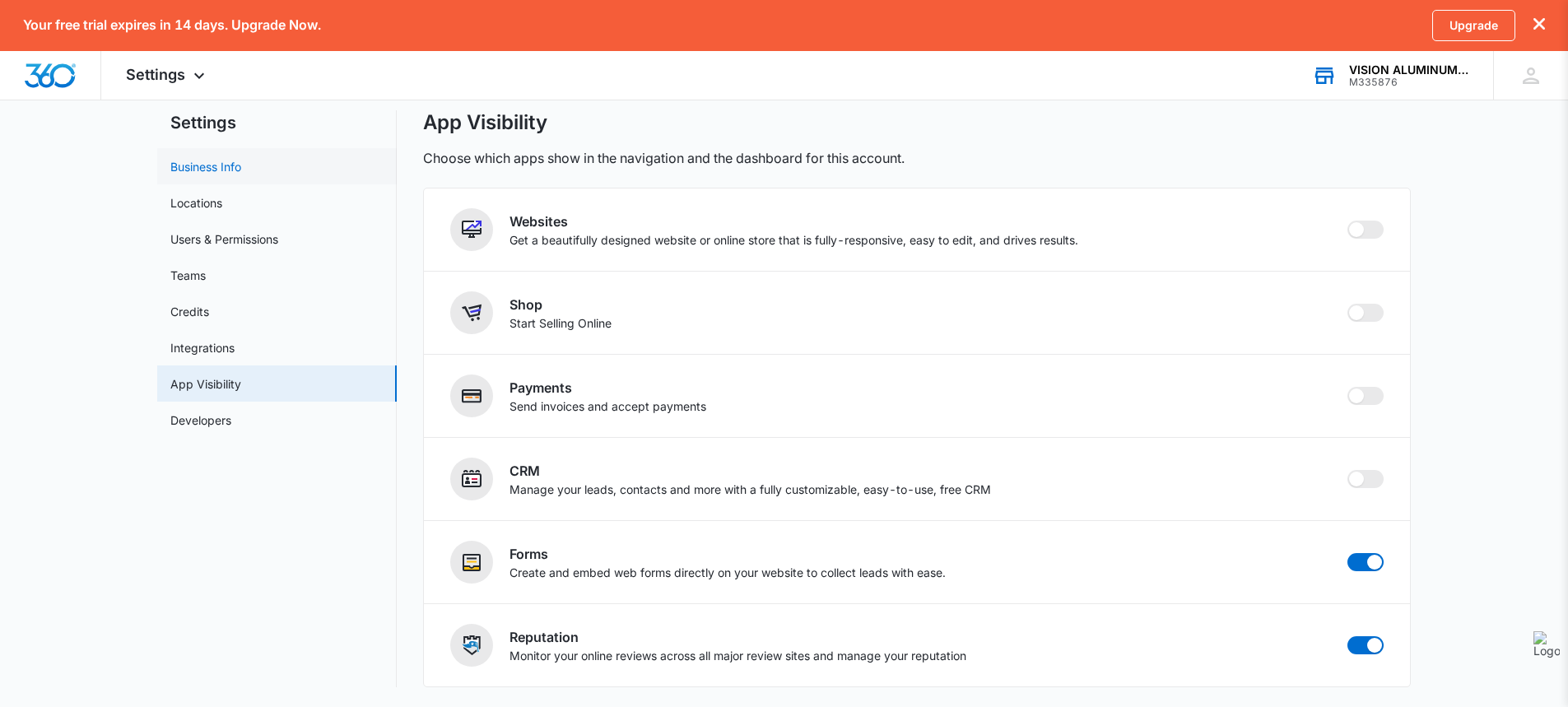 click on "Business Info" at bounding box center [206, 166] 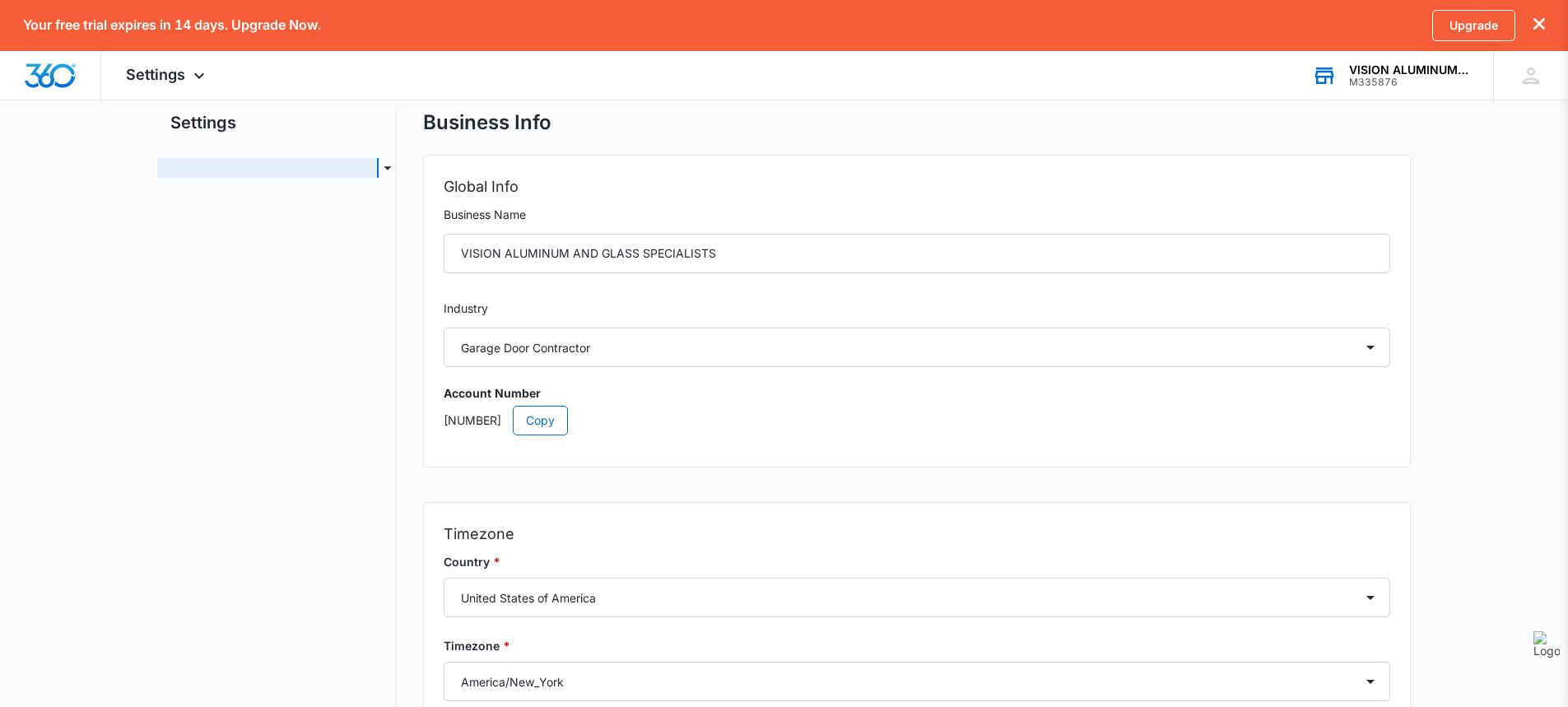 scroll, scrollTop: 0, scrollLeft: 0, axis: both 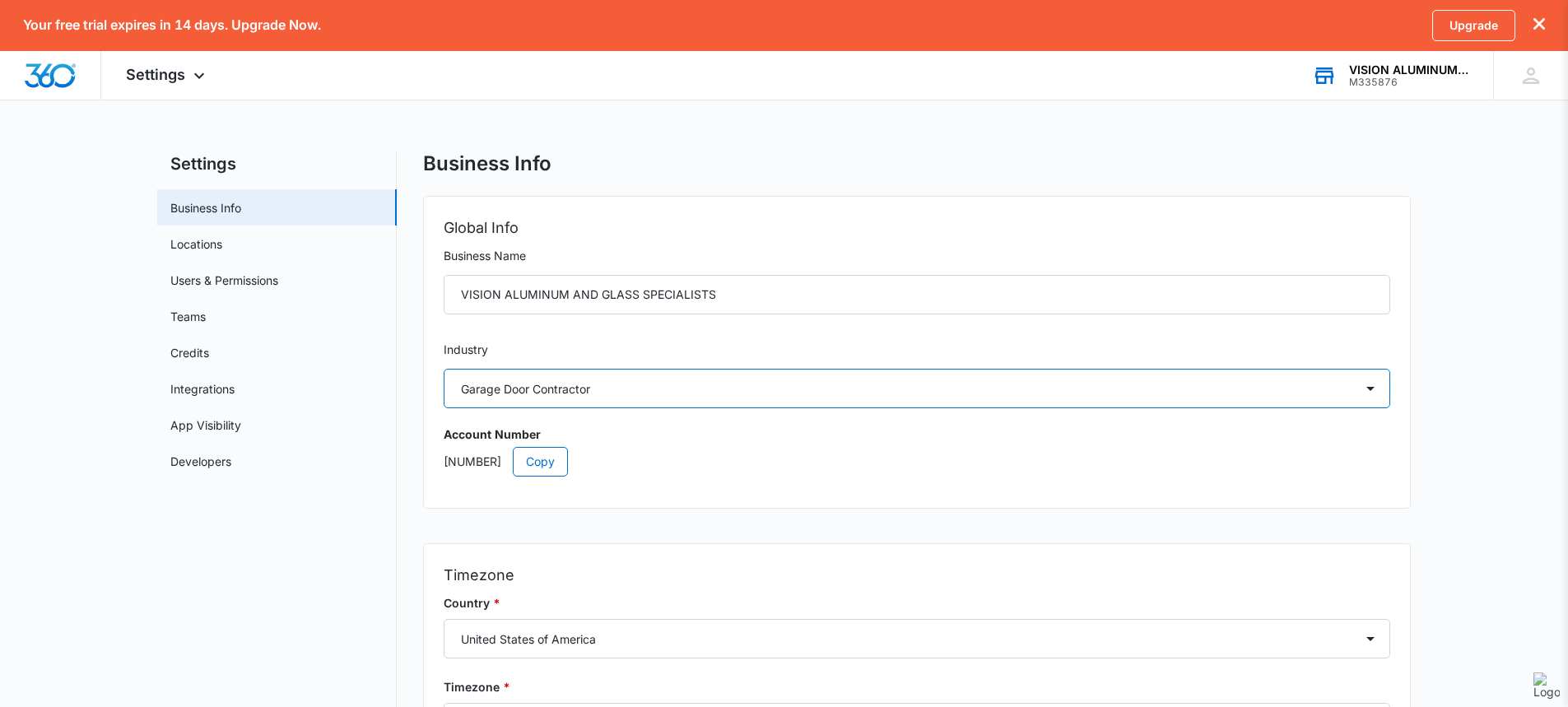 click on "Select Accounting / CPA Assisted Living Attorney / Law Firm Auto Repair Carpet Cleaning Child Care Child Care With Education Chiropractor Consultant Contractor Creative Dance Studio Dentist eCommerce Store Electrician Event Planner Financial Fitness / Trainer / Gym Flooring Contractor / Store Franchise Garage Door Contractor Higher Education House Cleaning HVAC Contractor Insurance Landscaping Lawn Care Marketing Agency Med Spa Medical Moving Company Optometrist / Eye Doctor Other Painting Contractor Personal Brand Pest Control Plumbing Contractor Preschools Real Estate Restaurant / Bar Retail Store Roofing Salon / Barber Shop Self Storage Center Spa Therapist Tree Service Venue / Events Veterinarian" at bounding box center [917, 388] 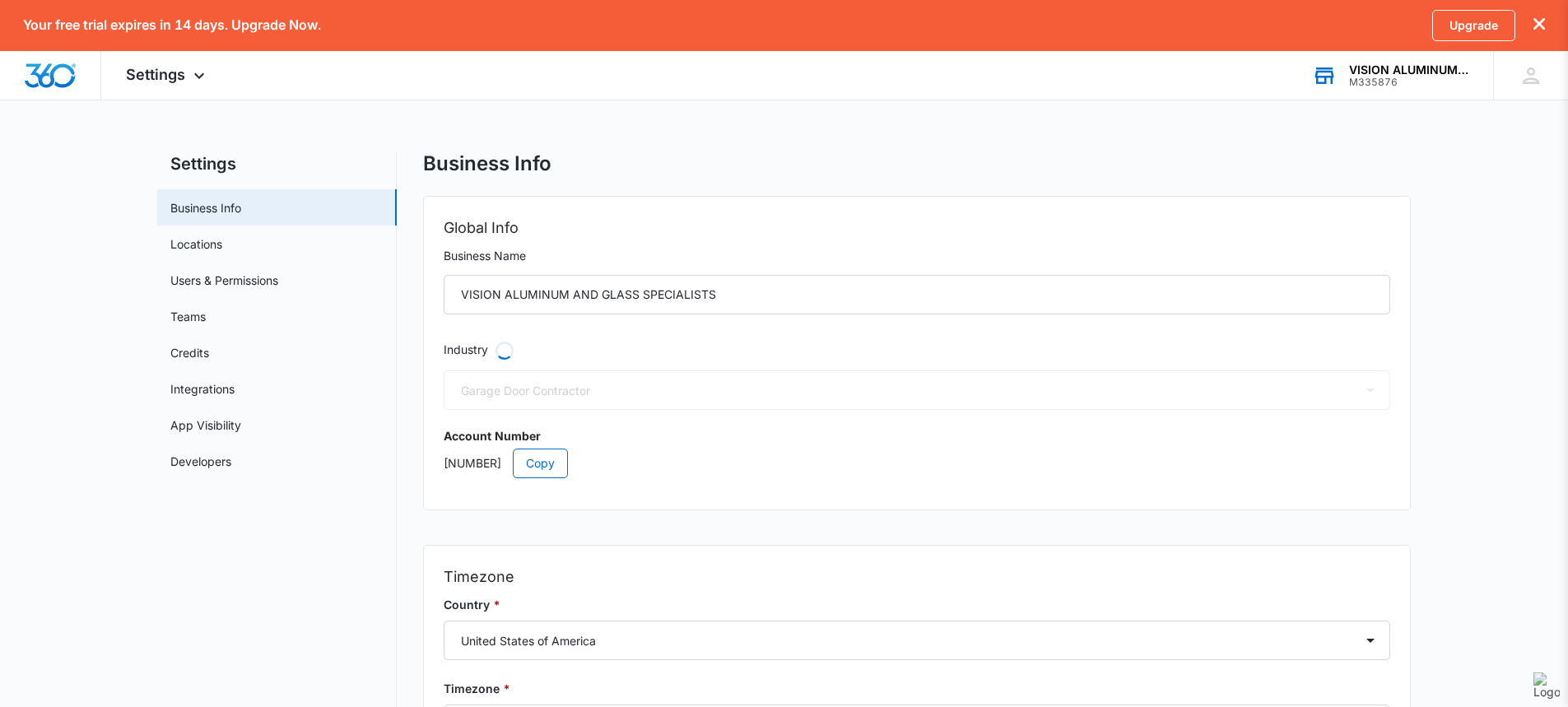 select on "4" 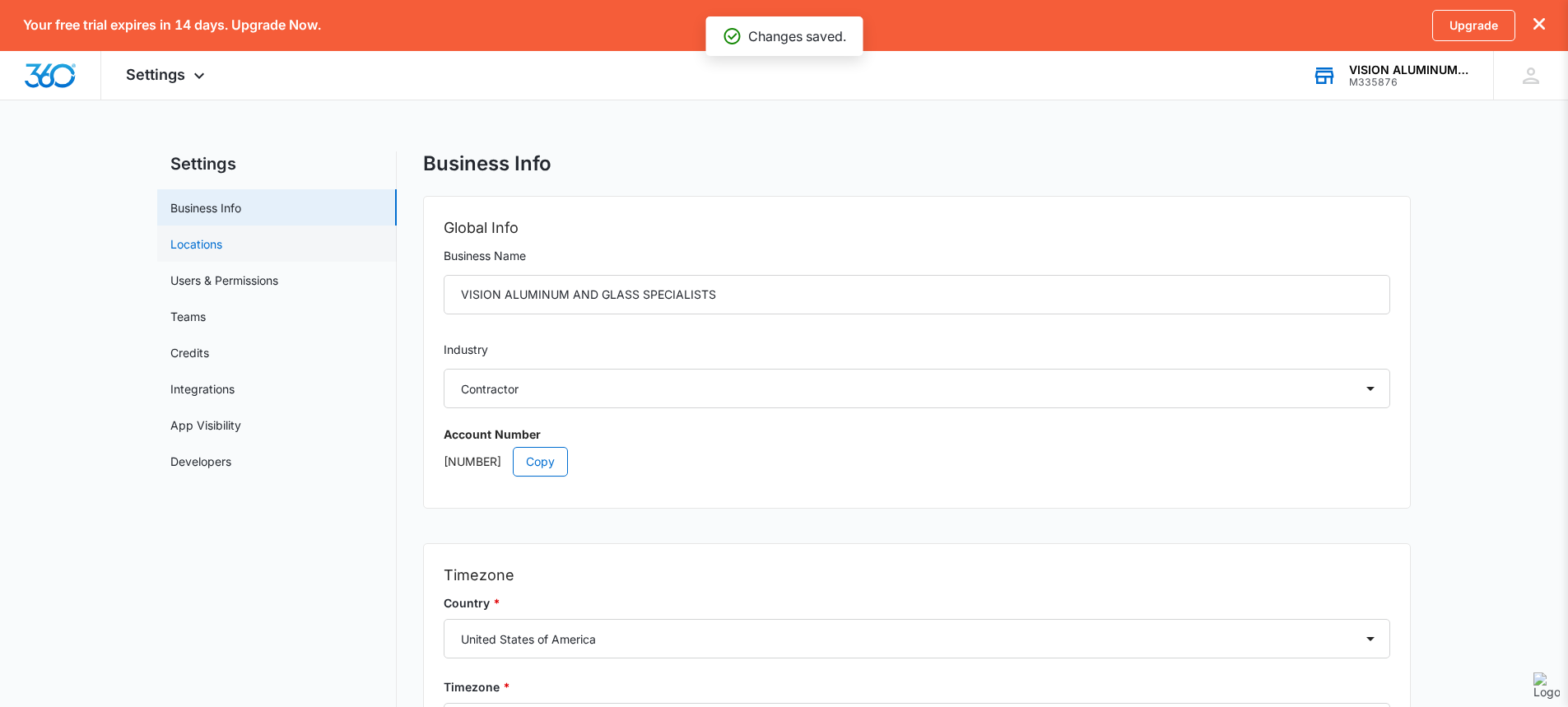 click on "Locations" at bounding box center [196, 244] 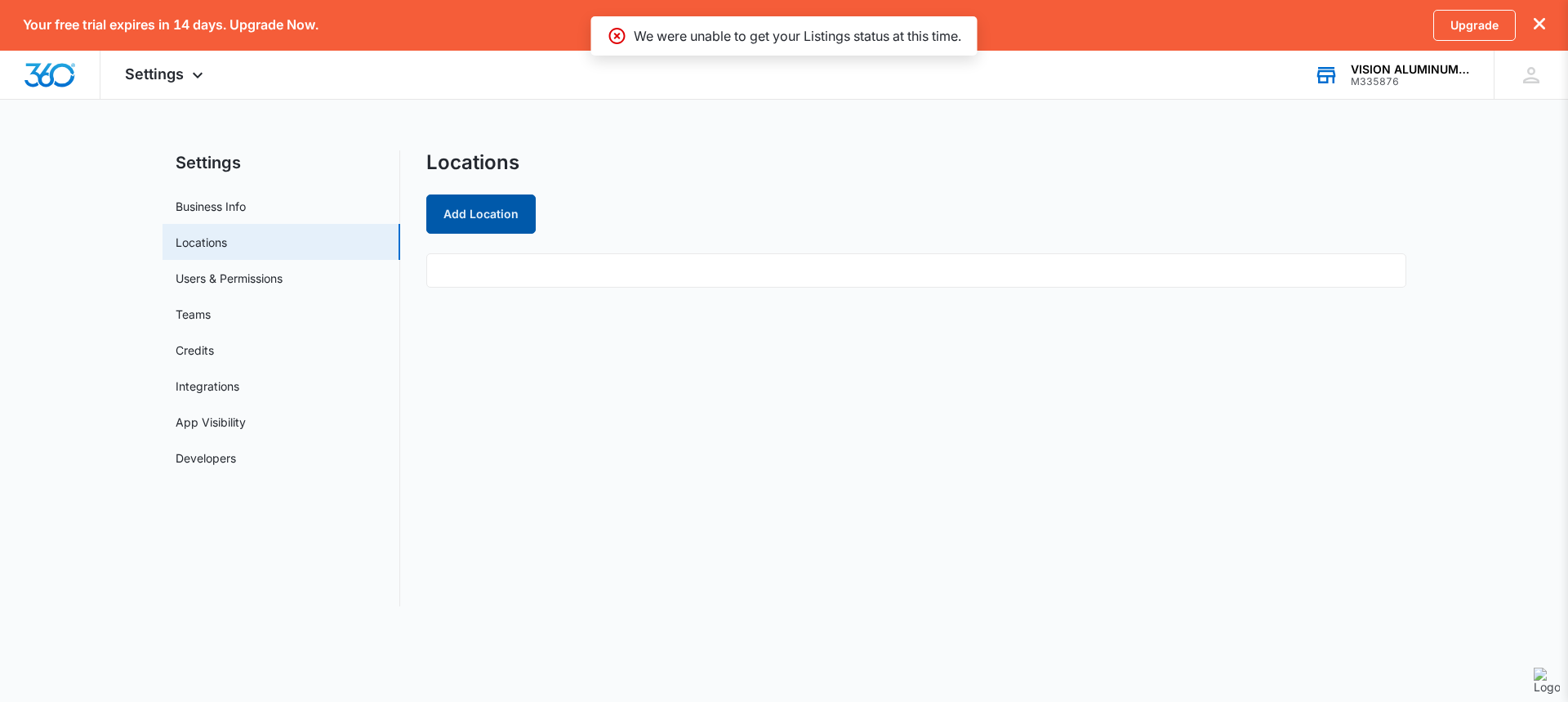 click on "Add Location" at bounding box center (481, 214) 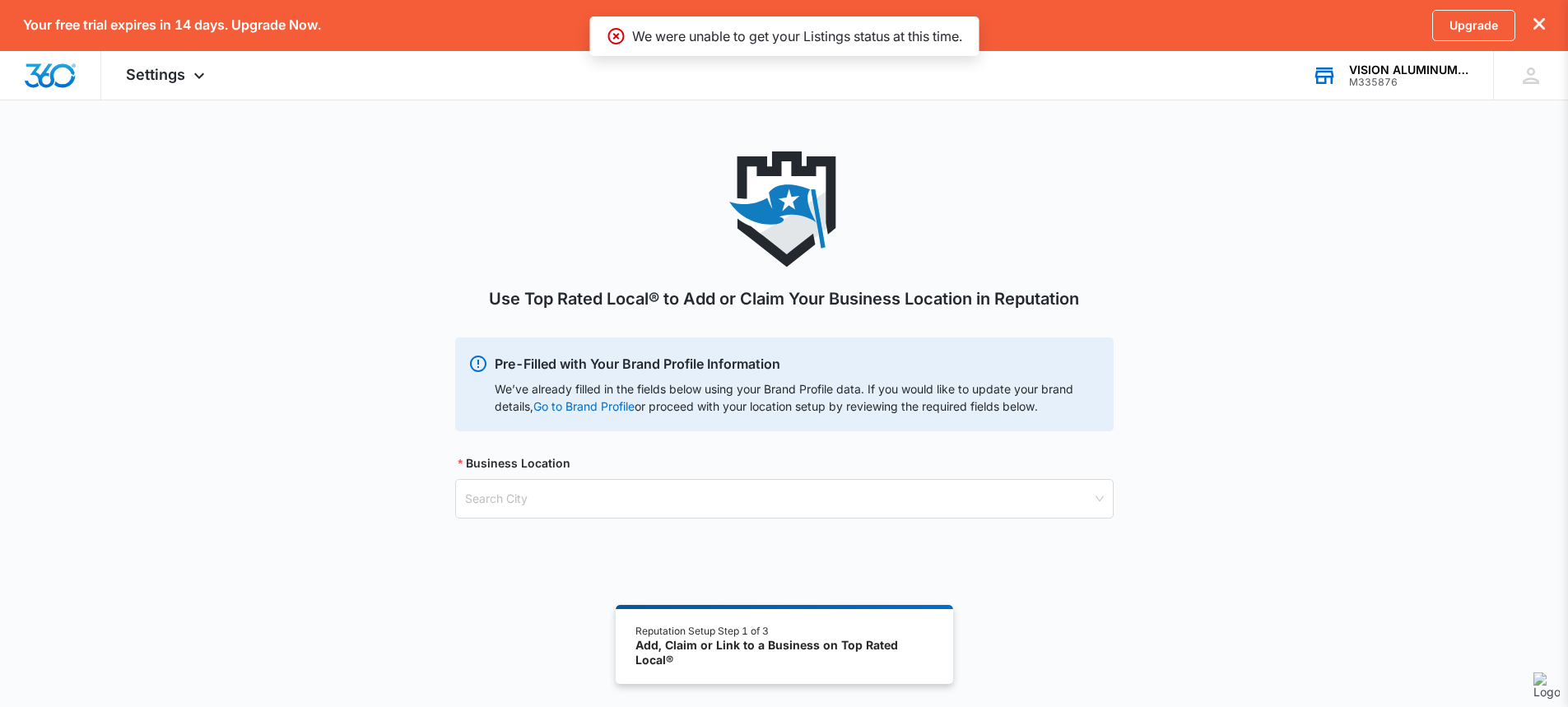scroll, scrollTop: 3, scrollLeft: 0, axis: vertical 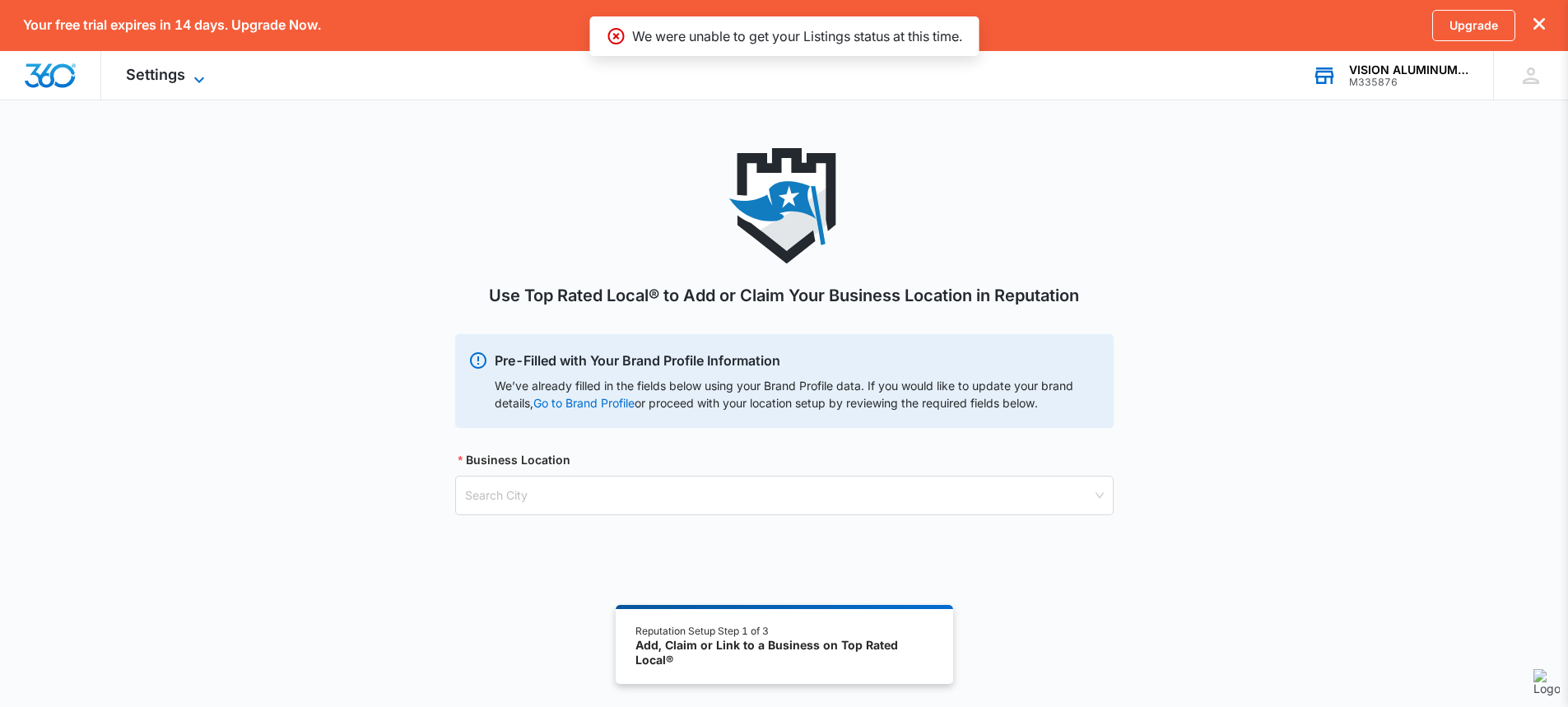 click on "Settings" at bounding box center (156, 74) 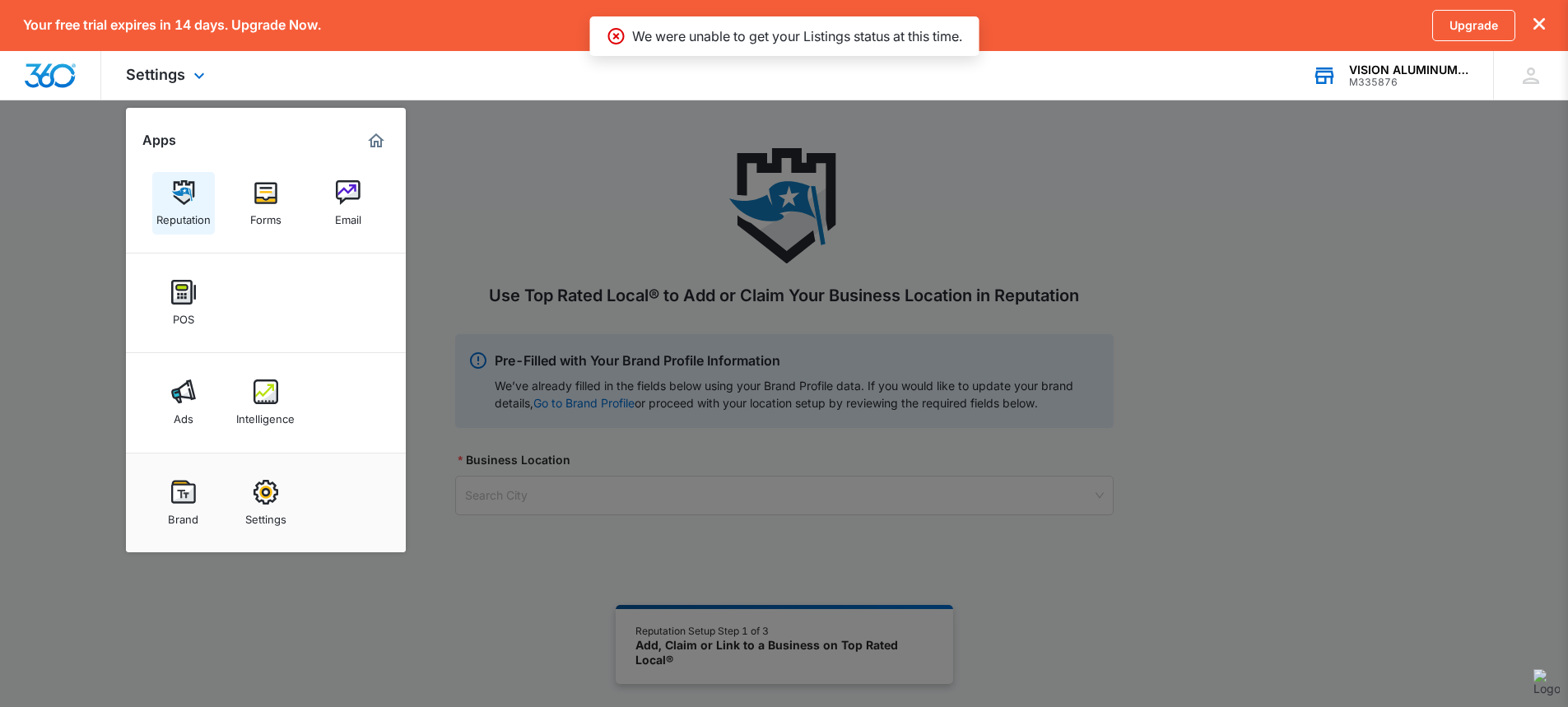 click on "Reputation" at bounding box center (184, 216) 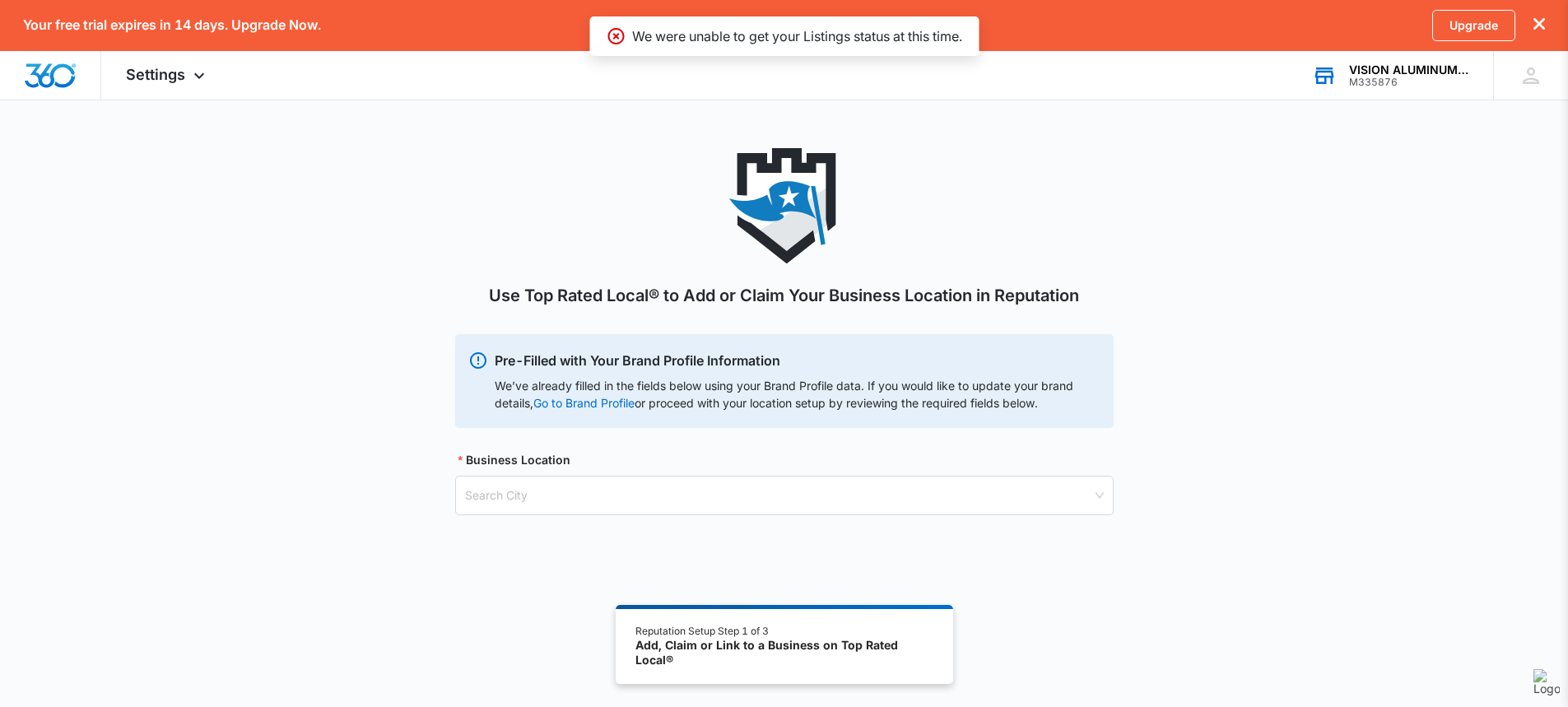 scroll, scrollTop: 0, scrollLeft: 0, axis: both 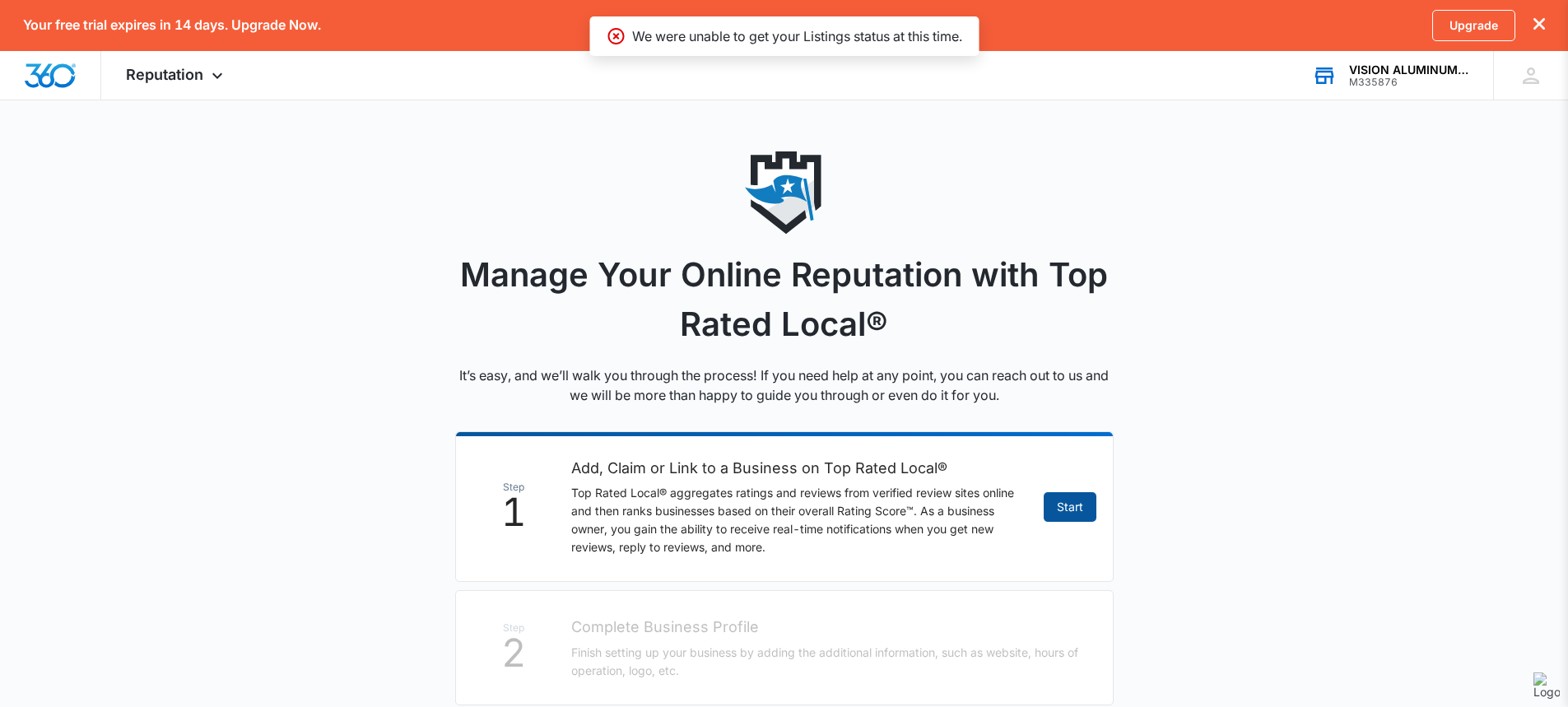 click on "Start" at bounding box center [1070, 507] 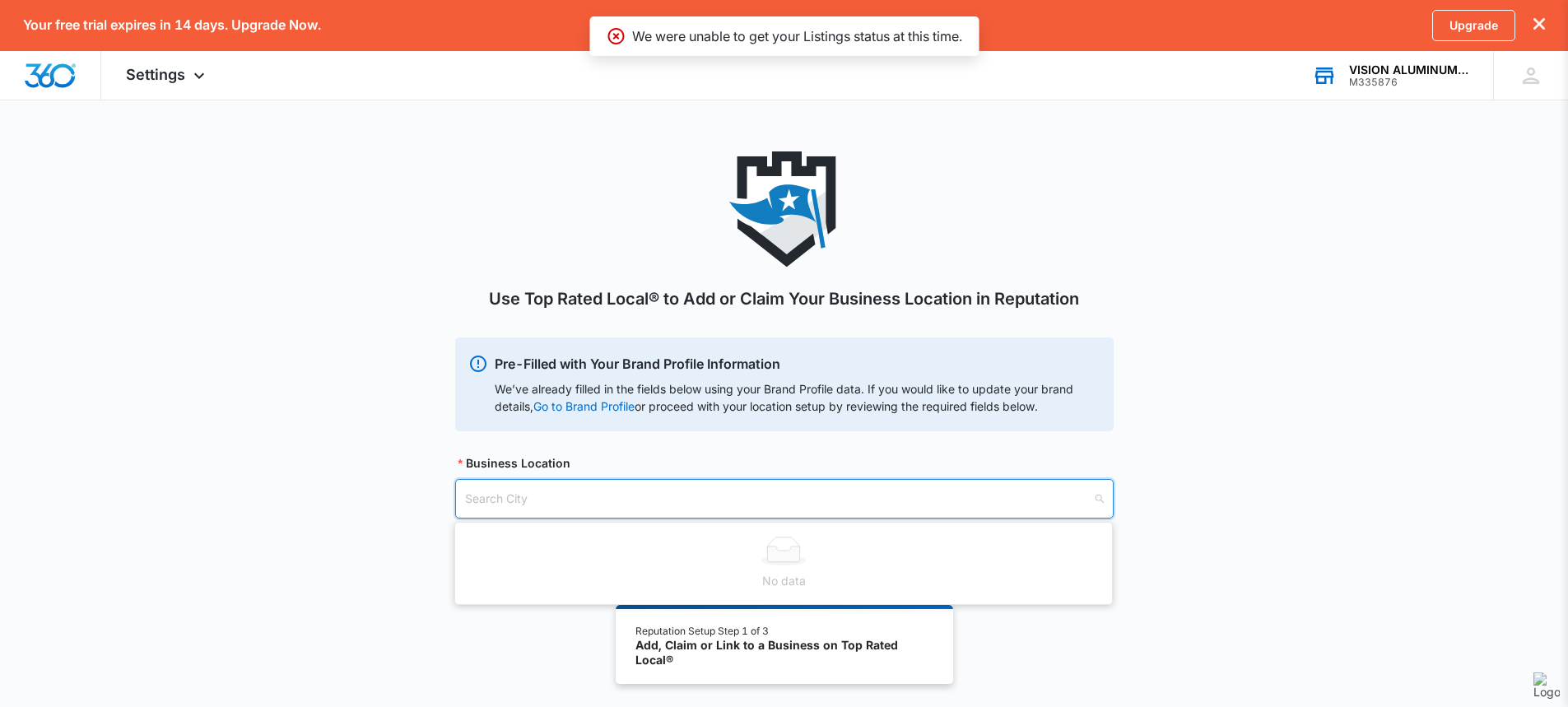 click at bounding box center (779, 499) 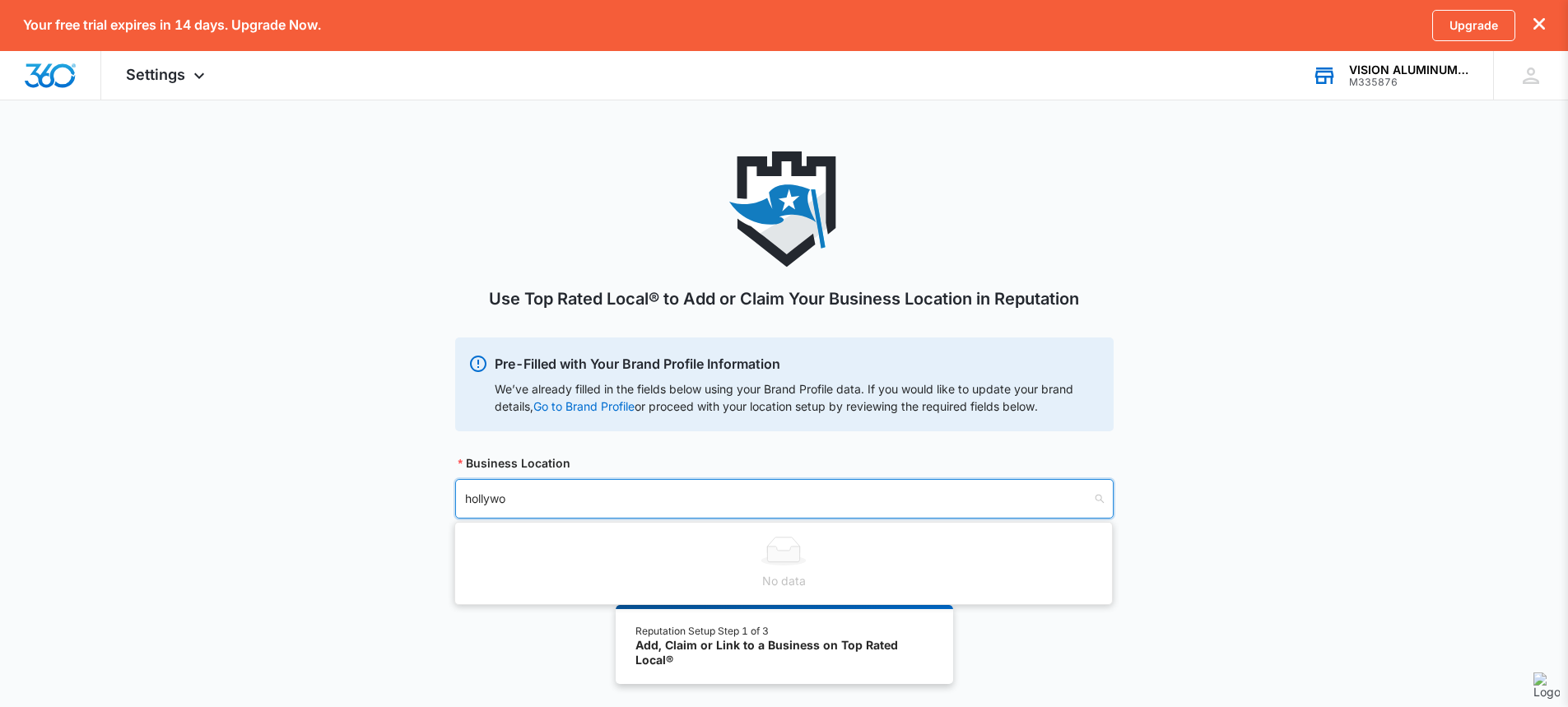 type on "hollyw" 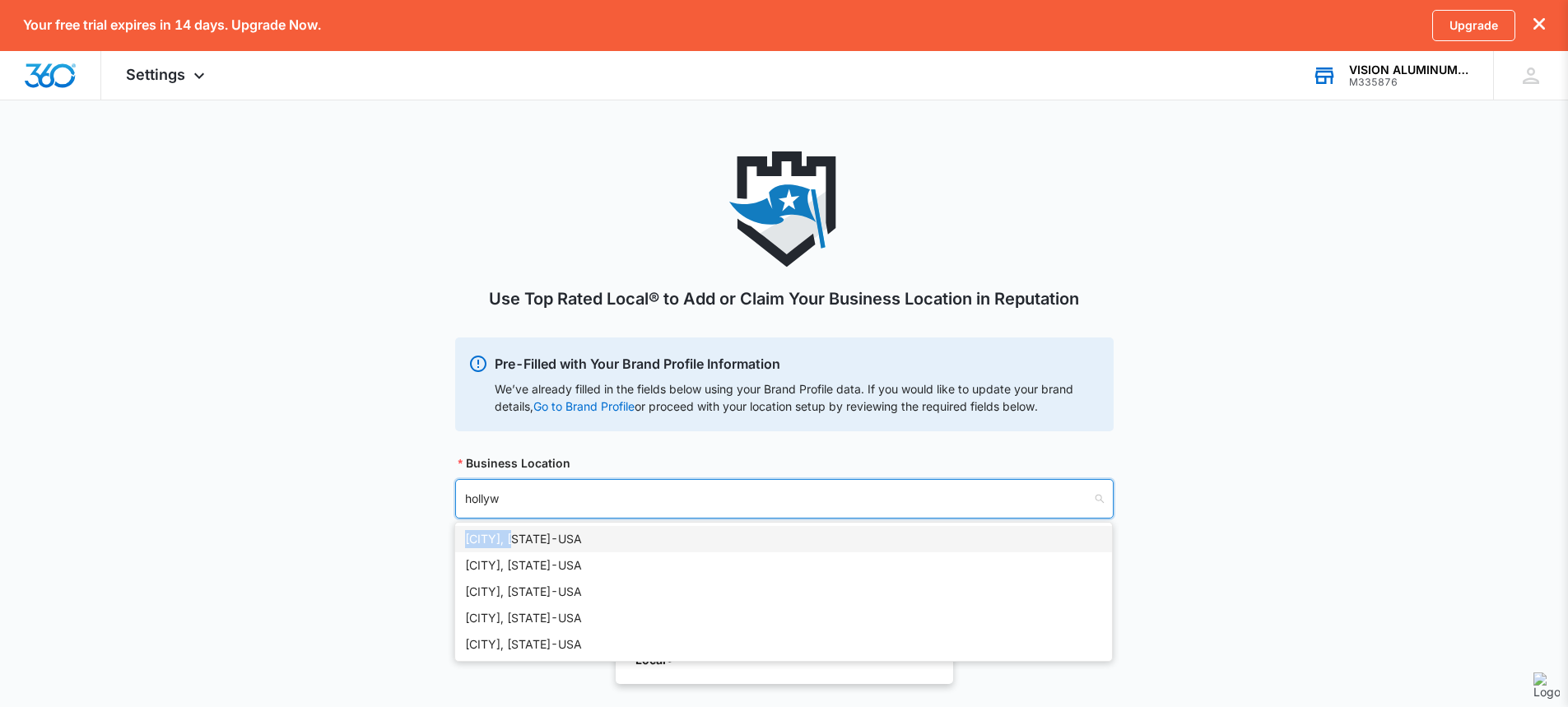 click on "Hollywood, FL  -  USA" at bounding box center [784, 539] 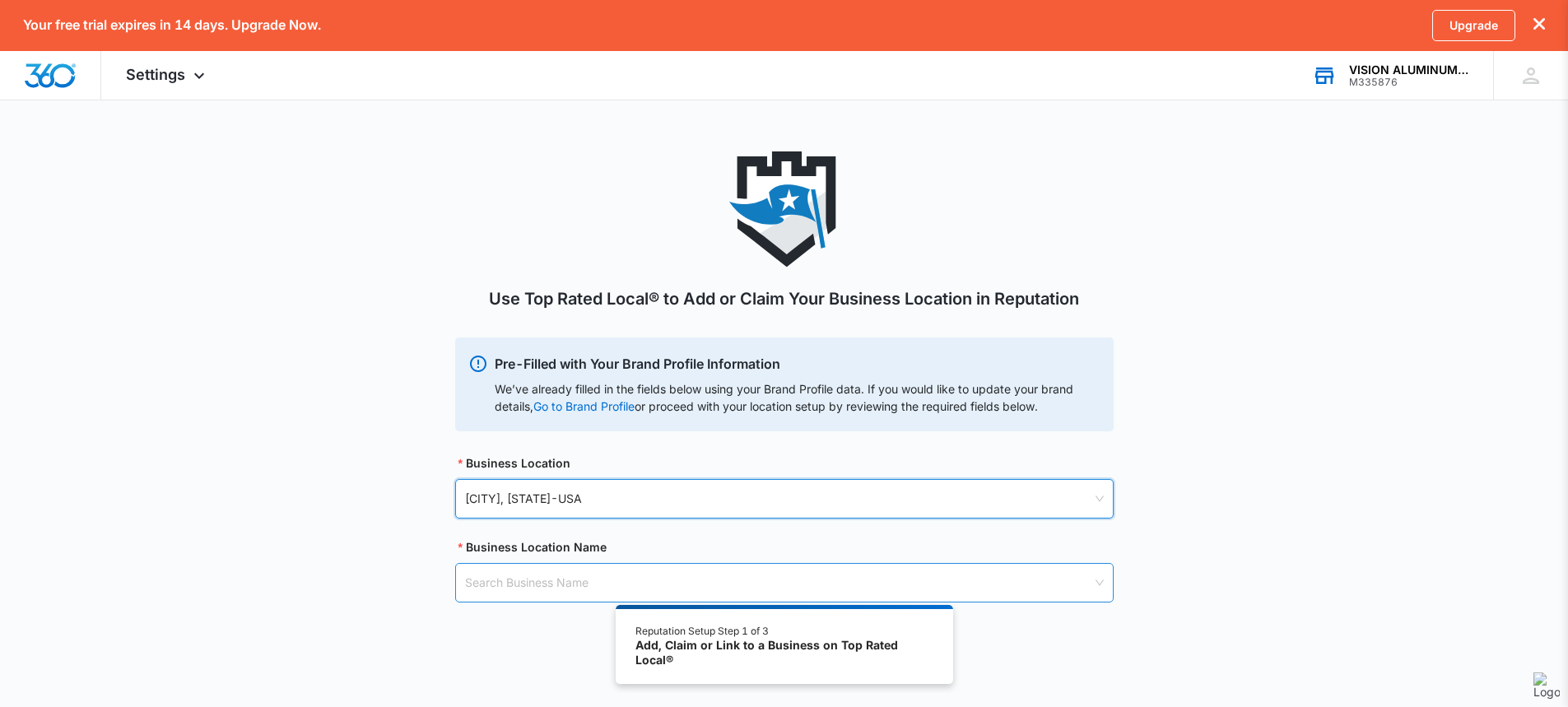click at bounding box center [779, 583] 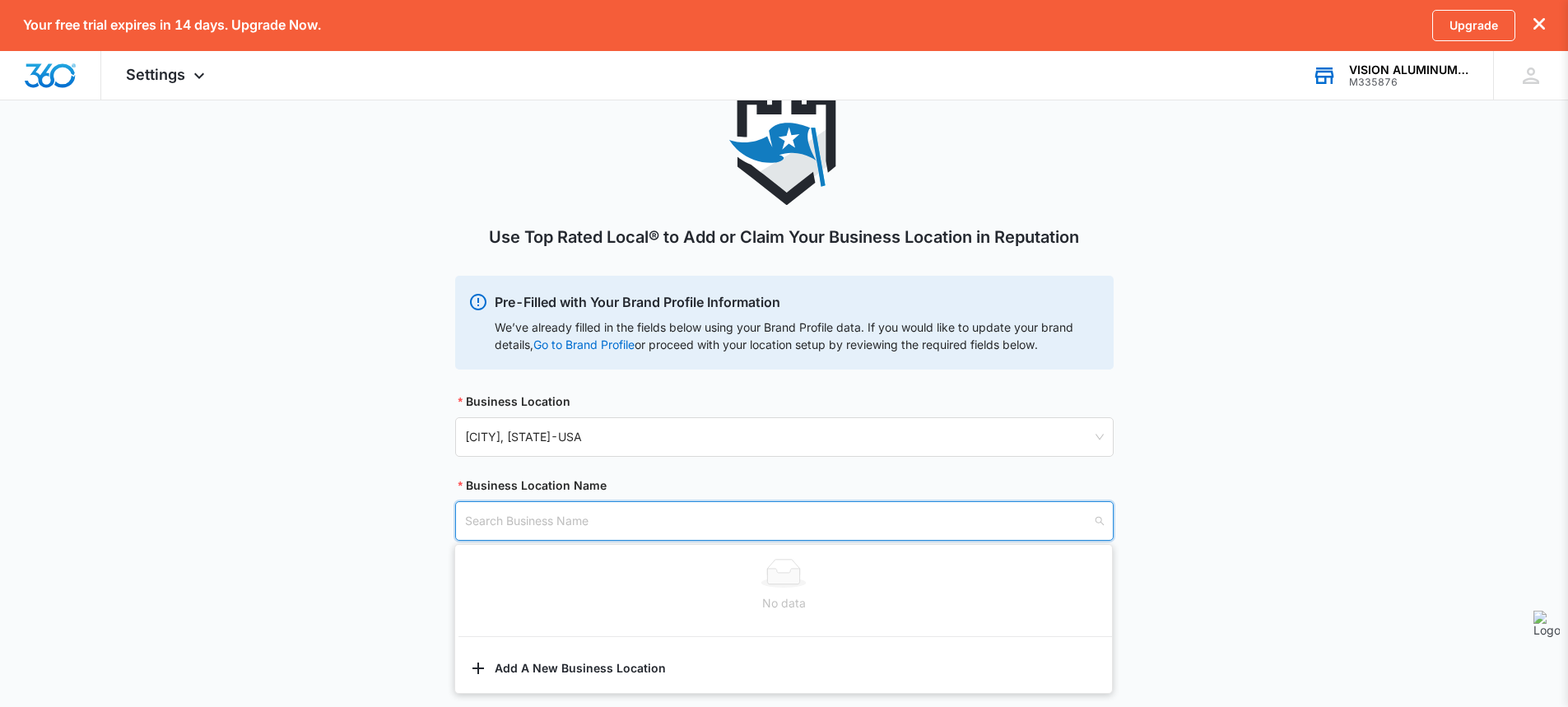 scroll, scrollTop: 136, scrollLeft: 0, axis: vertical 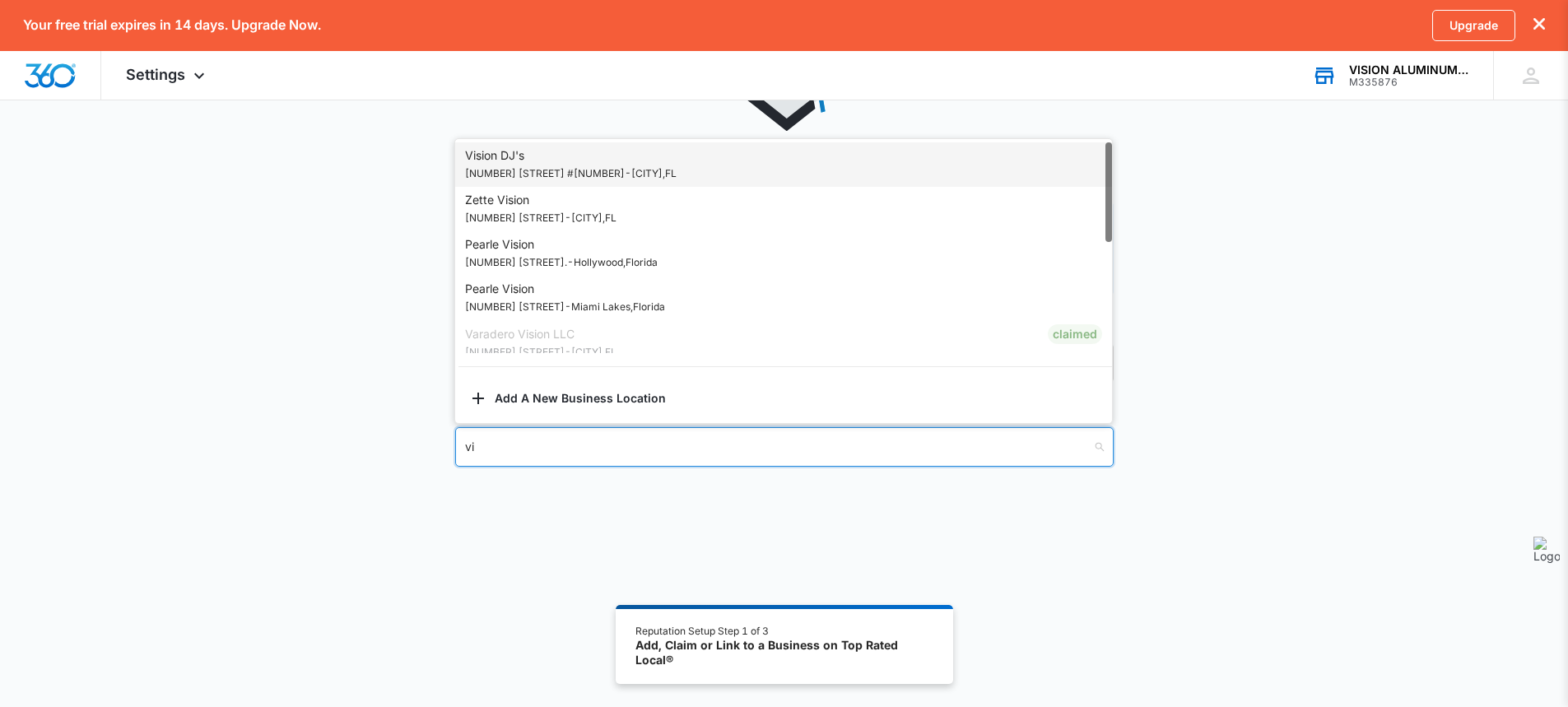 type on "v" 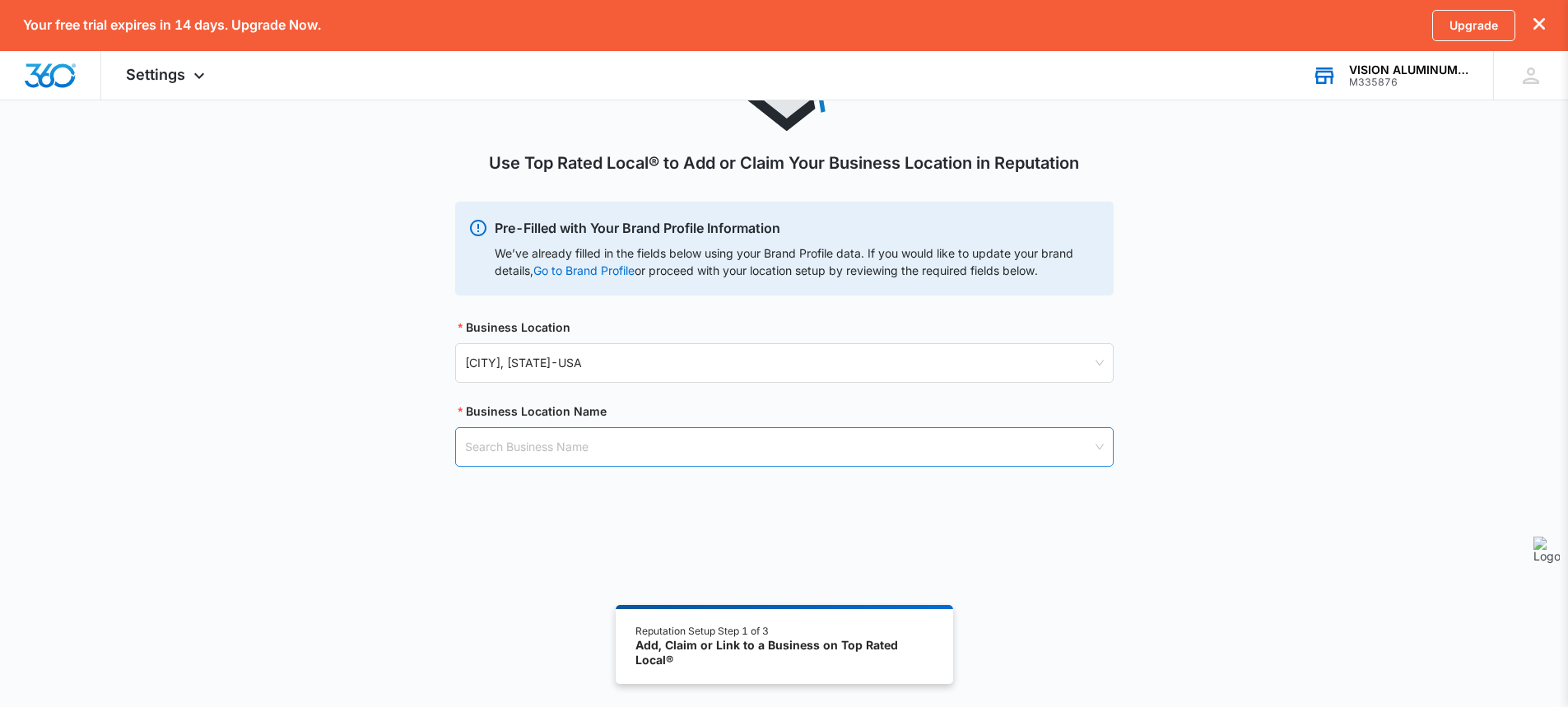 click at bounding box center [779, 447] 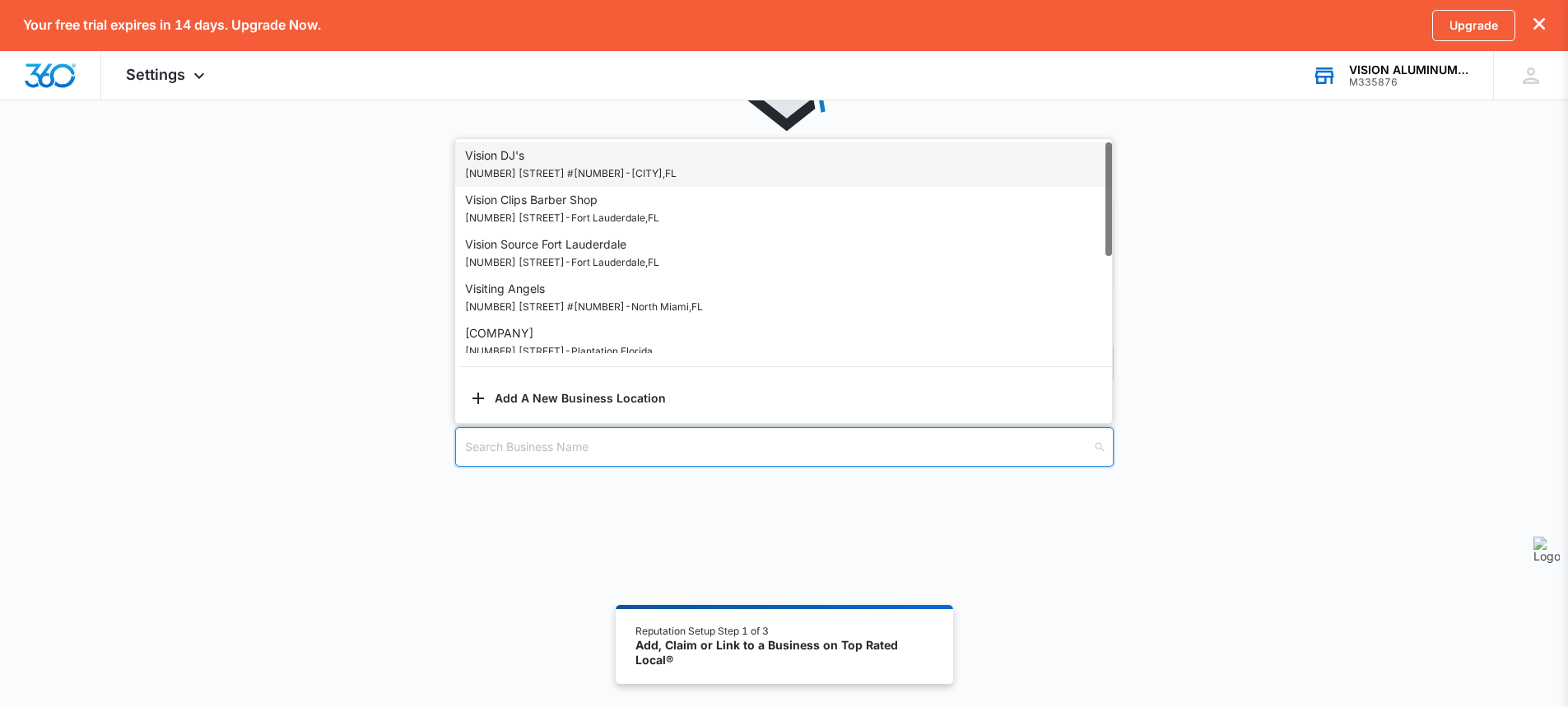paste on "[BRAND]" 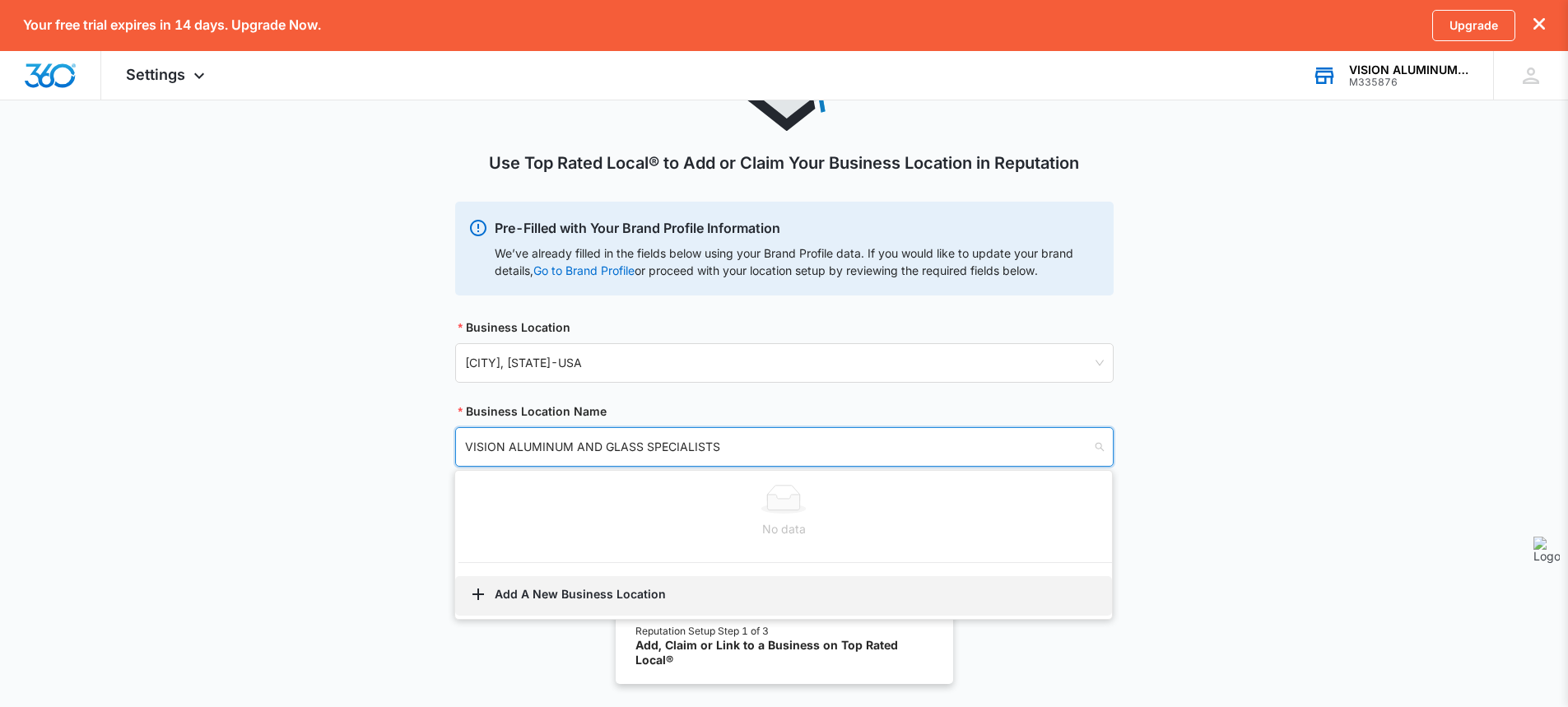 type on "[BRAND]" 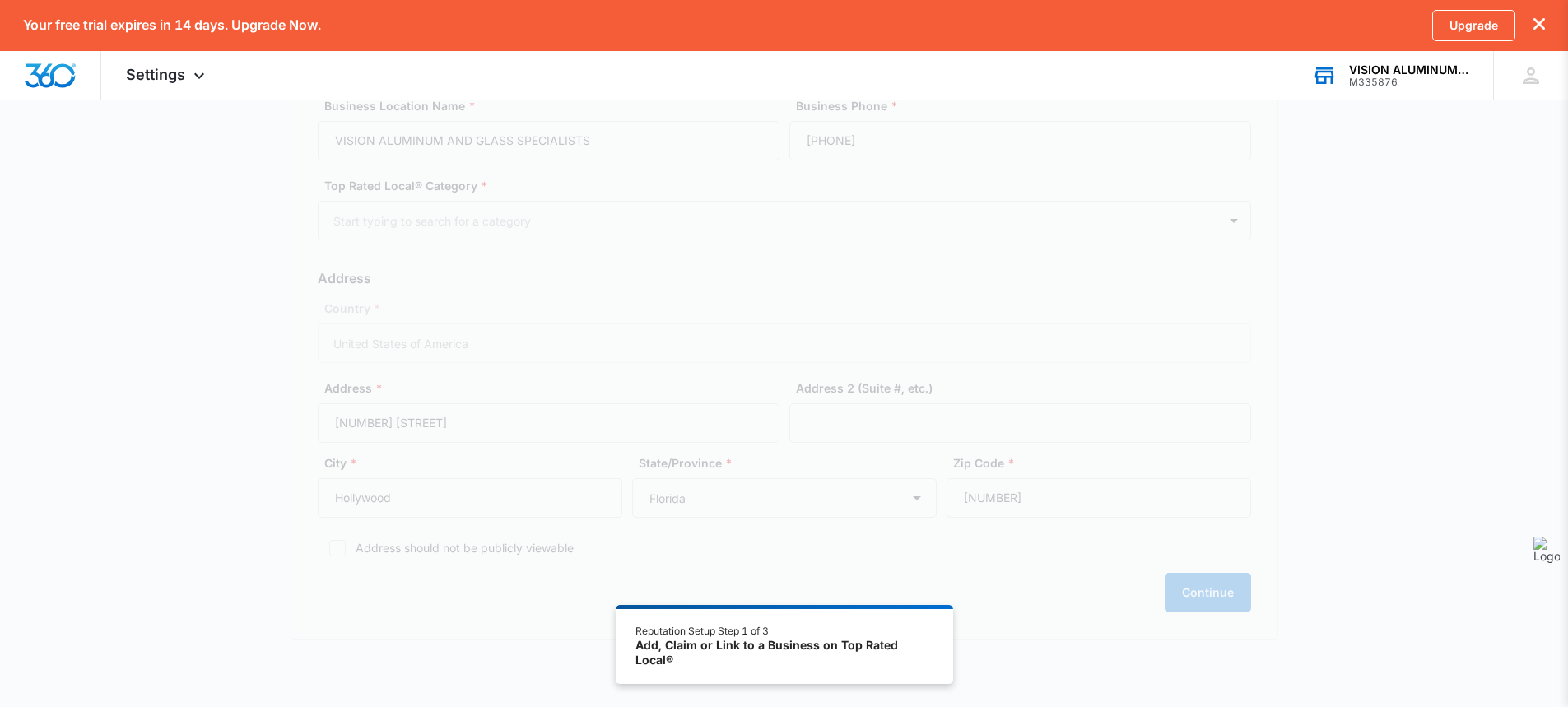 scroll, scrollTop: 0, scrollLeft: 0, axis: both 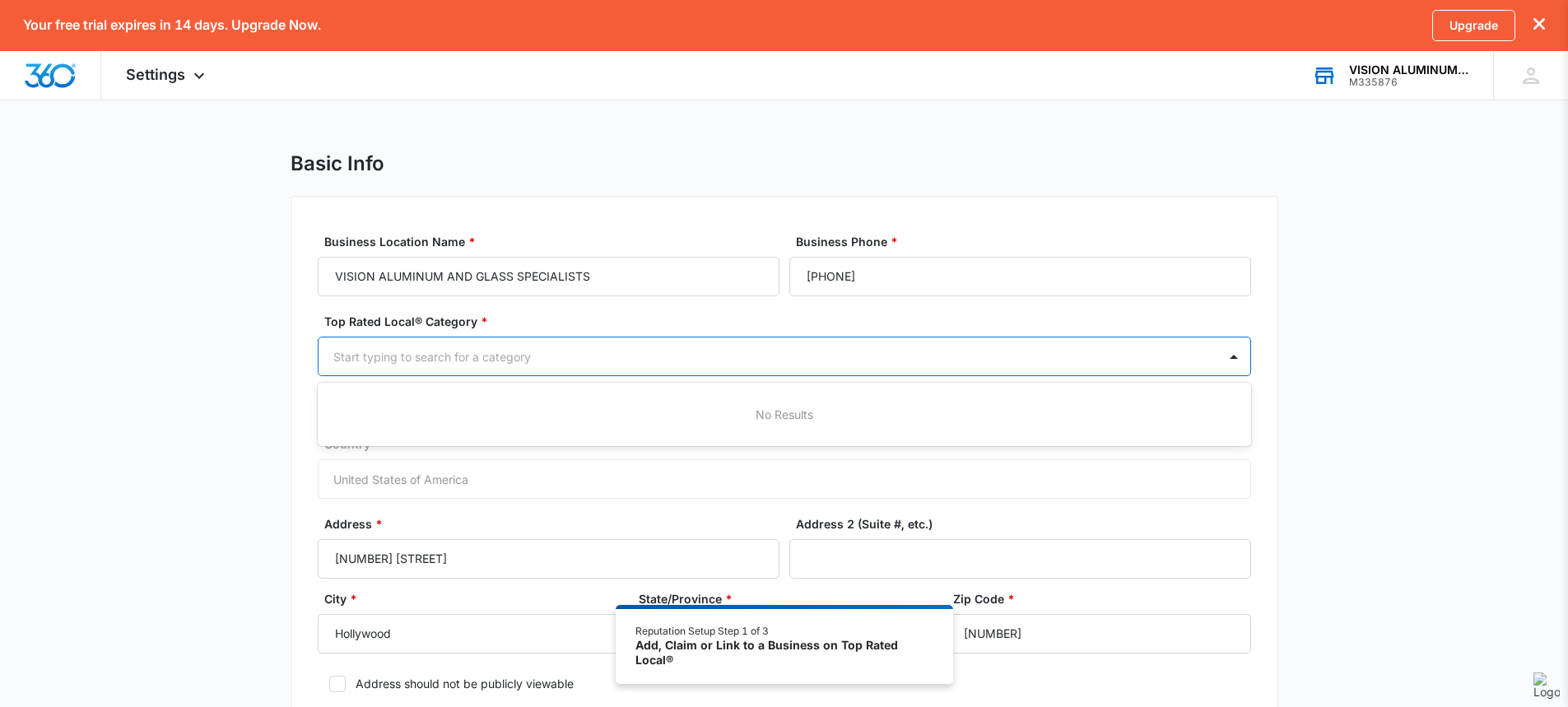 click at bounding box center [765, 356] 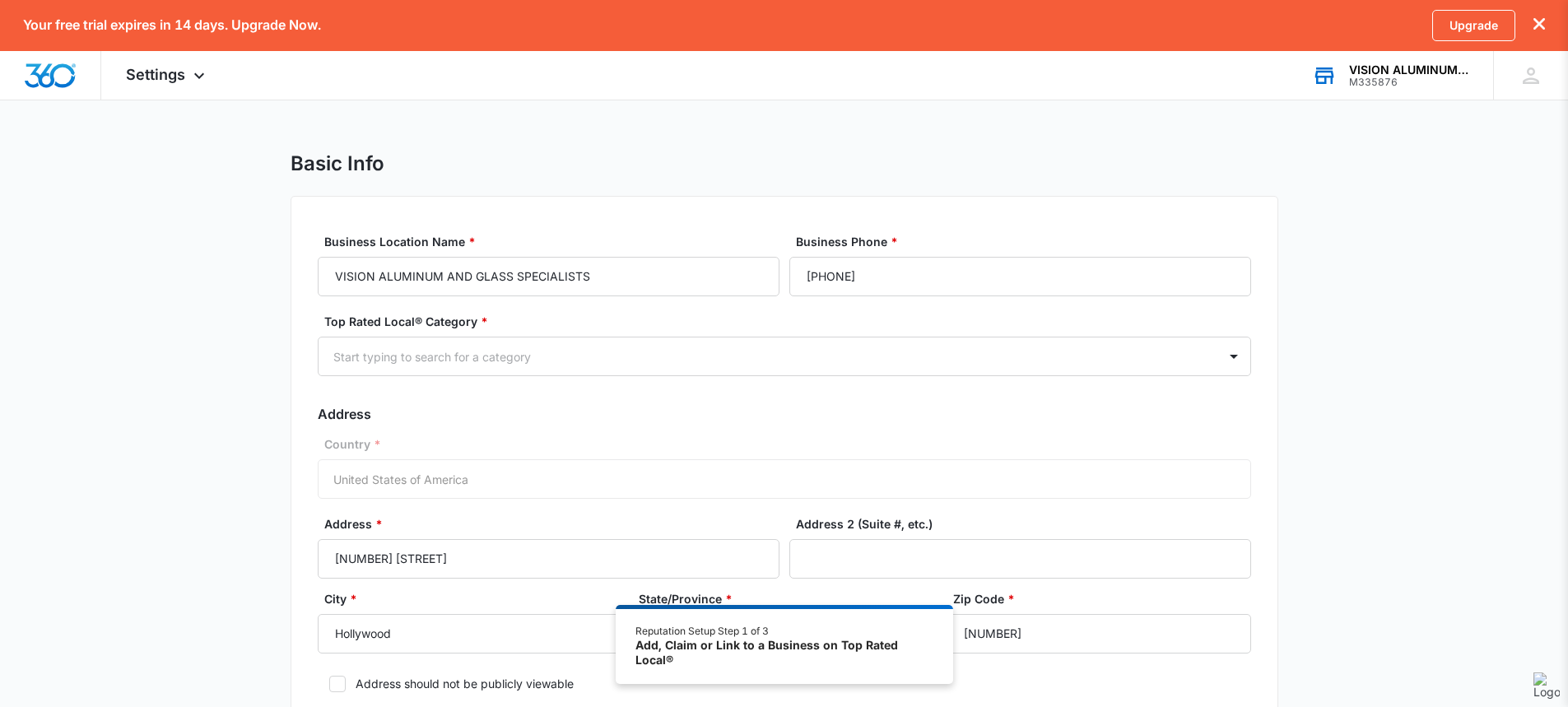 click on "Country * United States of America" at bounding box center [784, 467] 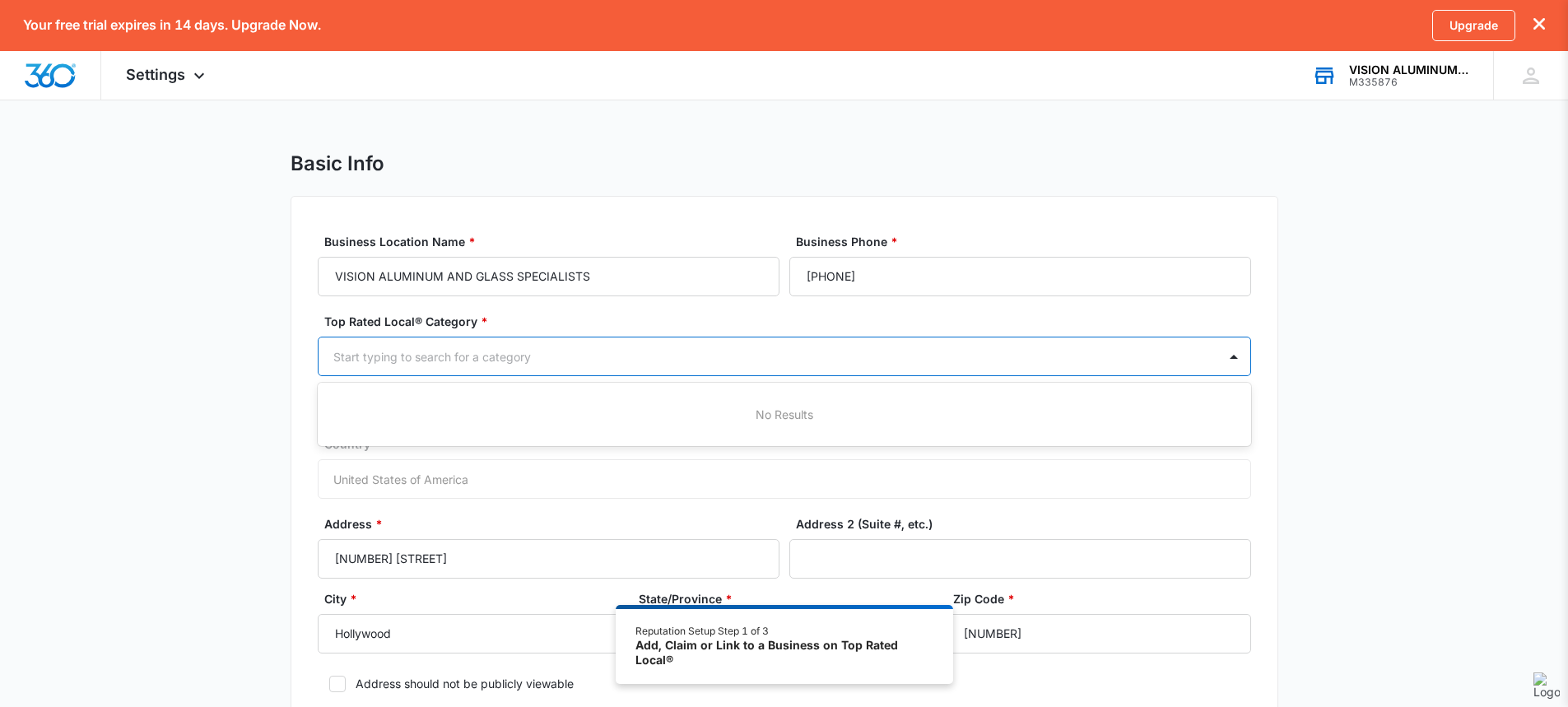 click on "Start typing to search for a category" at bounding box center (768, 356) 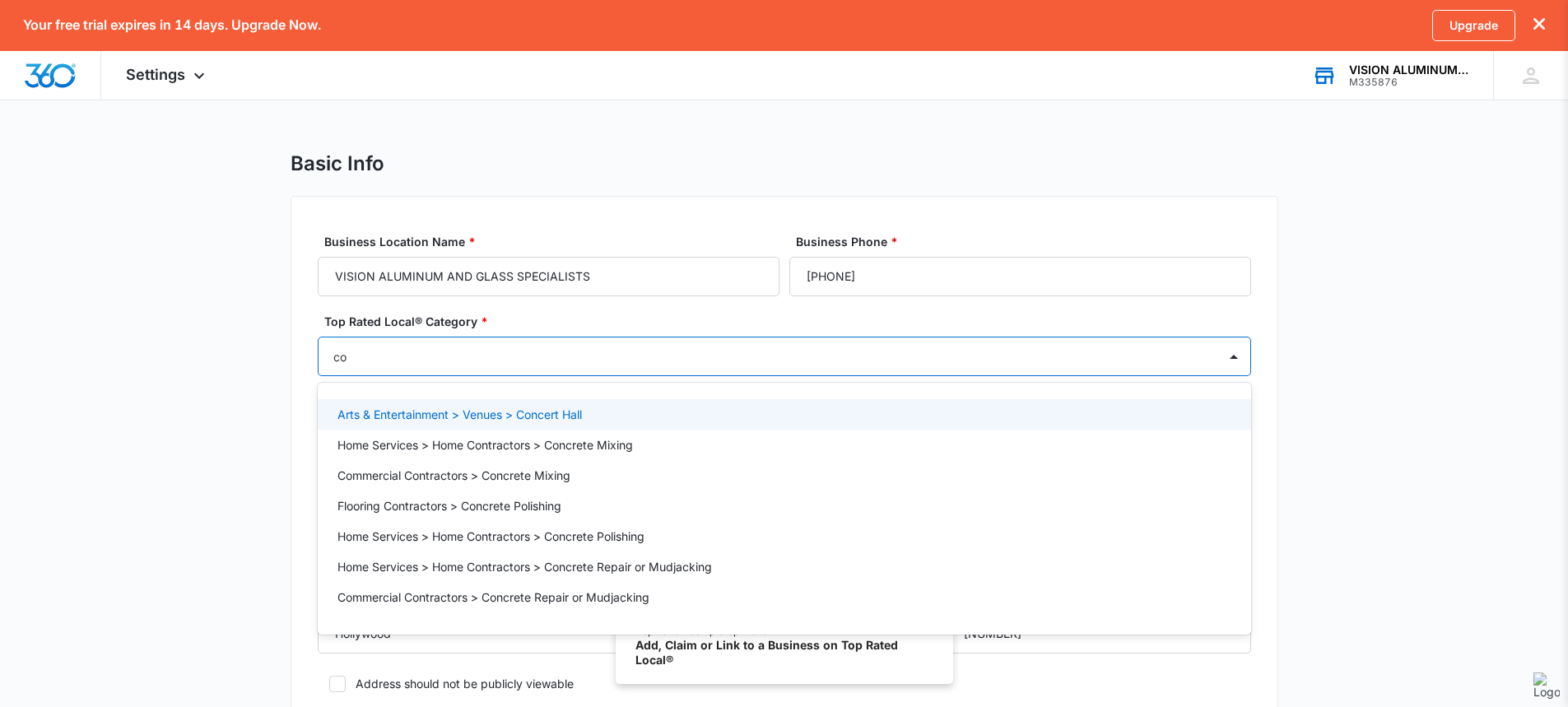 type on "c" 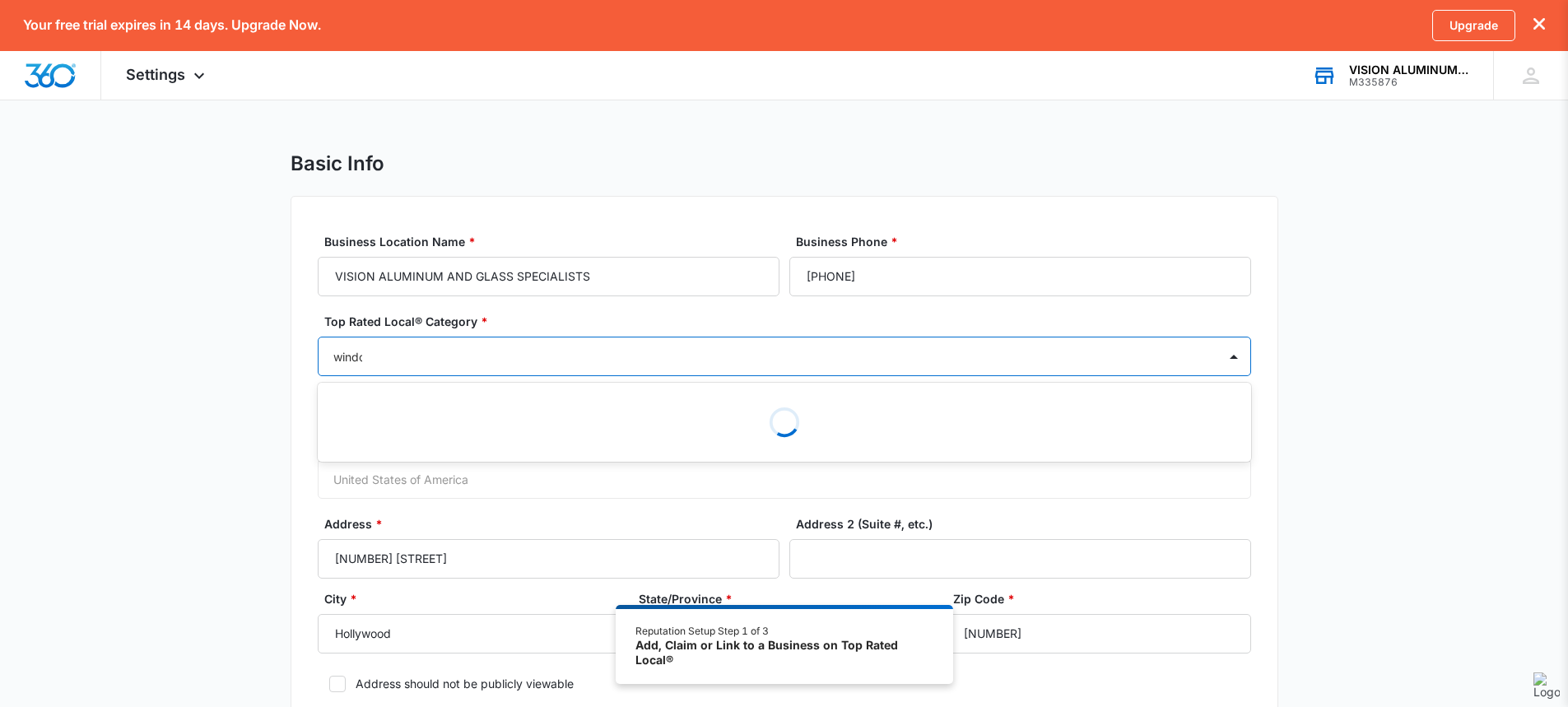 type on "window" 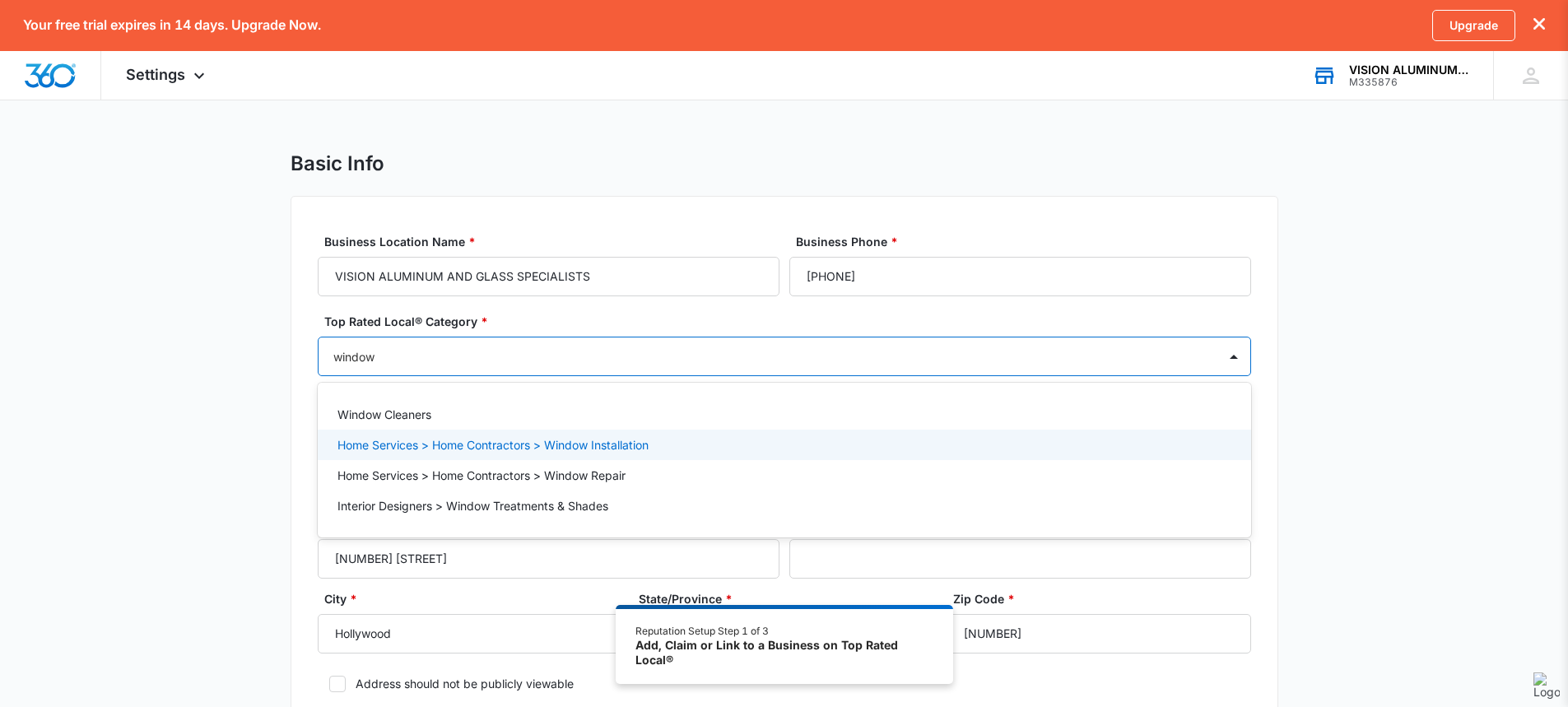click on "Home Services > Home Contractors > Window Installation" at bounding box center [493, 444] 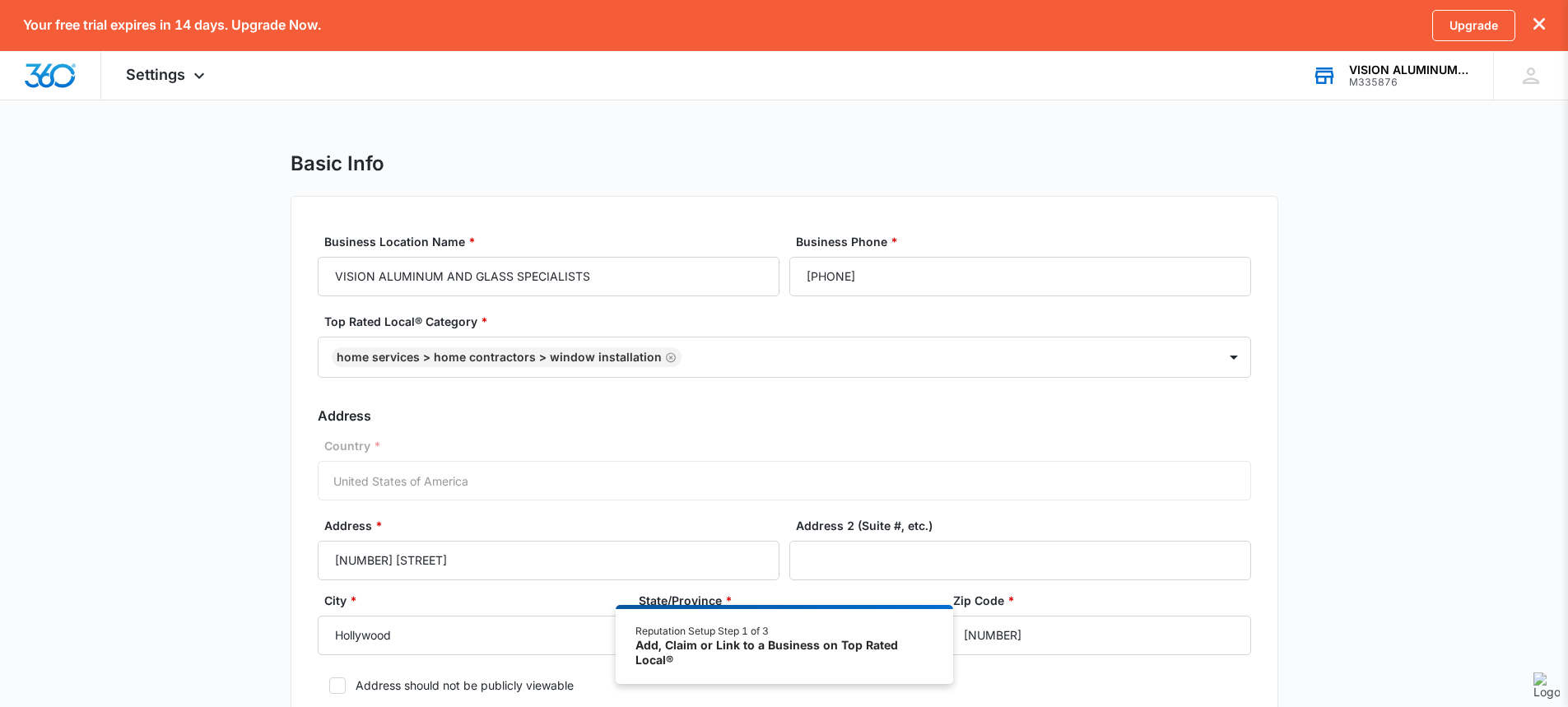 click on "Country * United States of America" at bounding box center (784, 468) 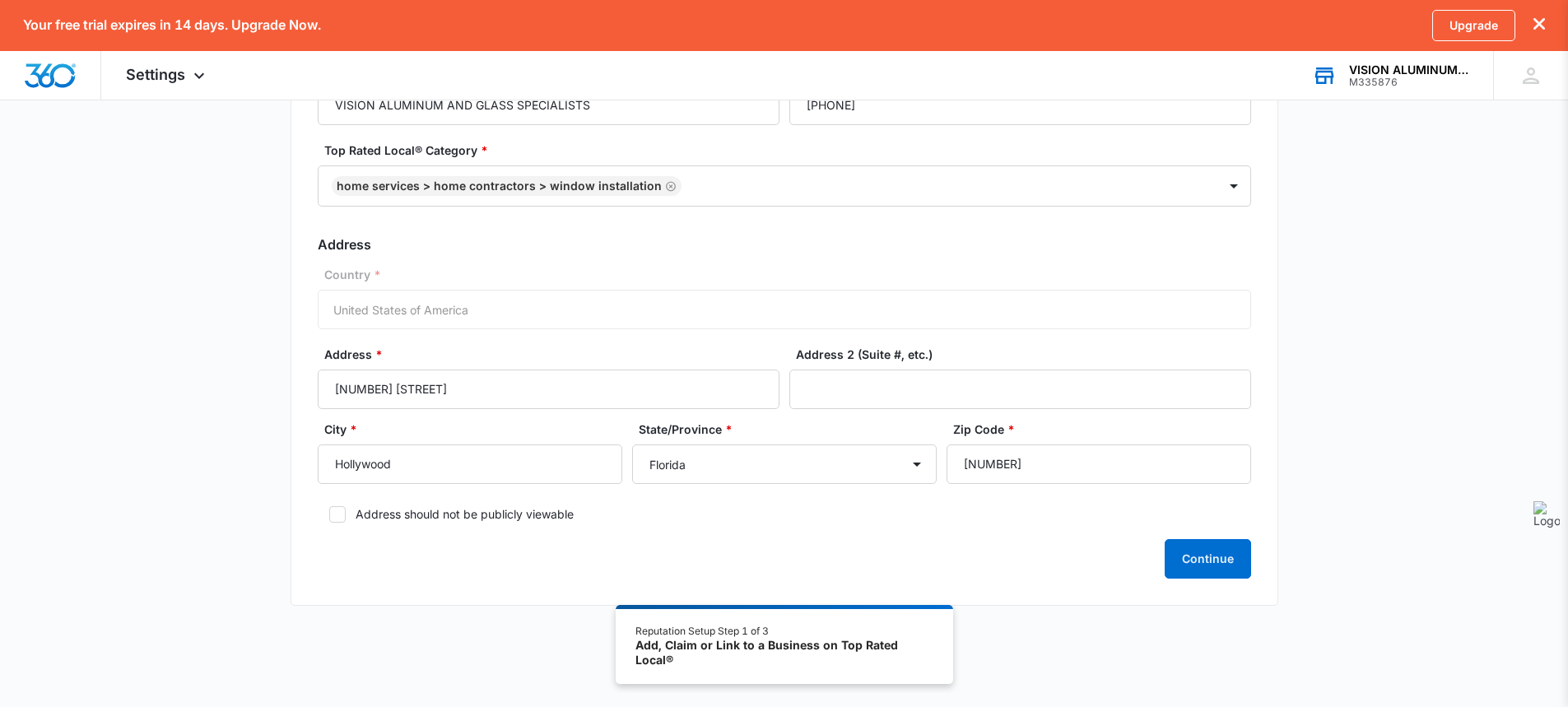 scroll, scrollTop: 174, scrollLeft: 0, axis: vertical 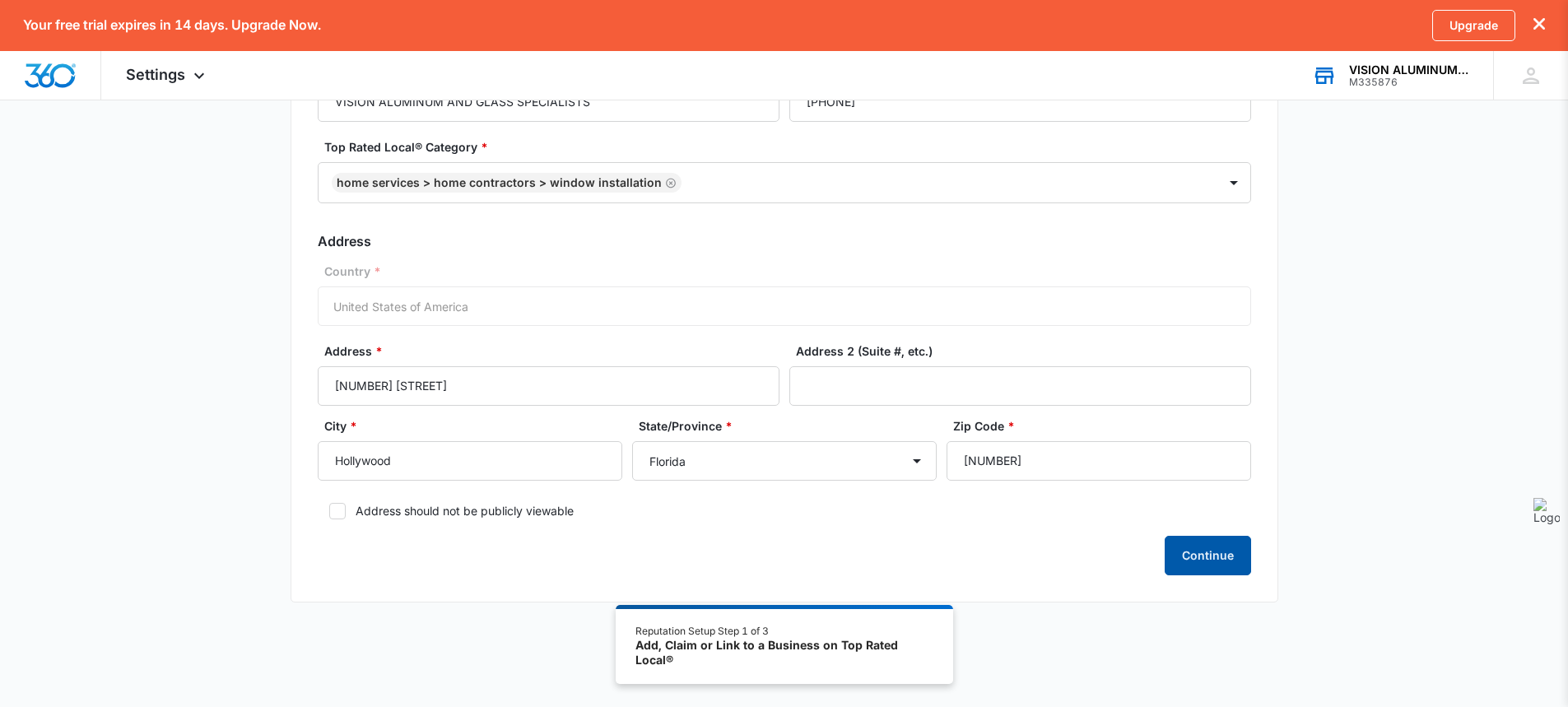 click on "Continue" at bounding box center [1207, 556] 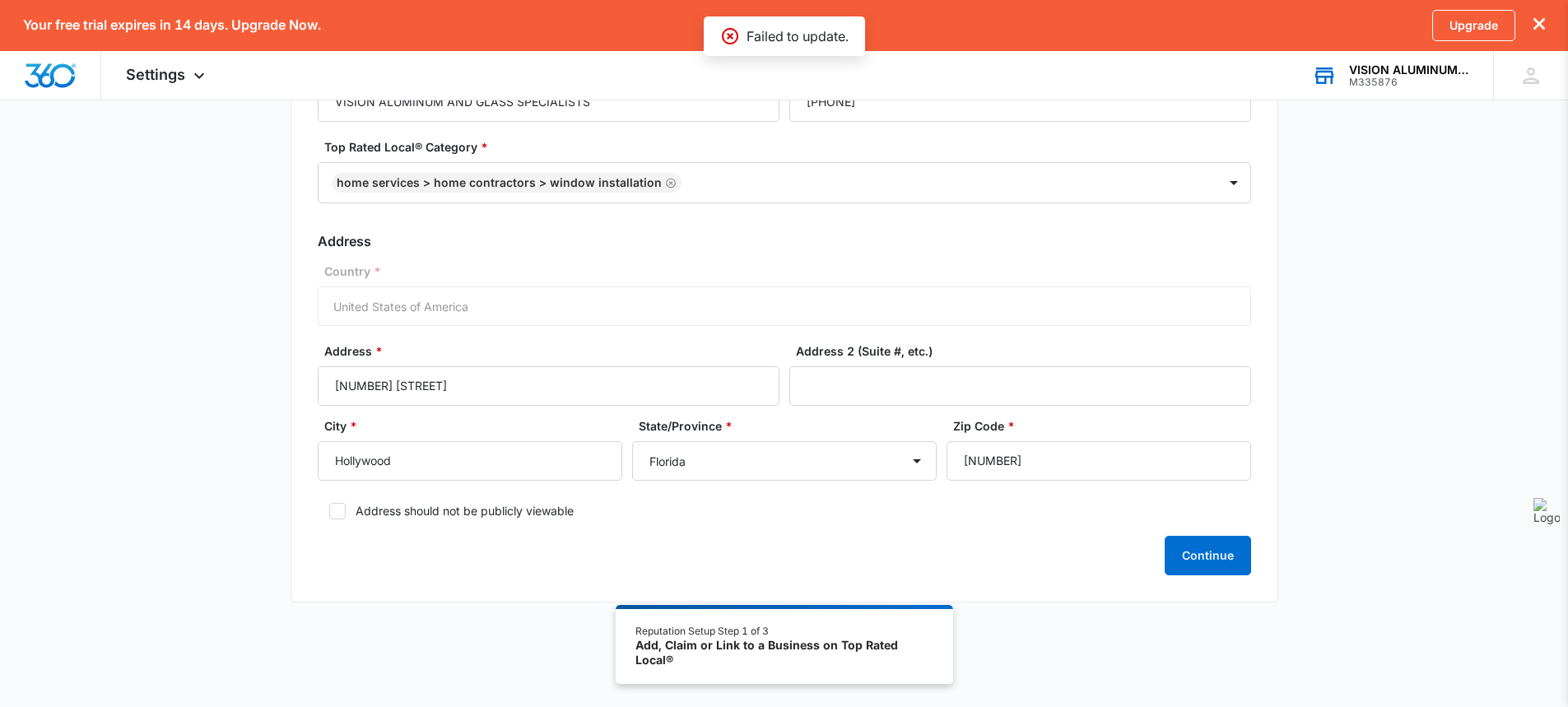 click on "Failed to update." at bounding box center [798, 36] 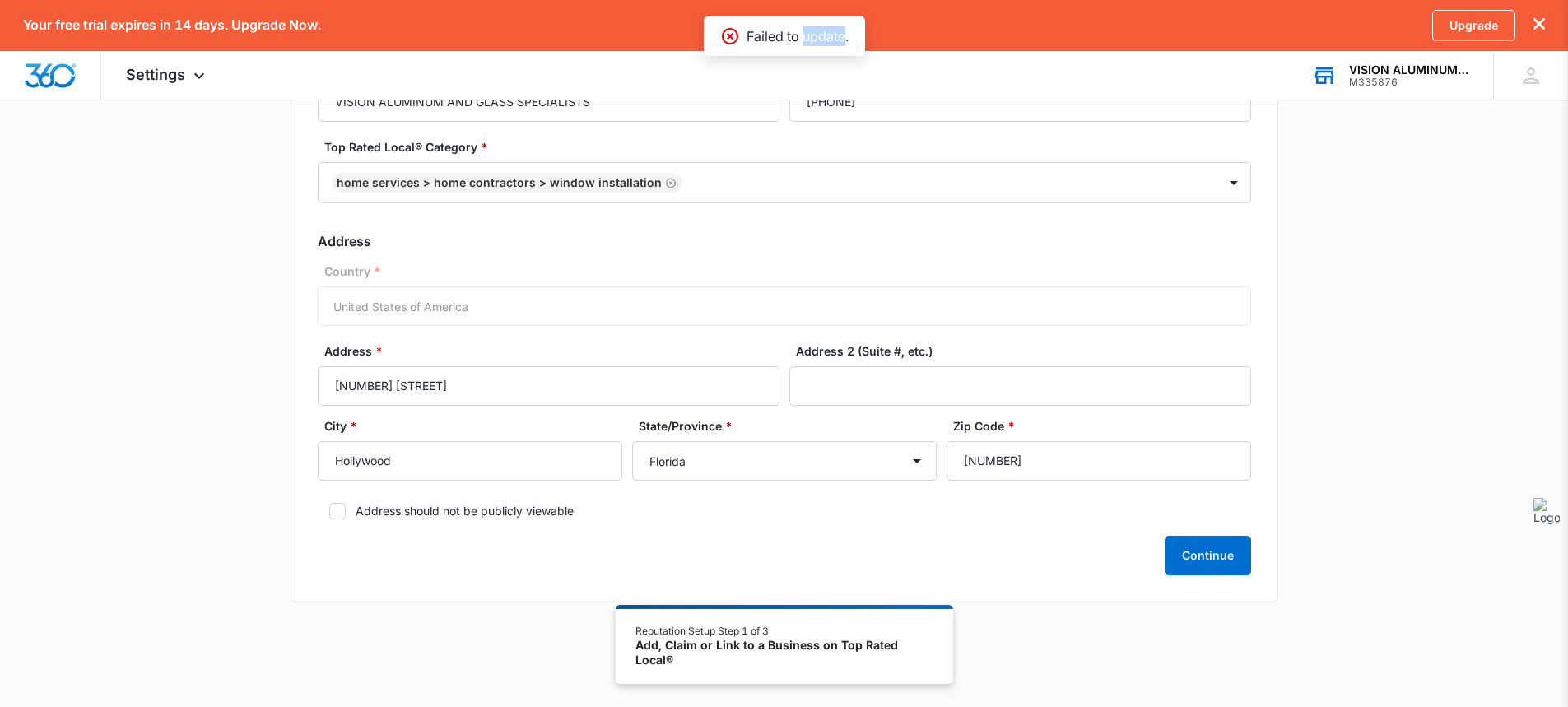 click on "Failed to update." at bounding box center (798, 36) 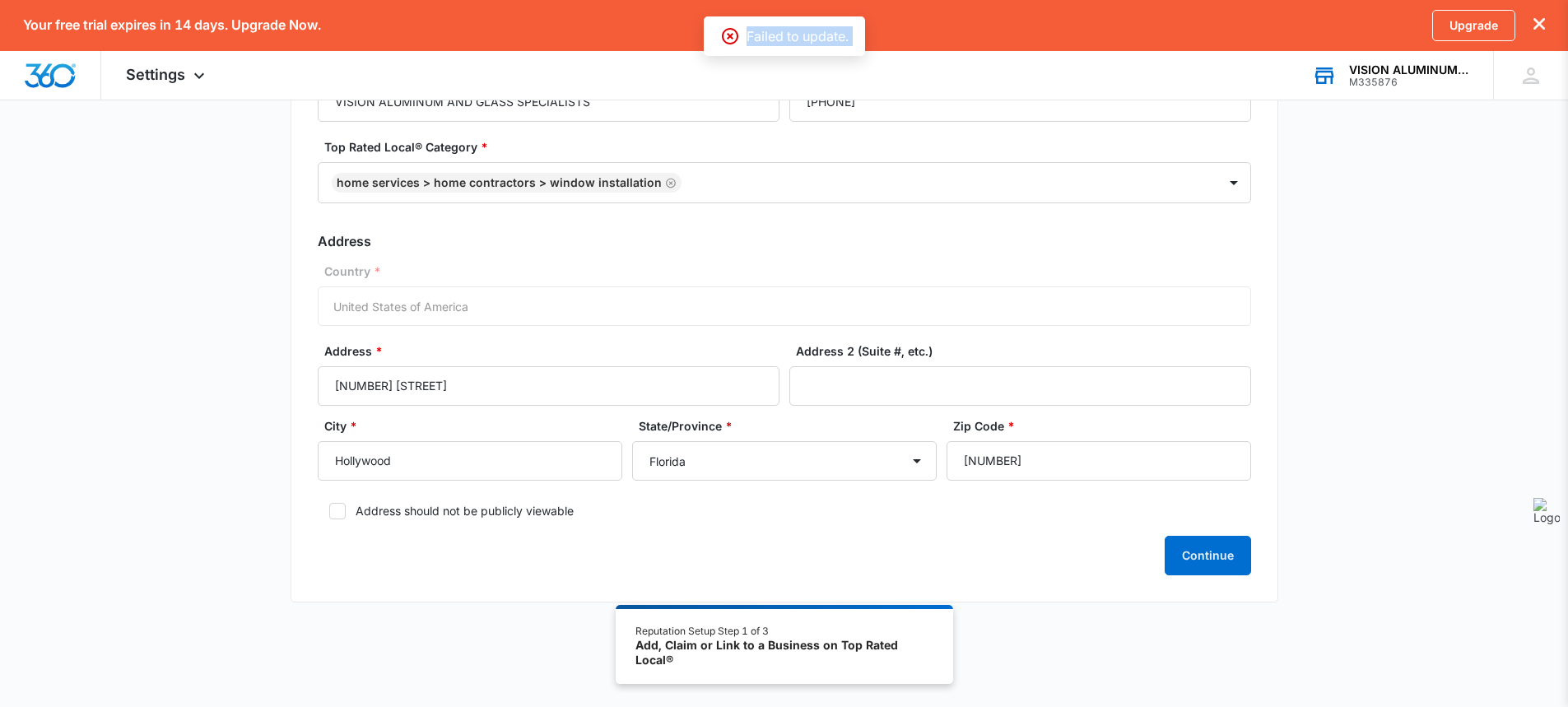 click on "Failed to update." at bounding box center (798, 36) 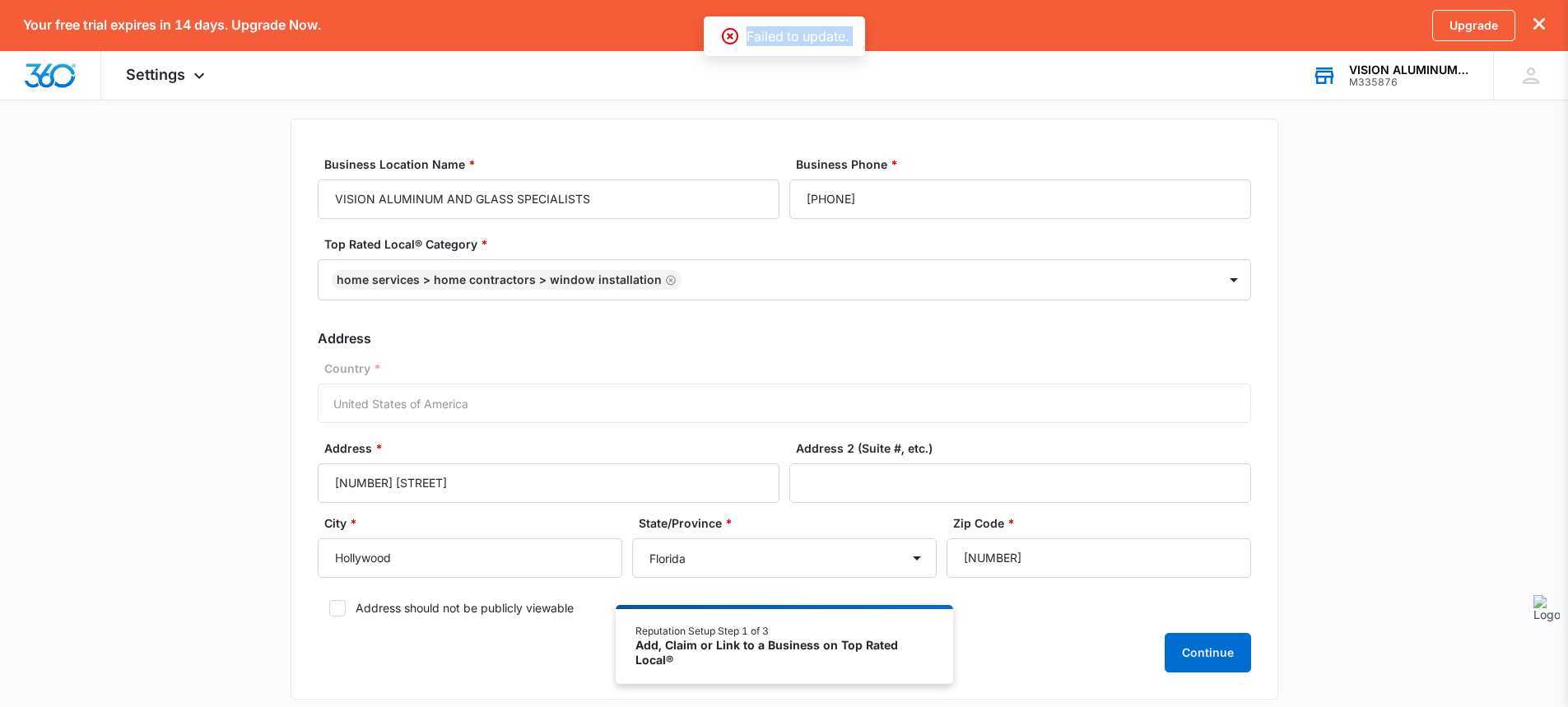 scroll, scrollTop: 0, scrollLeft: 0, axis: both 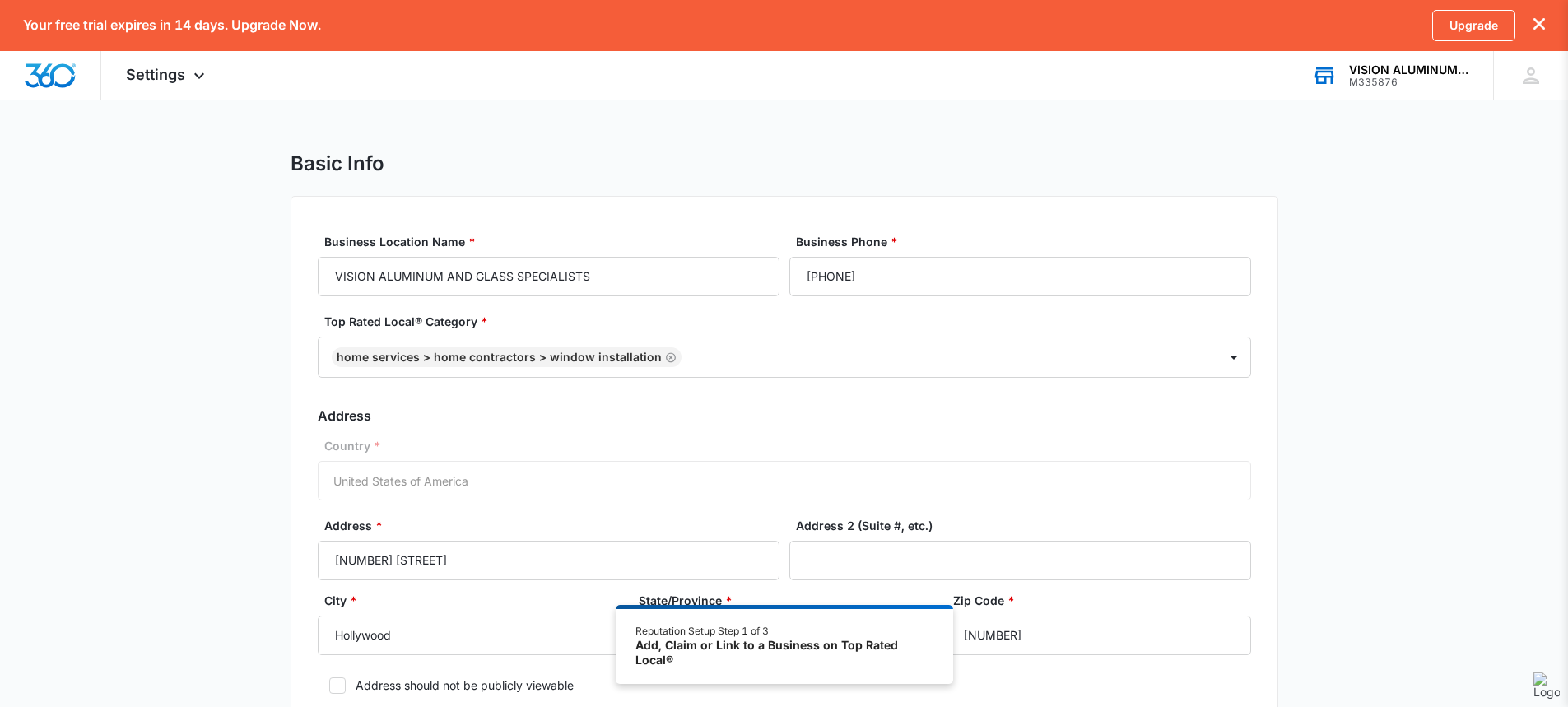 click on "Address" at bounding box center [784, 416] 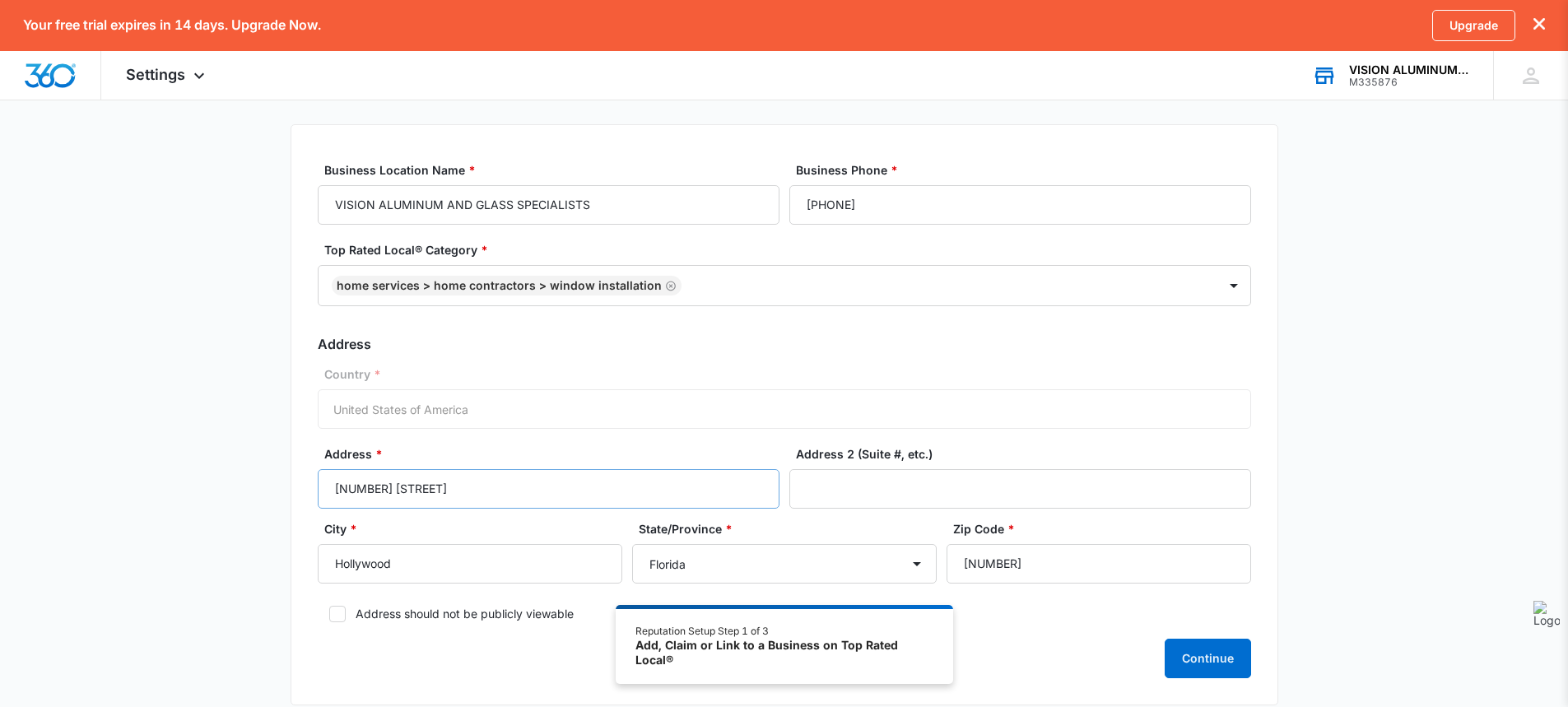 scroll, scrollTop: 156, scrollLeft: 0, axis: vertical 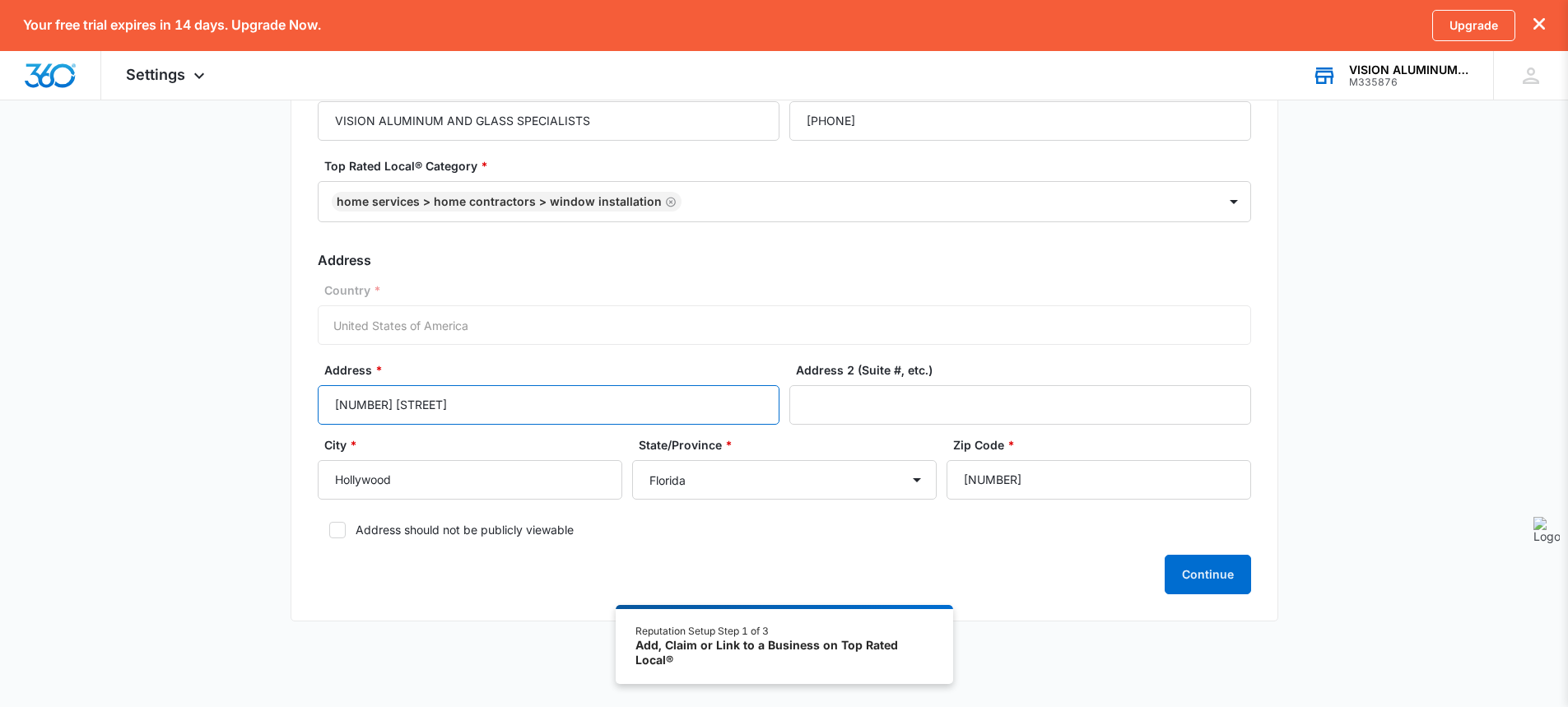 click on "[NUMBER] [STREET]" at bounding box center (548, 405) 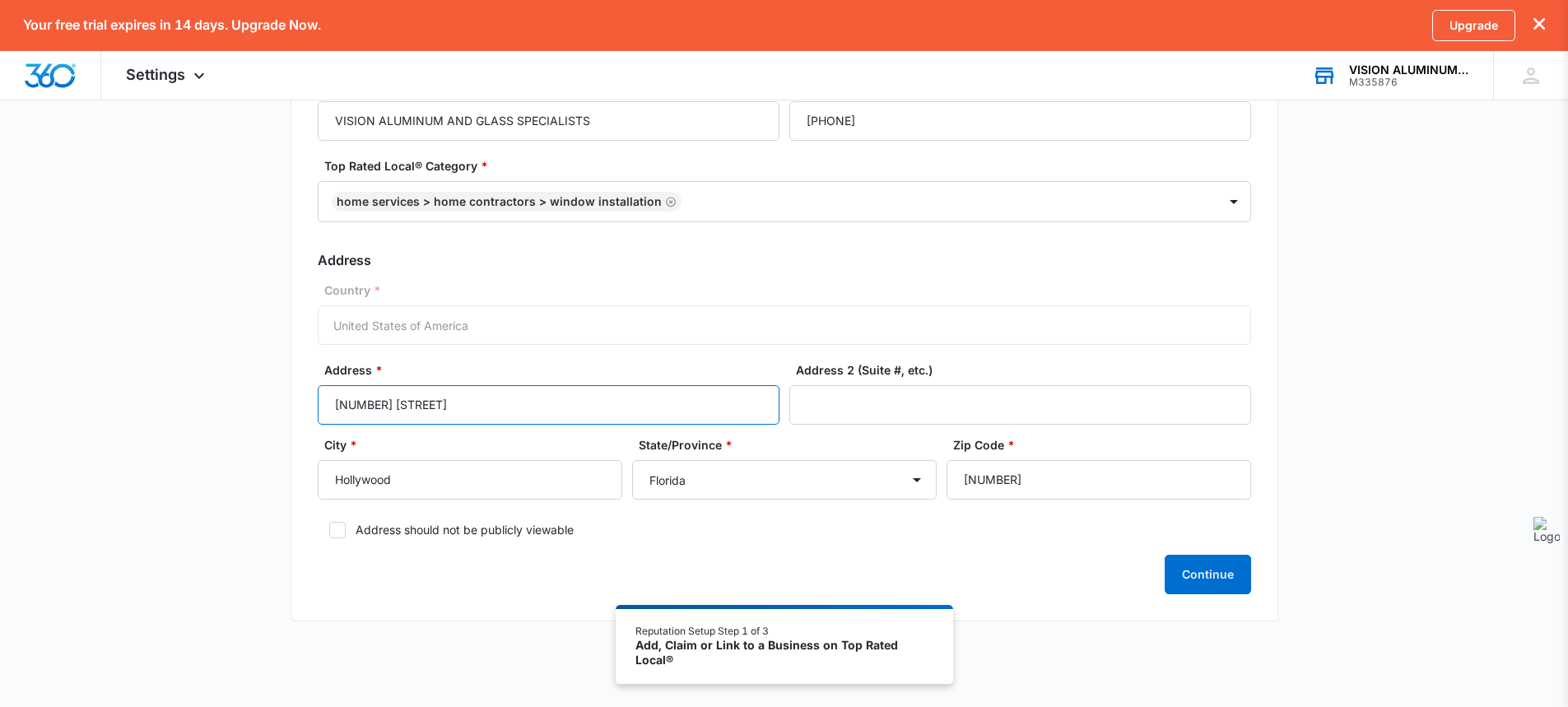 type on "4235 NW 76th Ave" 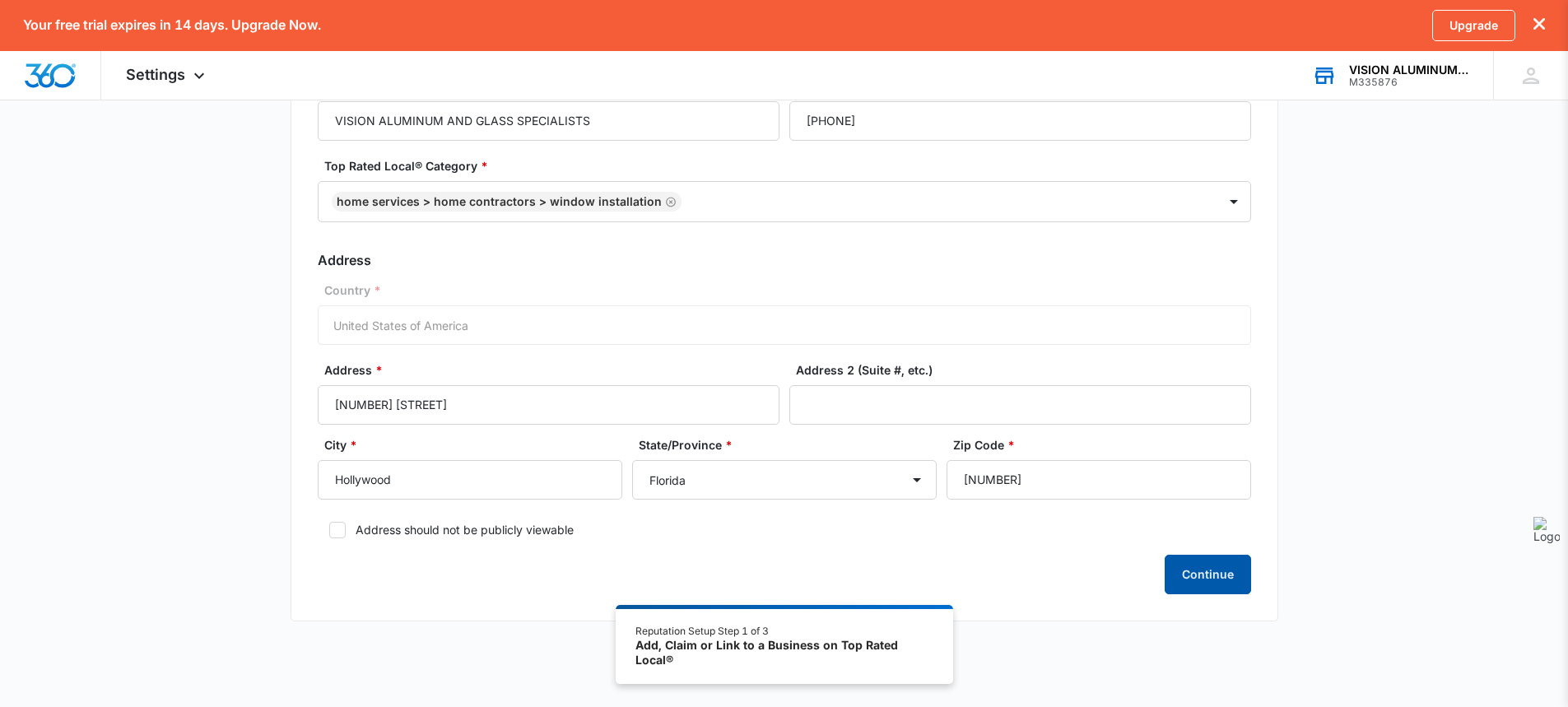 click on "Continue" at bounding box center (1207, 574) 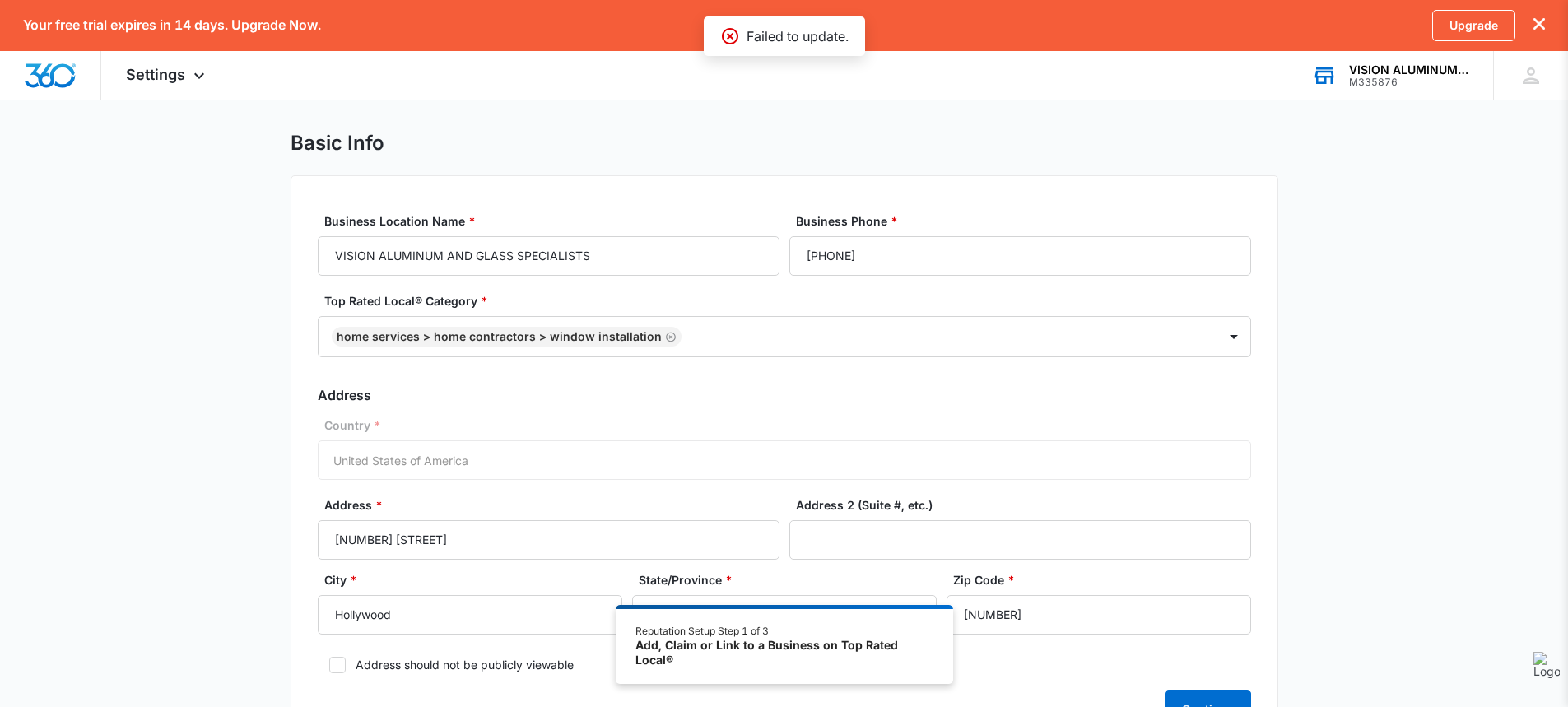 scroll, scrollTop: 0, scrollLeft: 0, axis: both 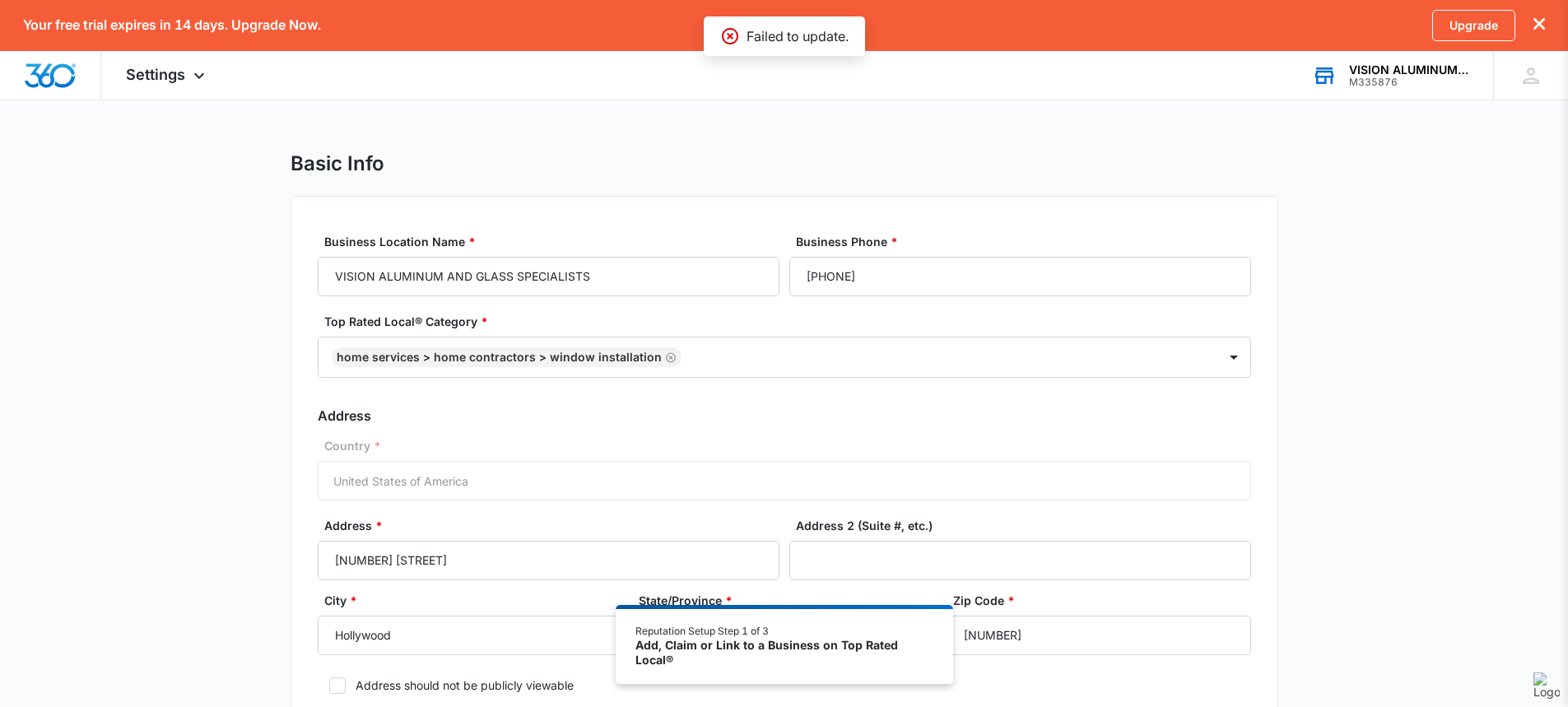 click on "Failed to update." at bounding box center [798, 36] 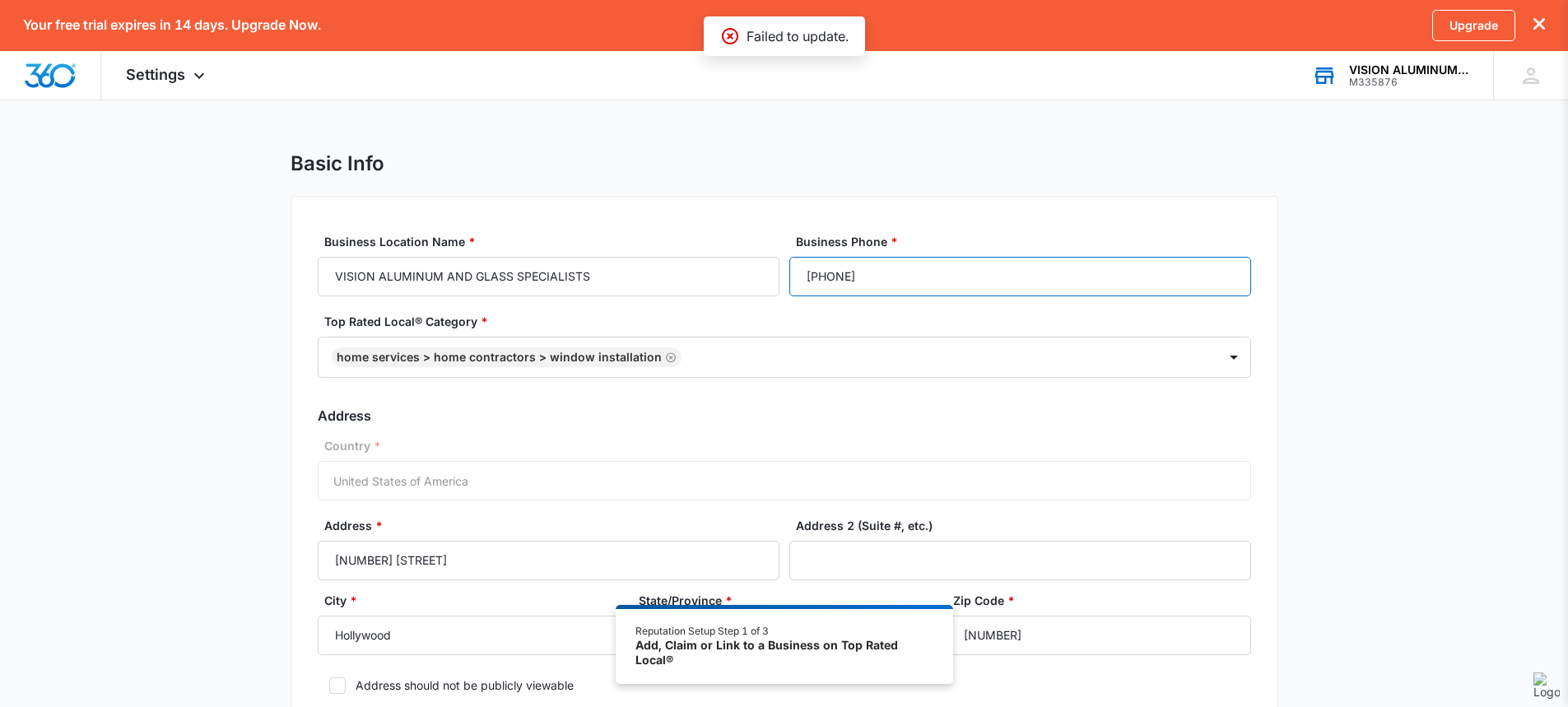 click on "([PHONE])" at bounding box center (1020, 277) 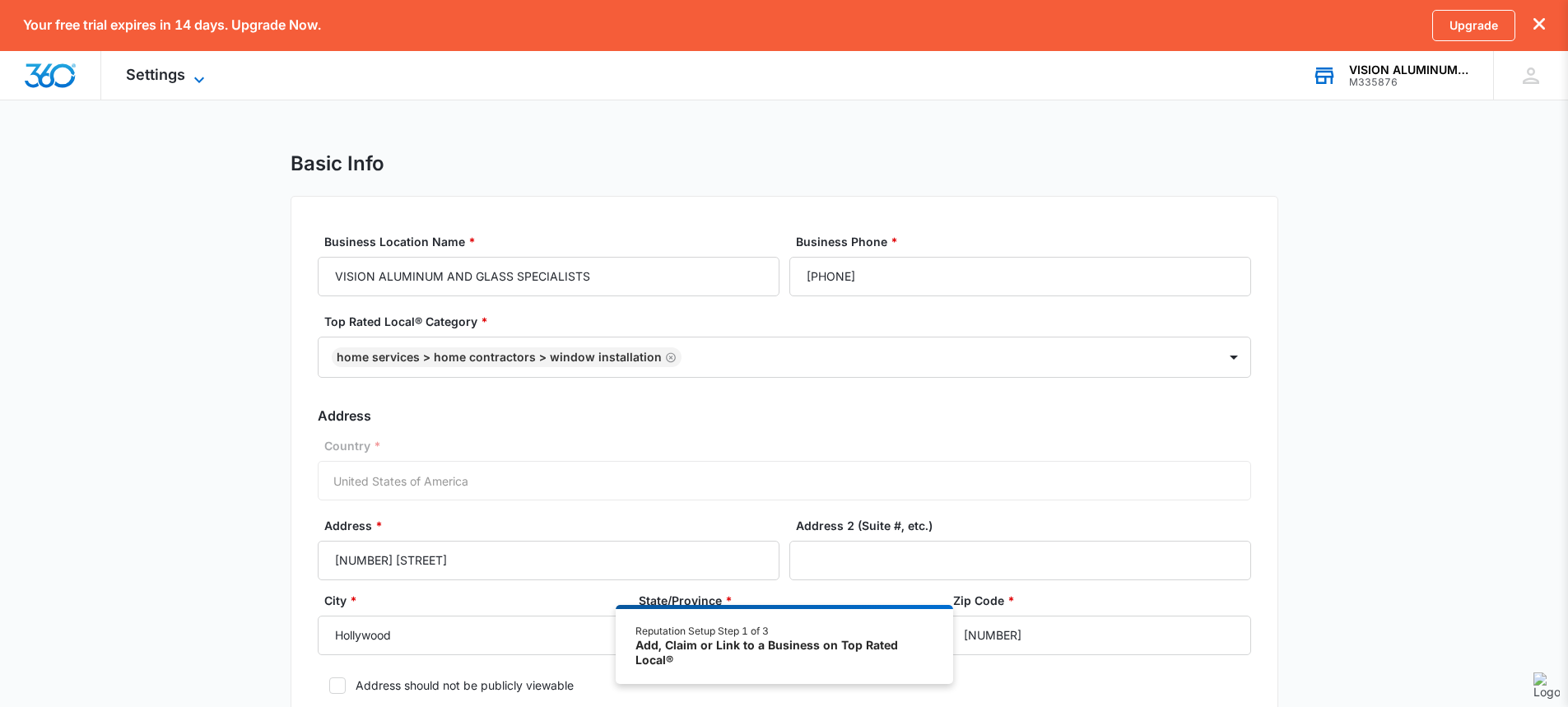 click 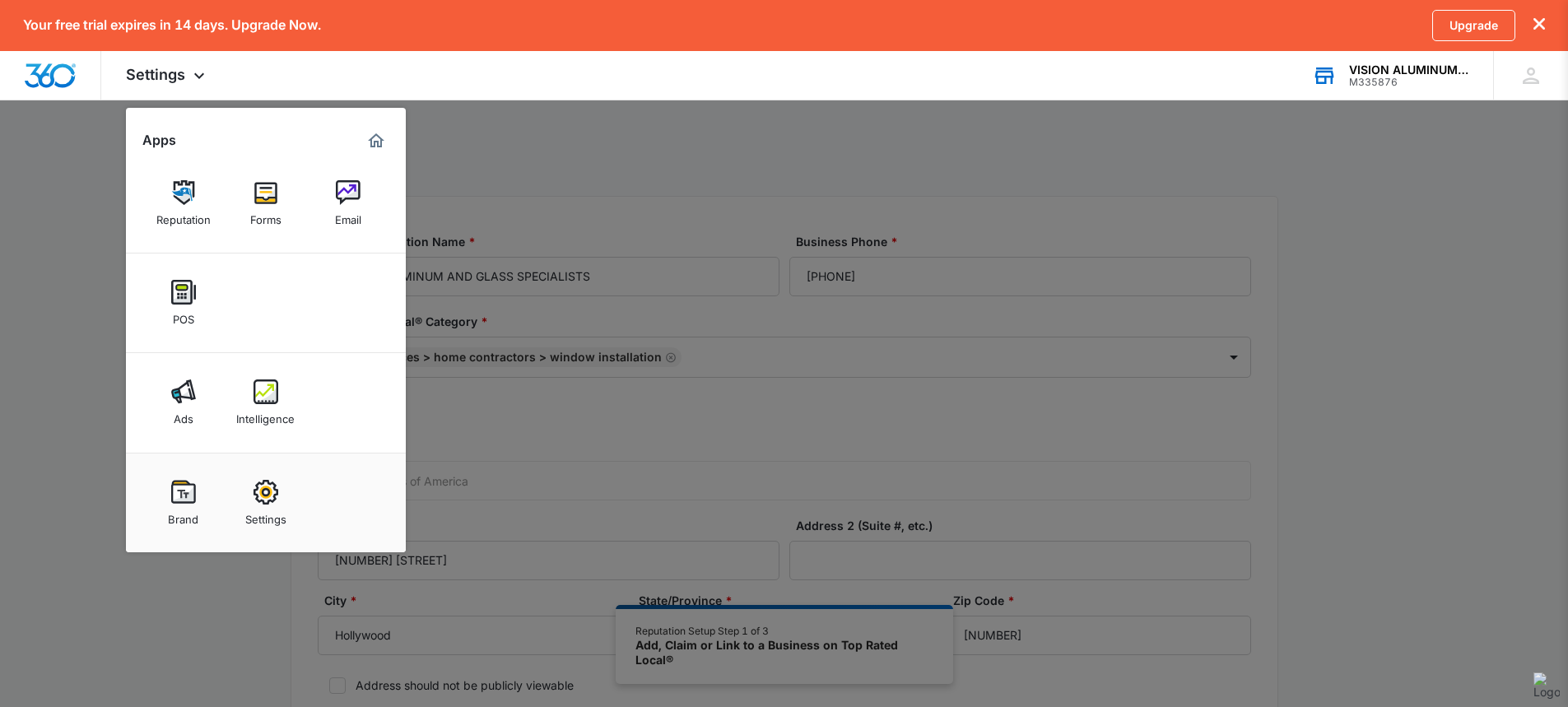 click on "Settings" at bounding box center [266, 503] 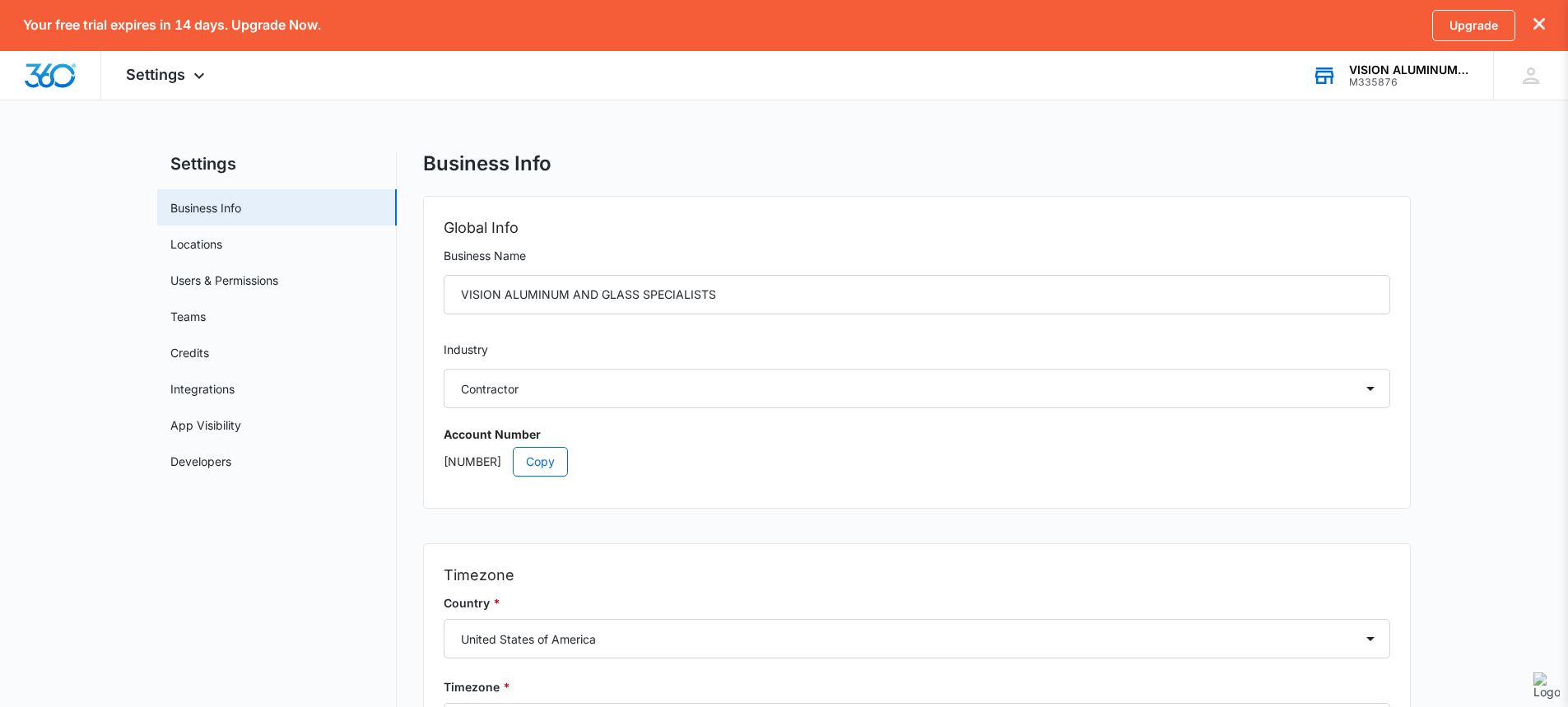 scroll, scrollTop: 3, scrollLeft: 0, axis: vertical 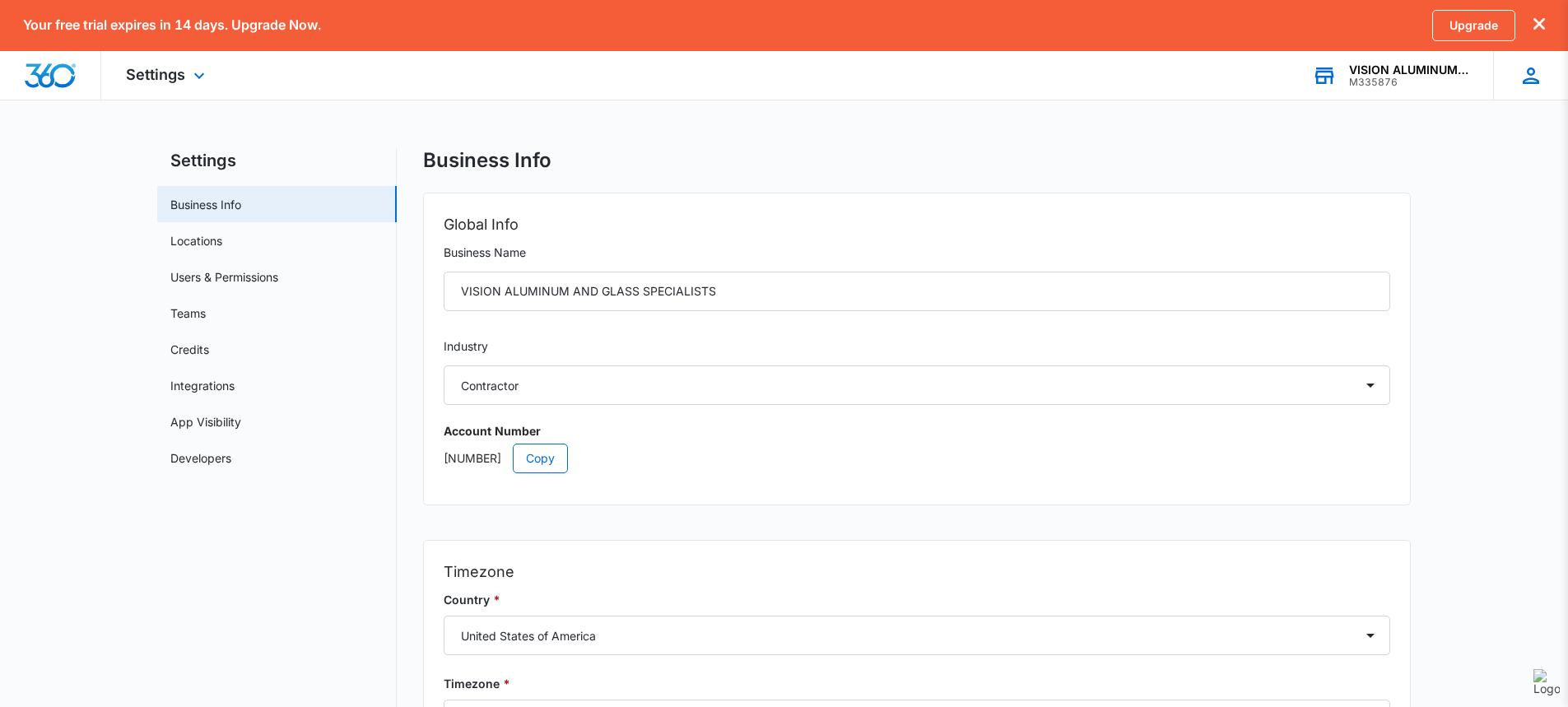click at bounding box center (1531, 76) 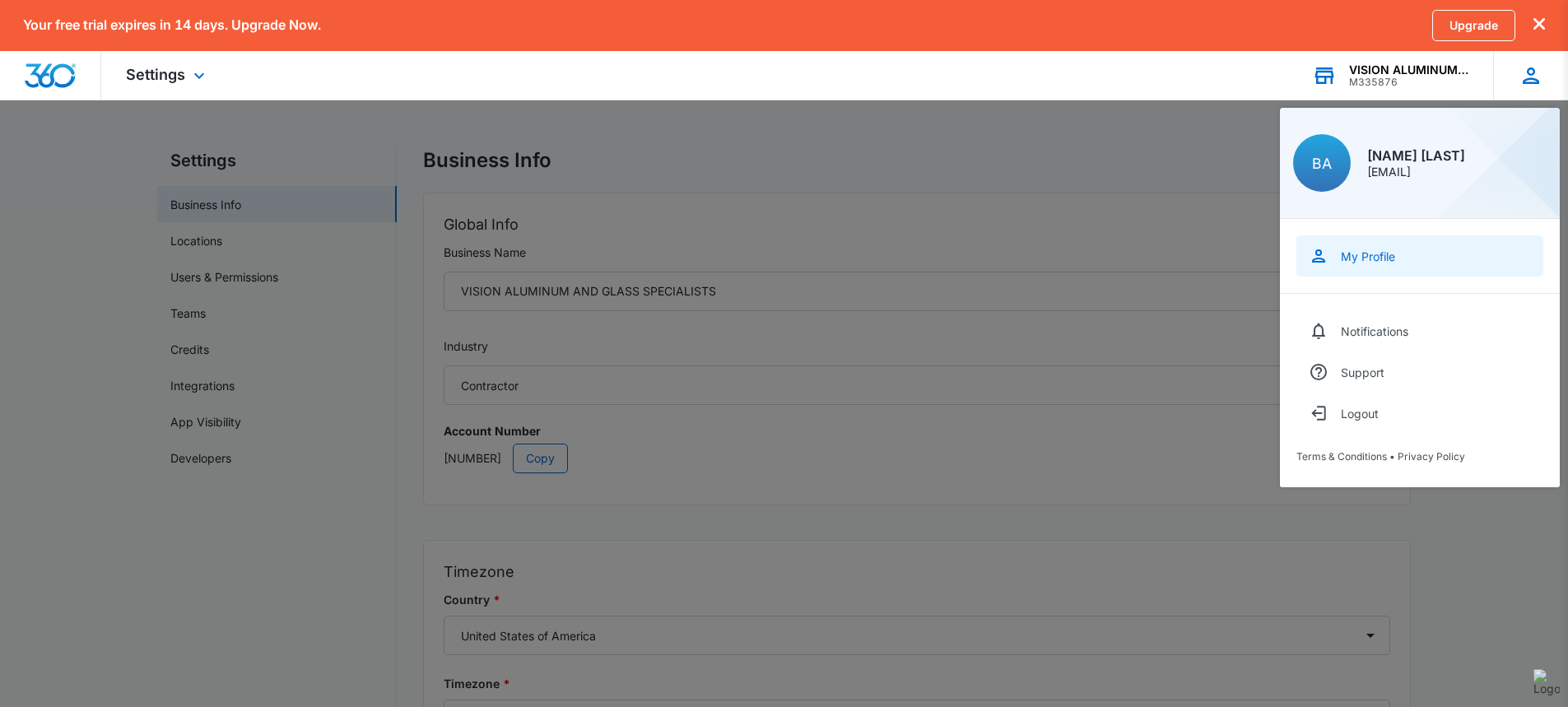 click on "My Profile" at bounding box center (1420, 256) 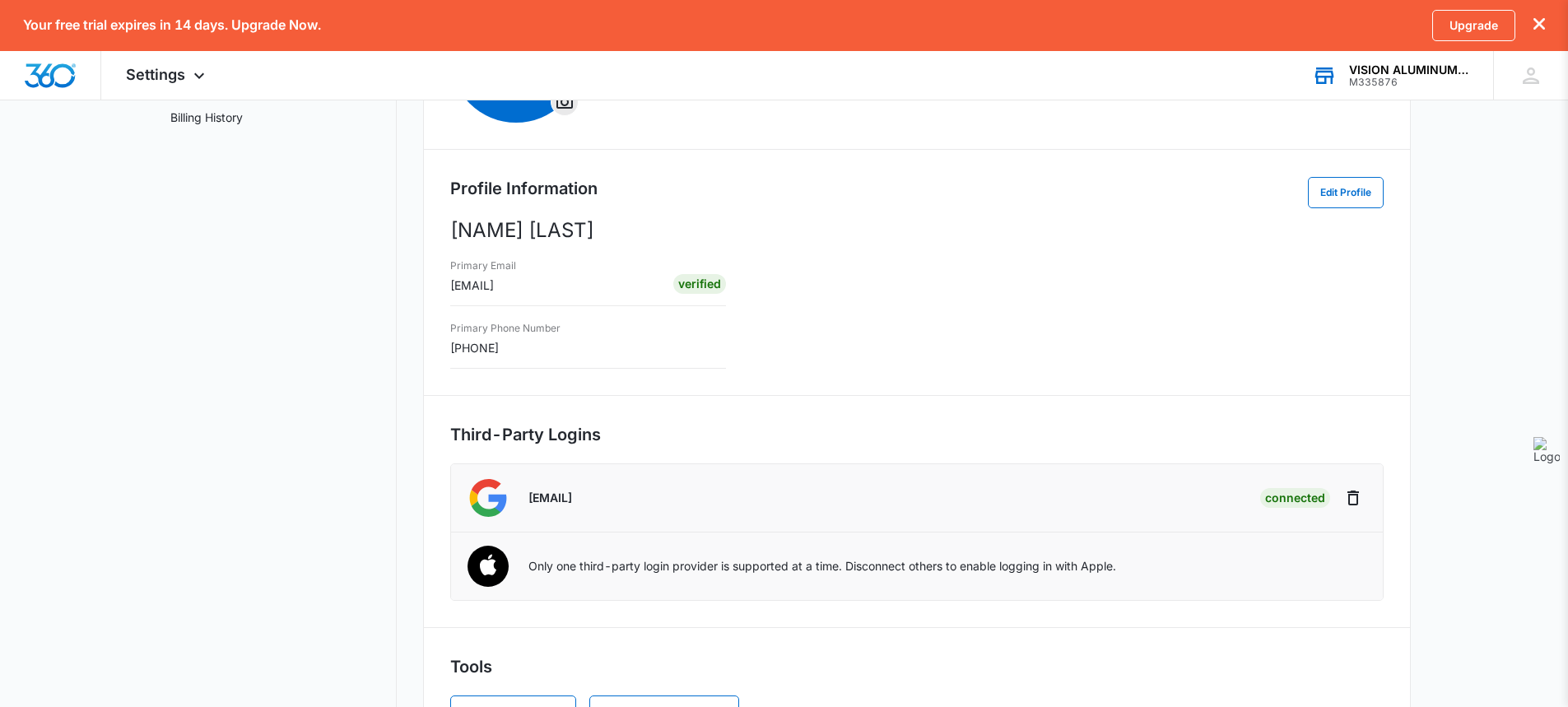 scroll, scrollTop: 0, scrollLeft: 0, axis: both 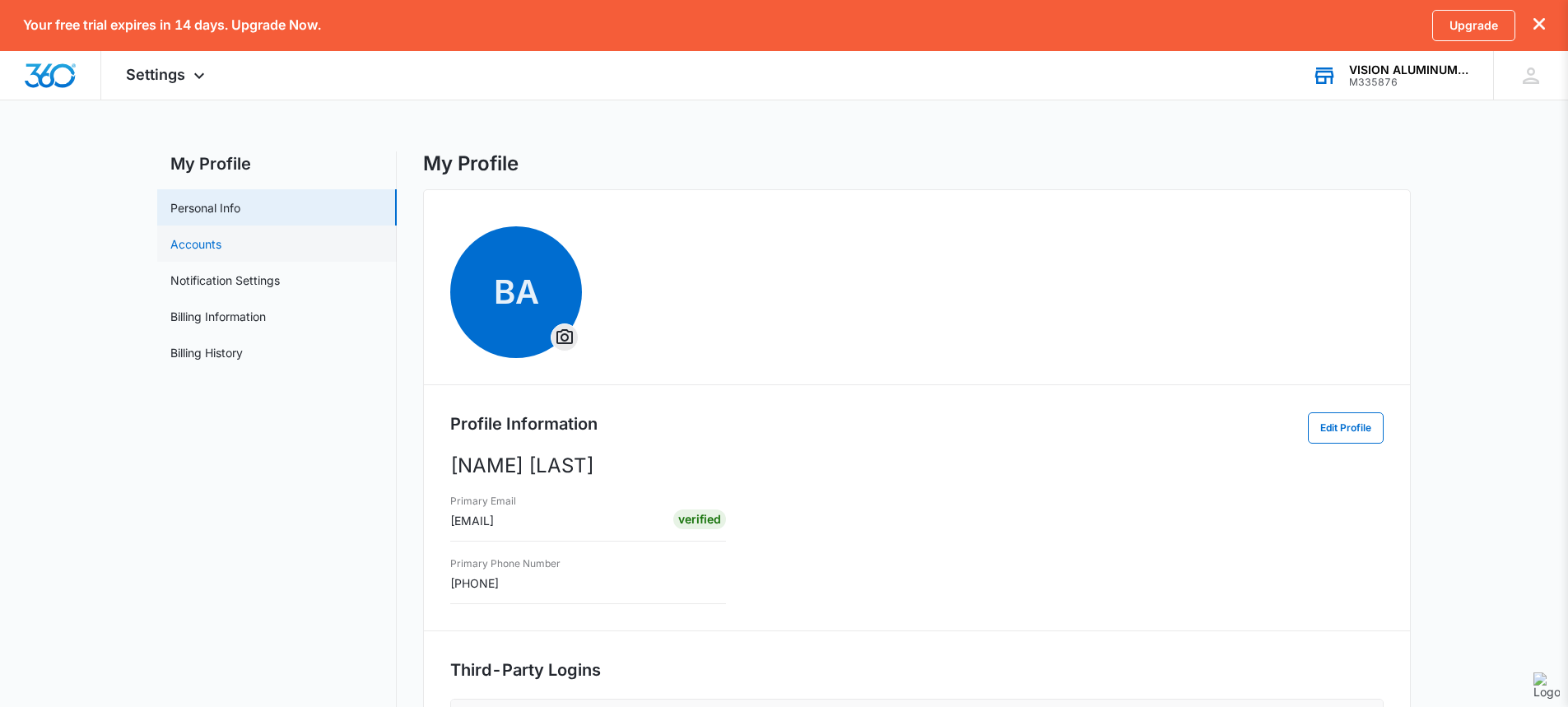 click on "Accounts" at bounding box center (196, 244) 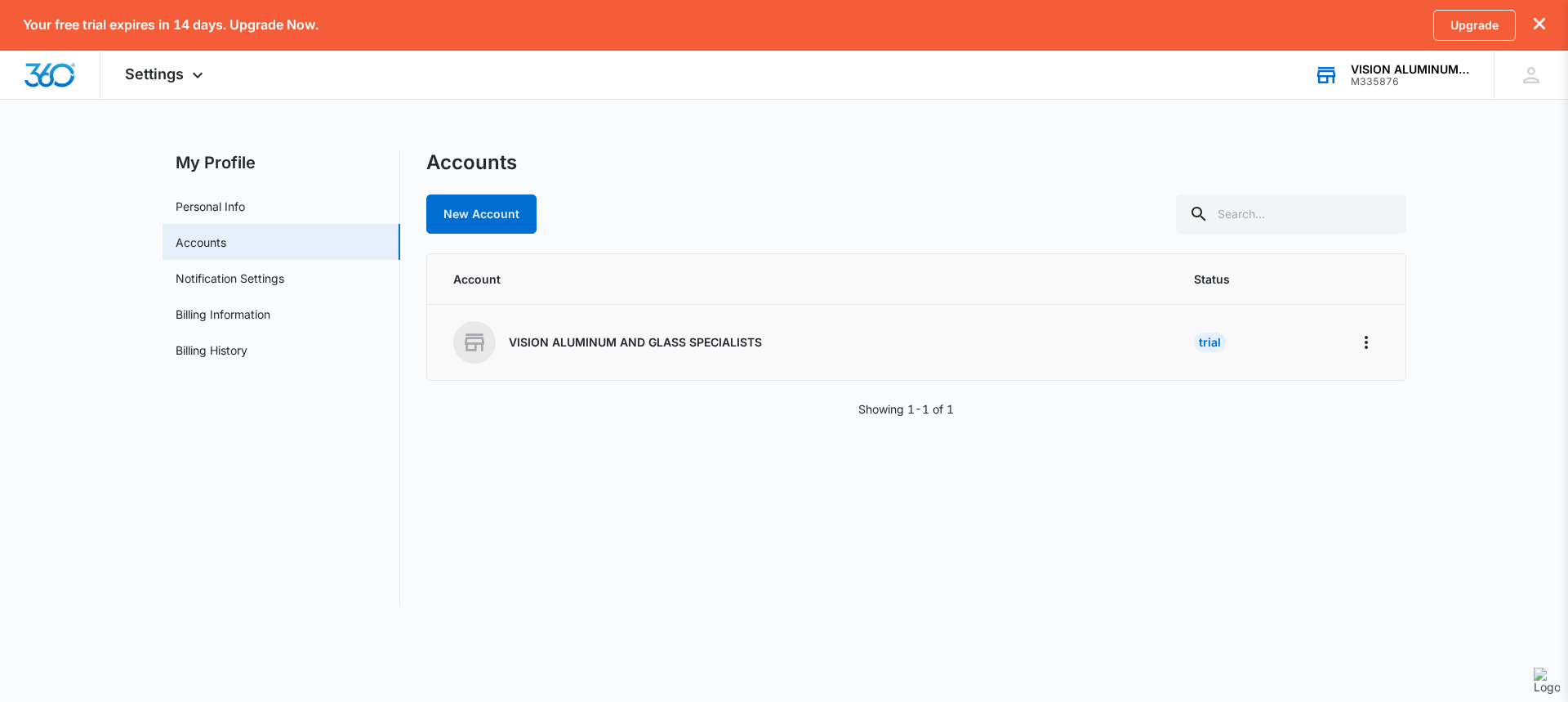 click on "[BRAND]" at bounding box center (804, 342) 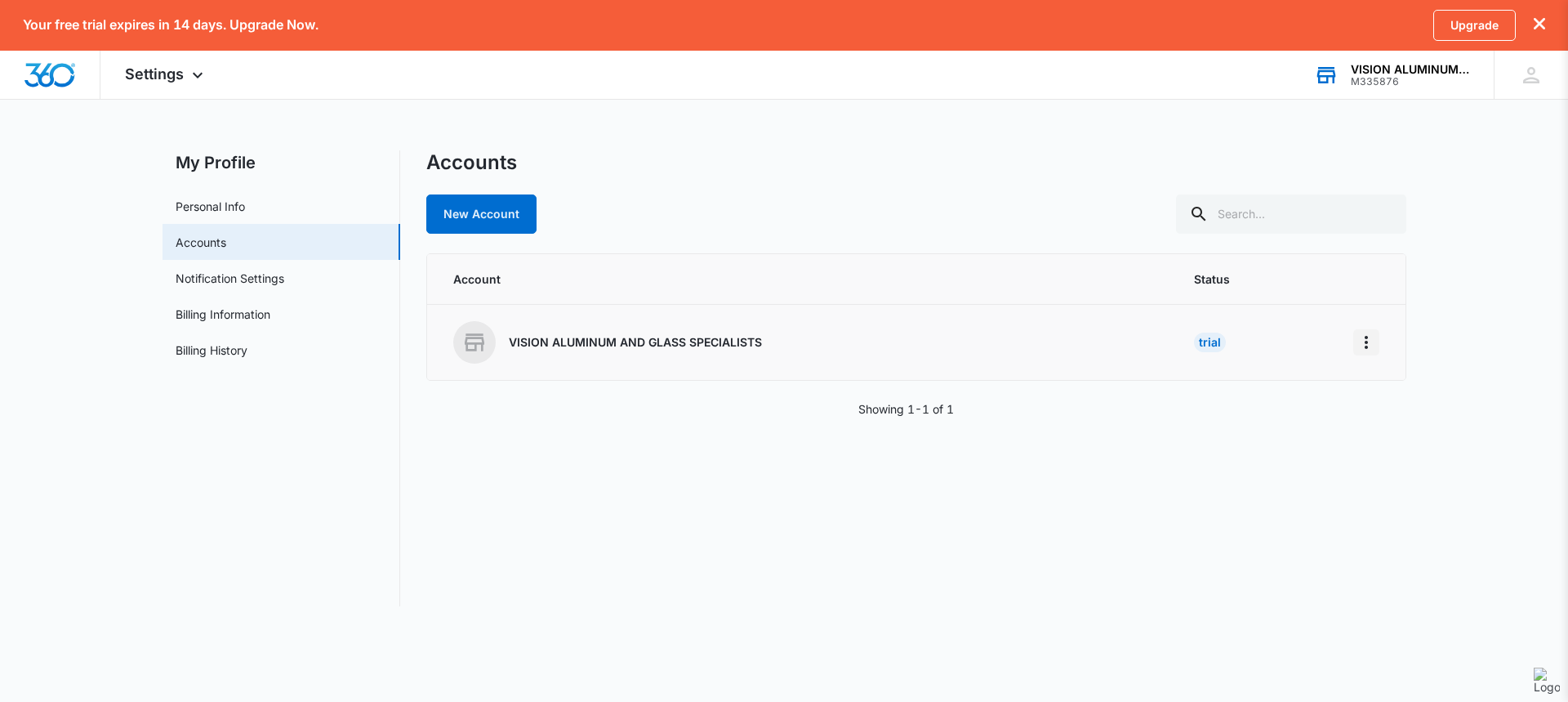 click 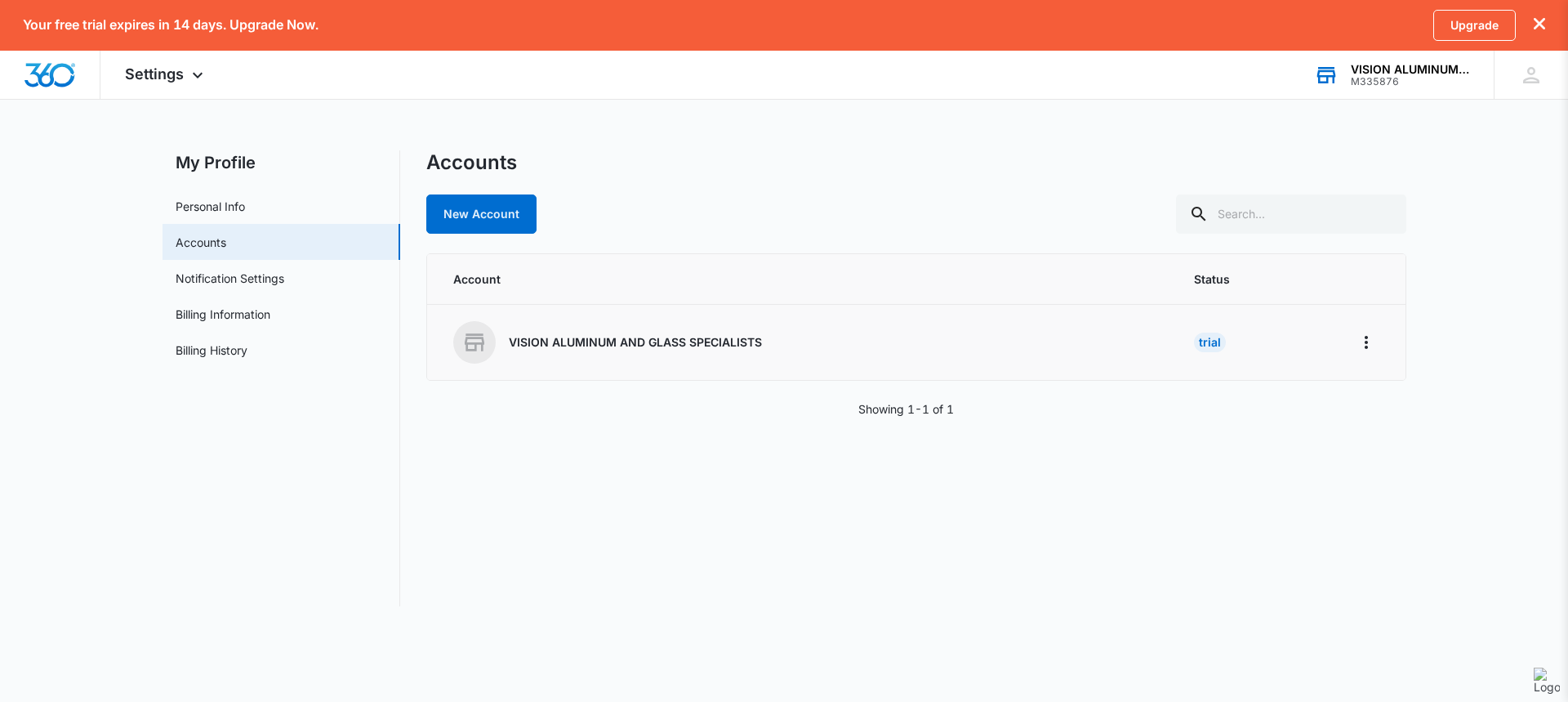 drag, startPoint x: 551, startPoint y: 340, endPoint x: 480, endPoint y: 349, distance: 71.56815 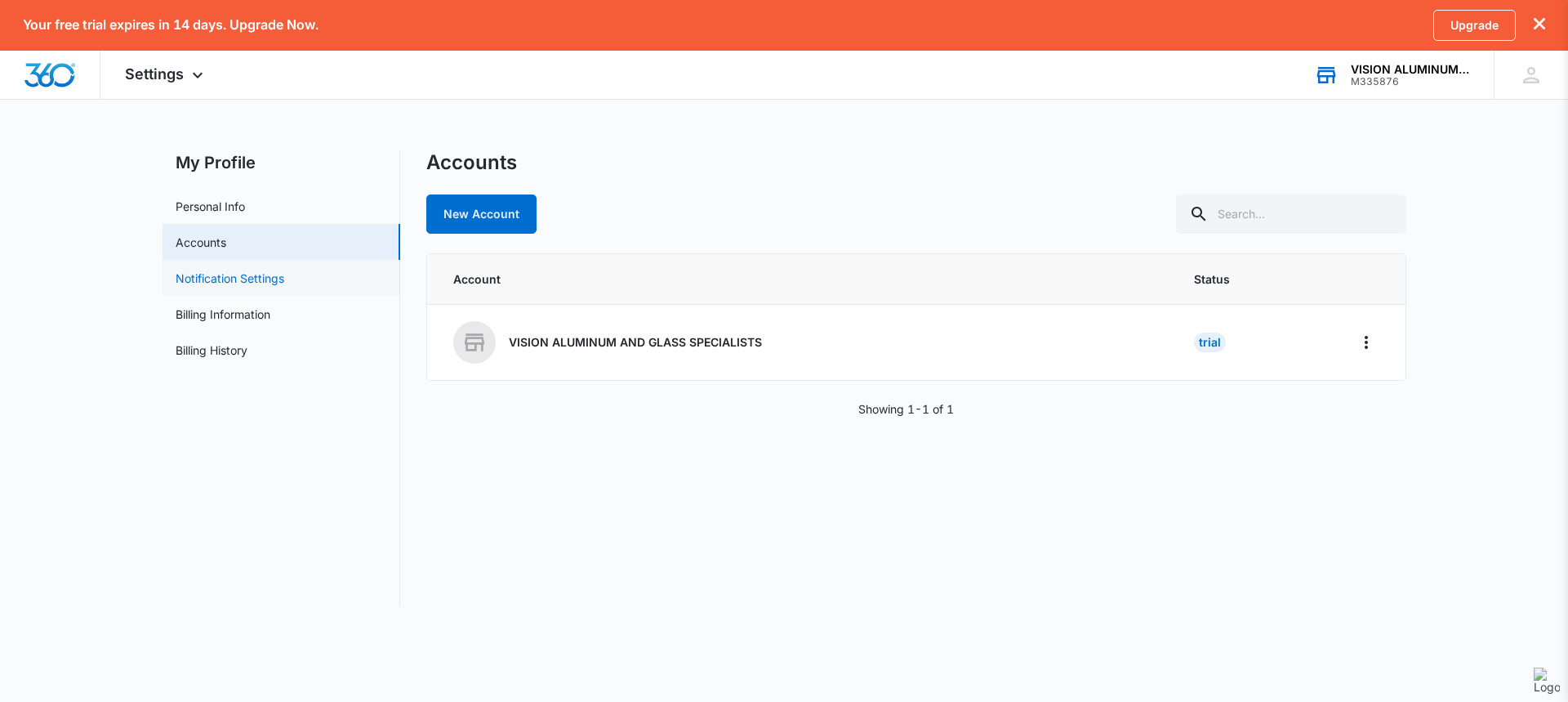 click on "Notification Settings" at bounding box center (229, 278) 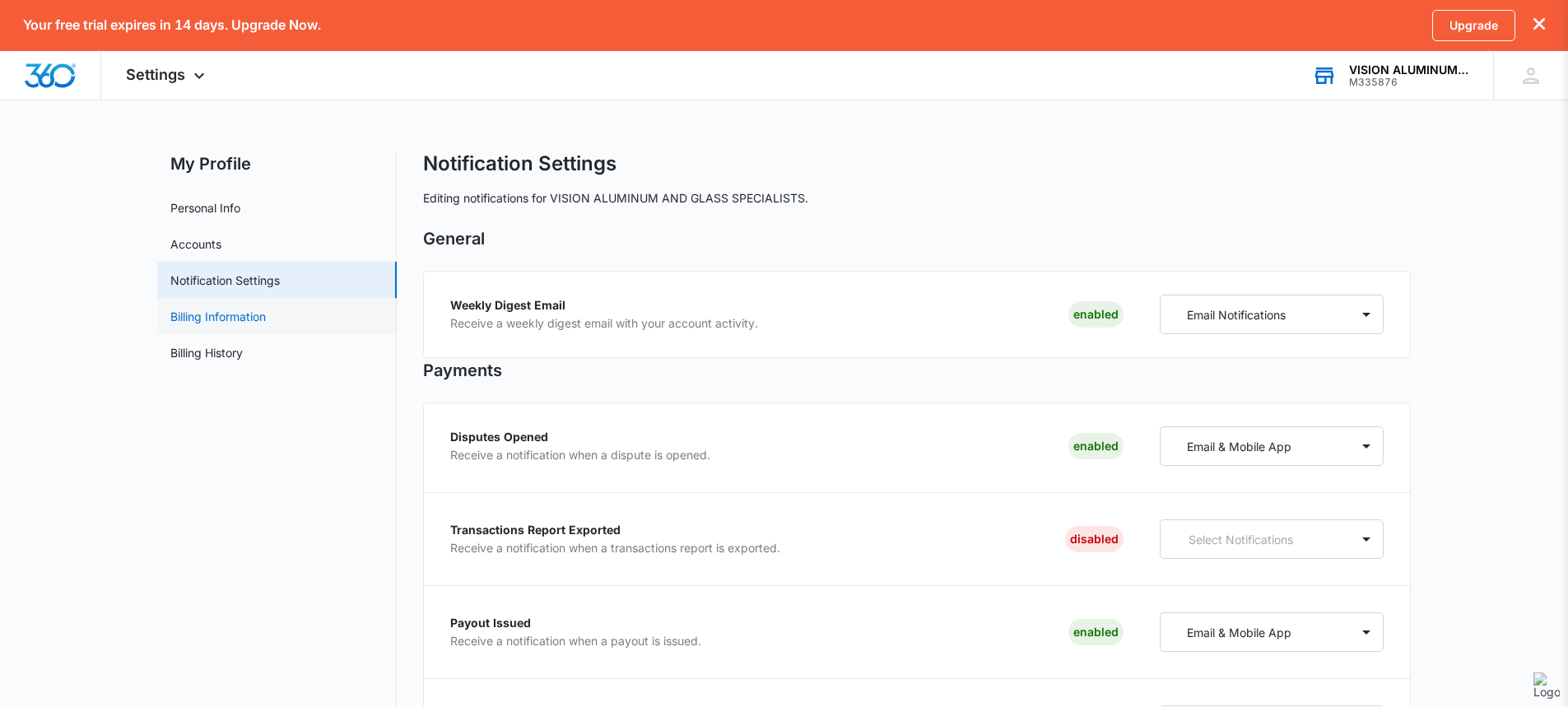 click on "Billing Information" at bounding box center (218, 316) 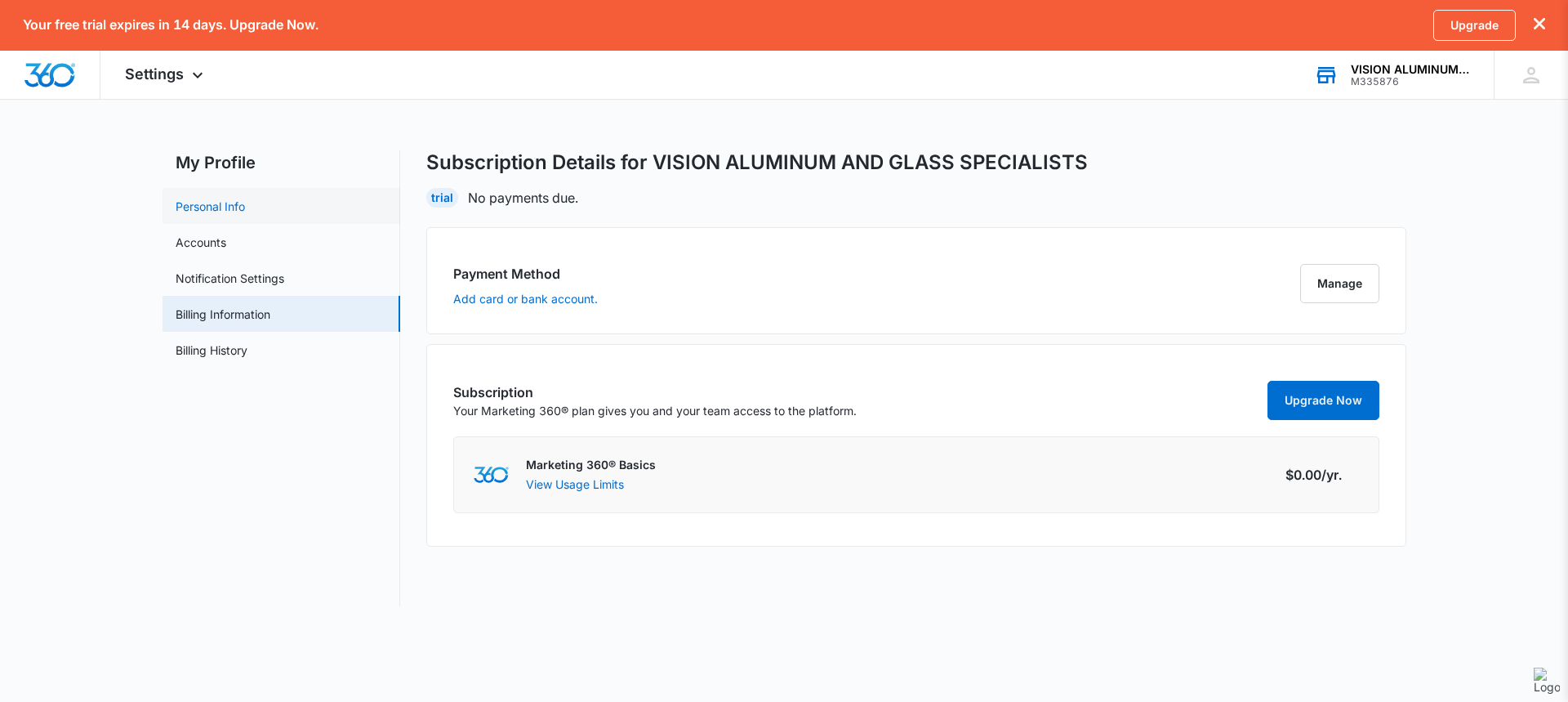 click on "Personal Info" at bounding box center (210, 206) 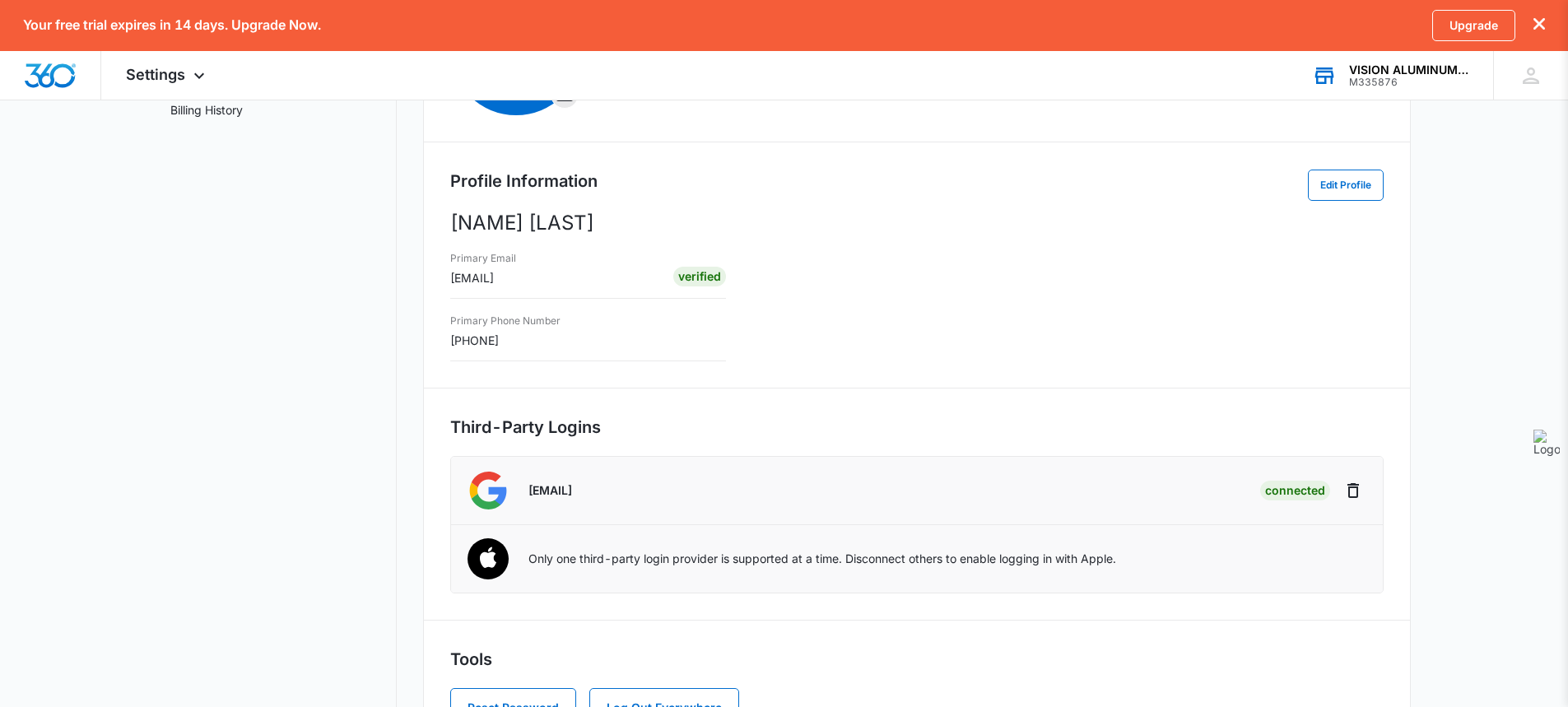 scroll, scrollTop: 310, scrollLeft: 0, axis: vertical 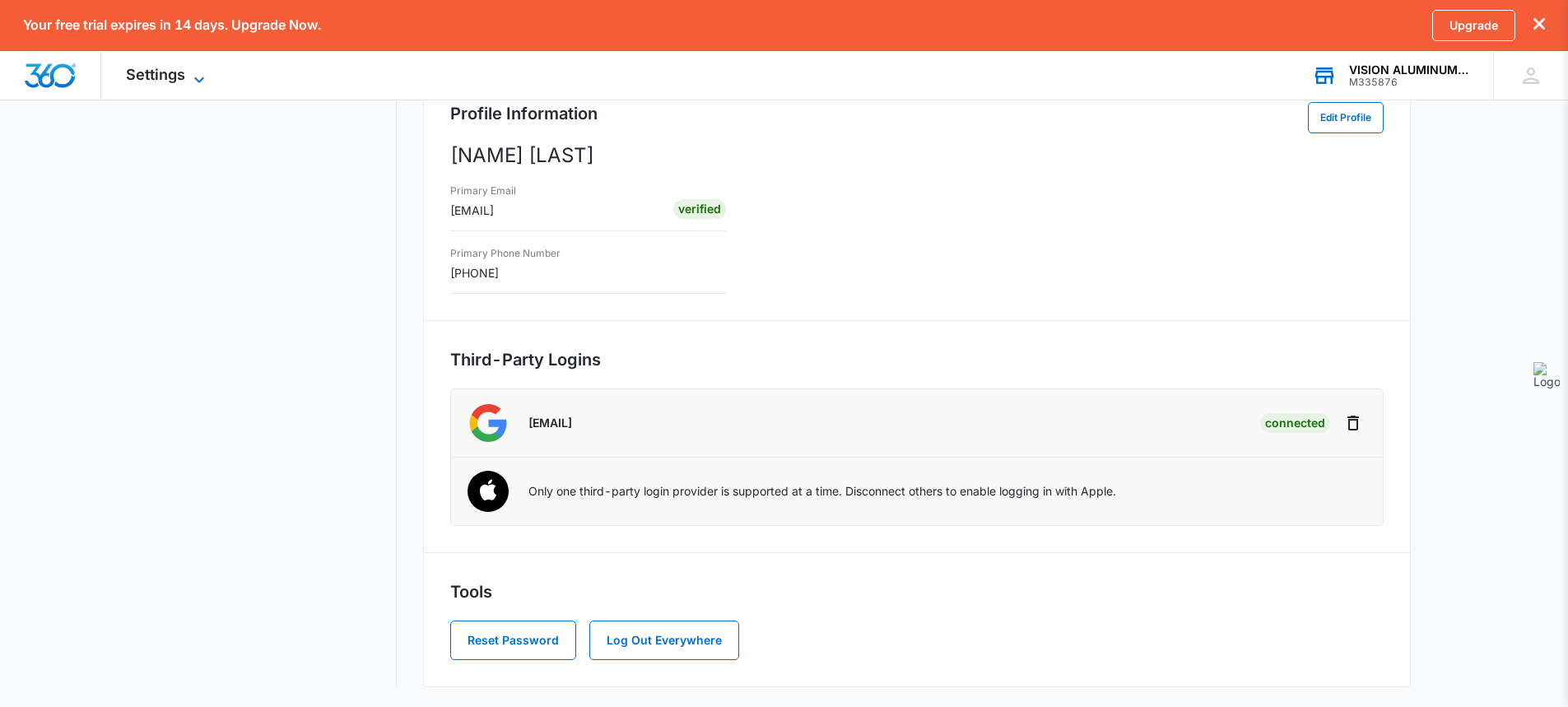 click on "Settings Apps Reputation Forms Email POS Ads Intelligence Brand Settings" at bounding box center [167, 75] 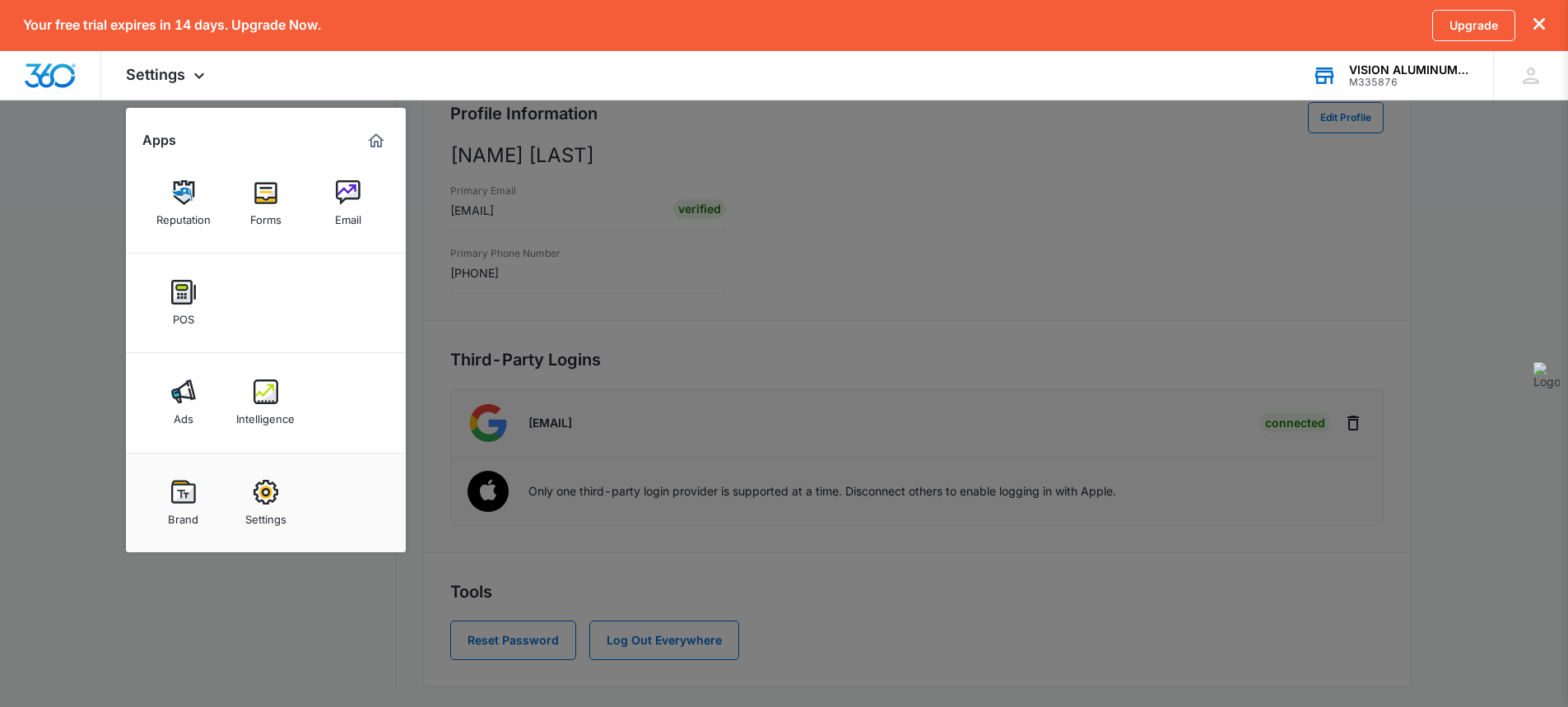 click at bounding box center (784, 353) 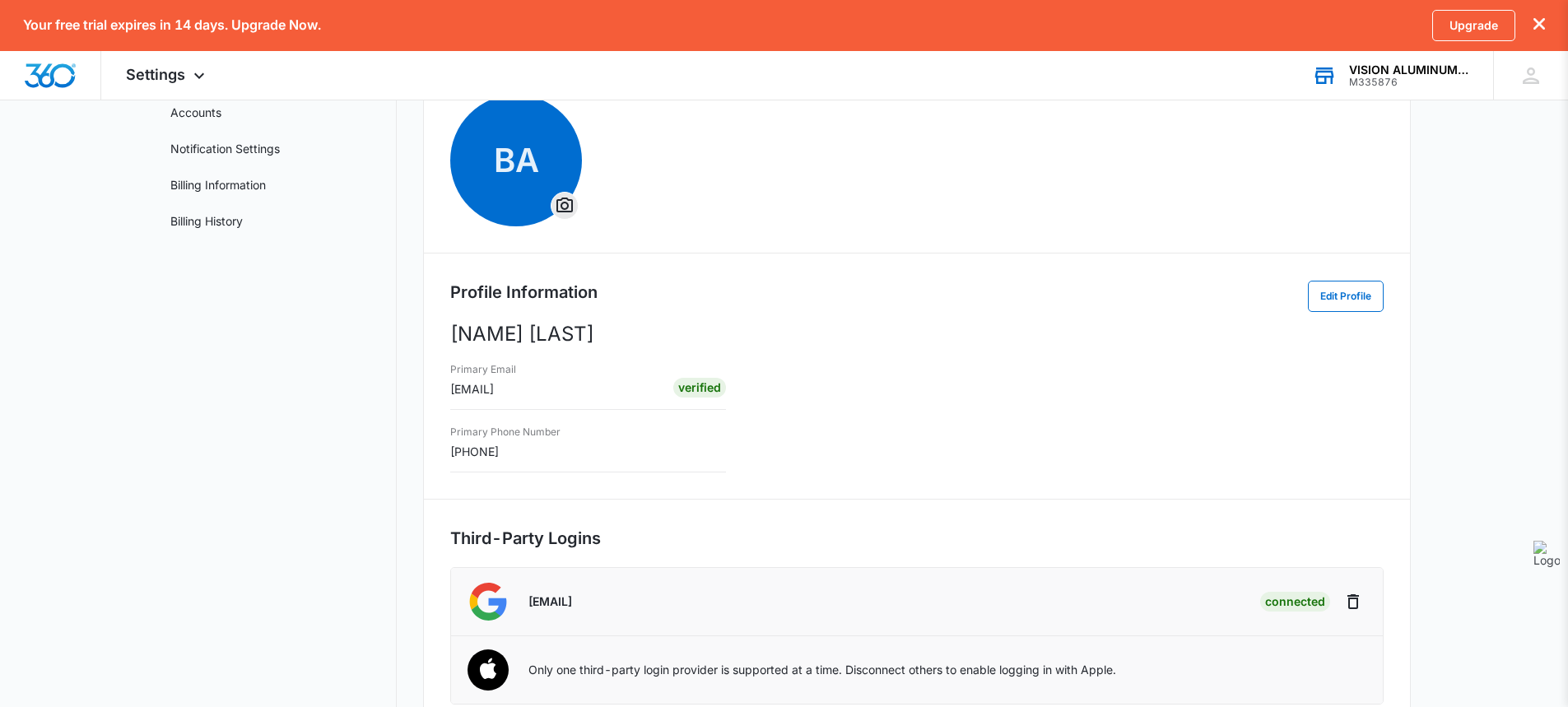 scroll, scrollTop: 0, scrollLeft: 0, axis: both 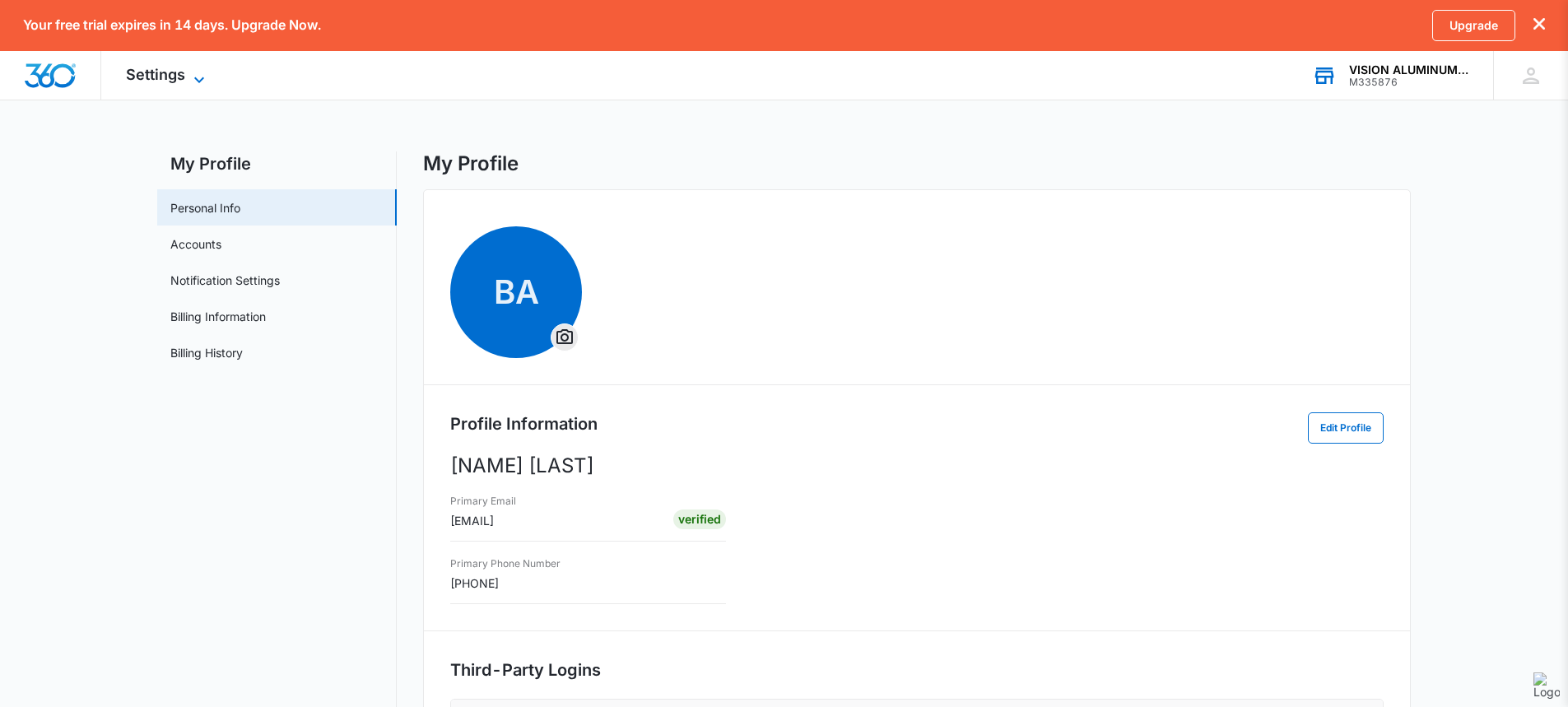 click on "Settings" at bounding box center (156, 74) 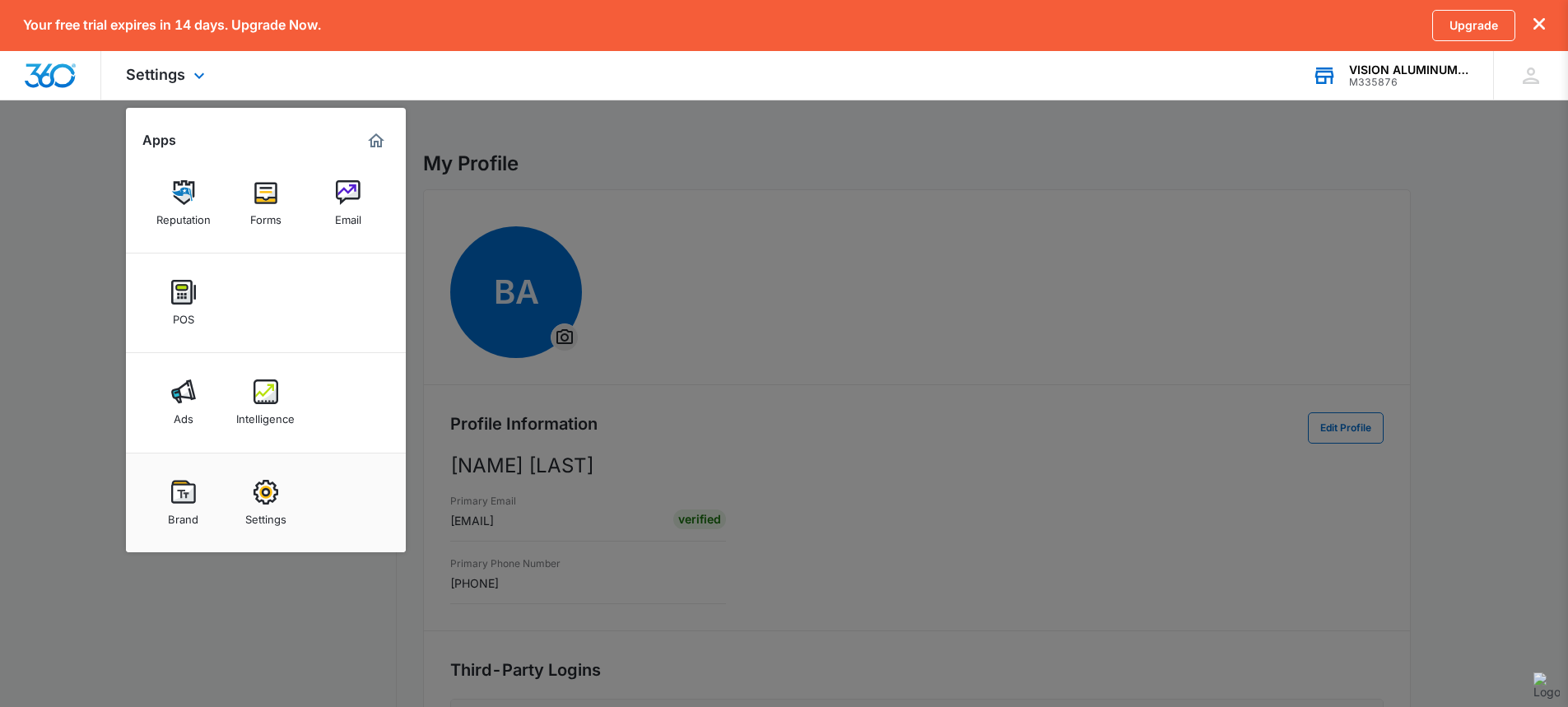 click at bounding box center (50, 75) 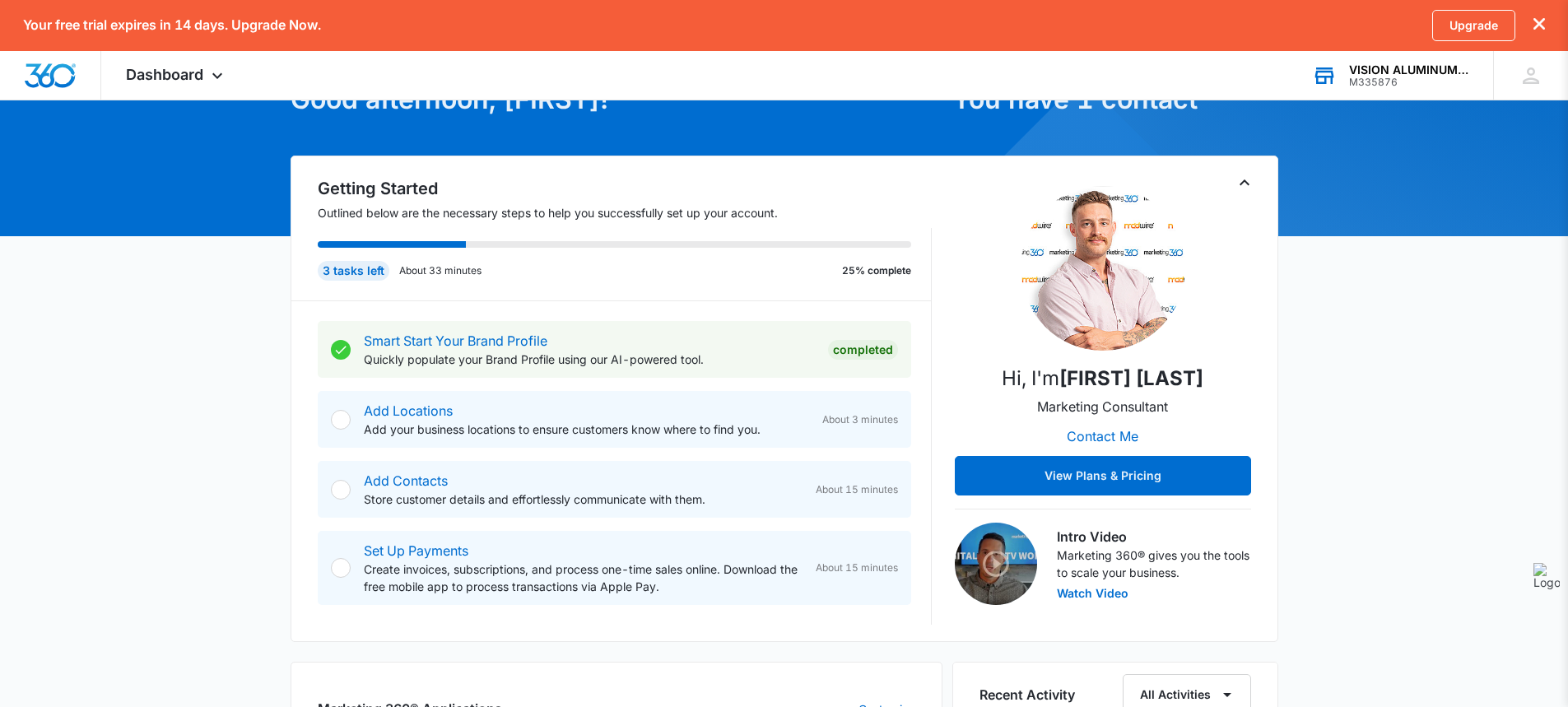 scroll, scrollTop: 54, scrollLeft: 0, axis: vertical 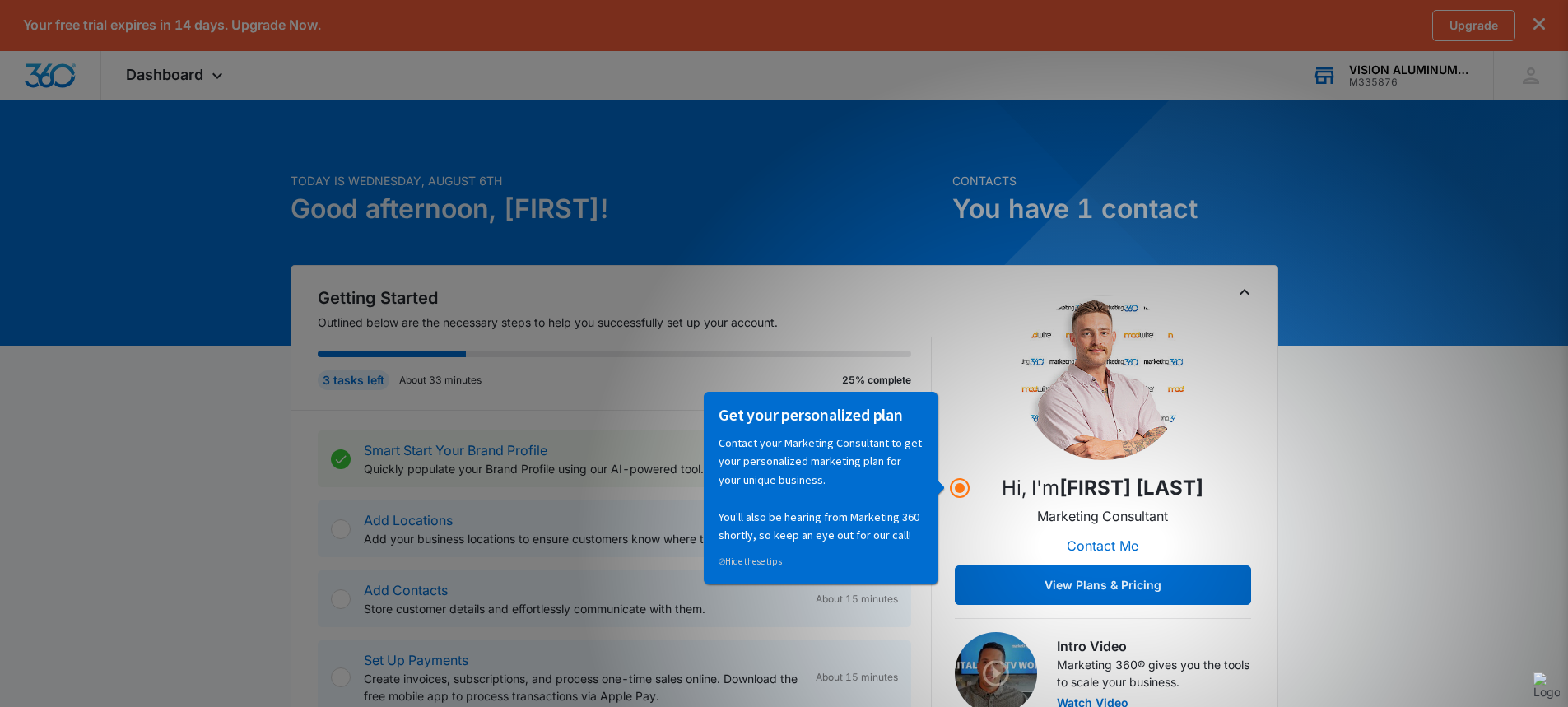 click on "You have 1 contact" at bounding box center (1115, 209) 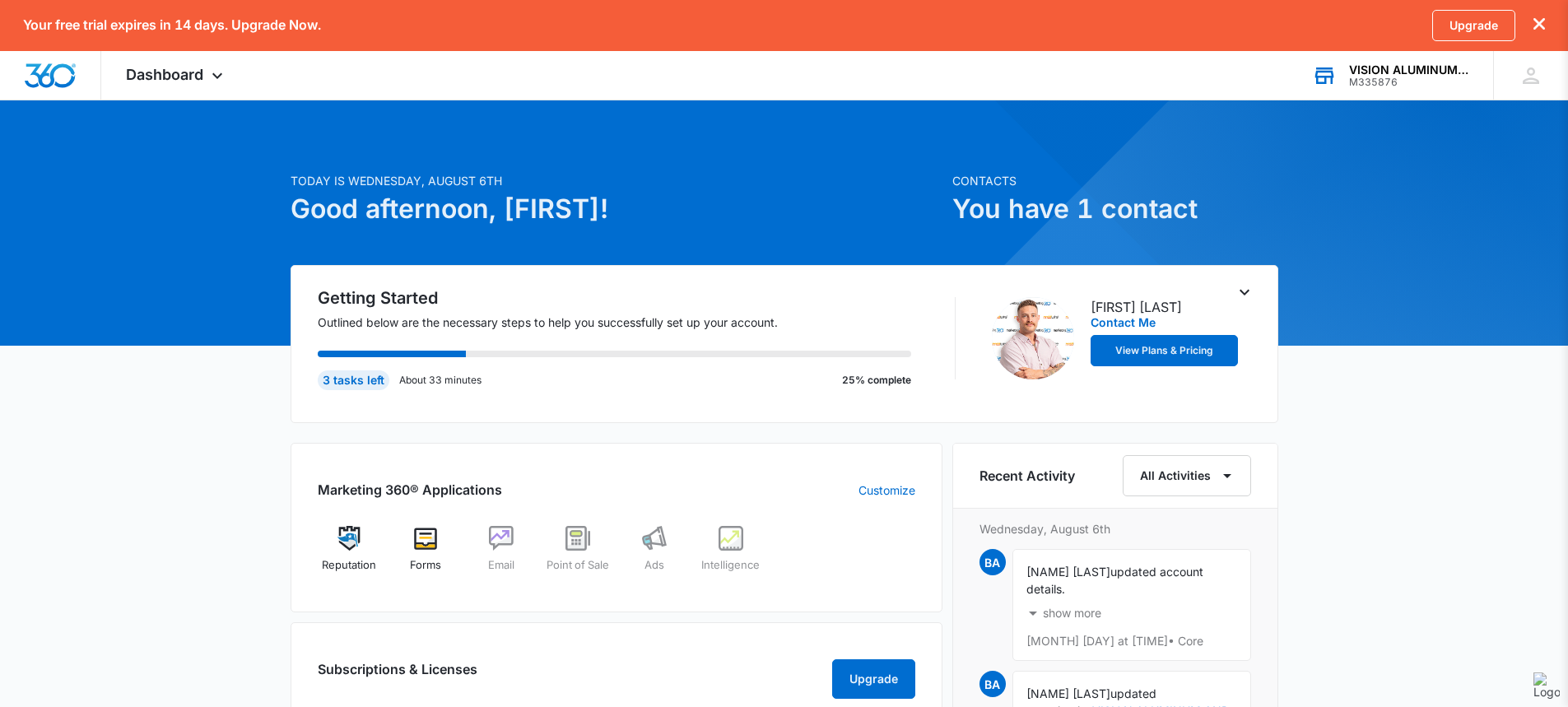 click on "You have 1 contact" at bounding box center [1115, 209] 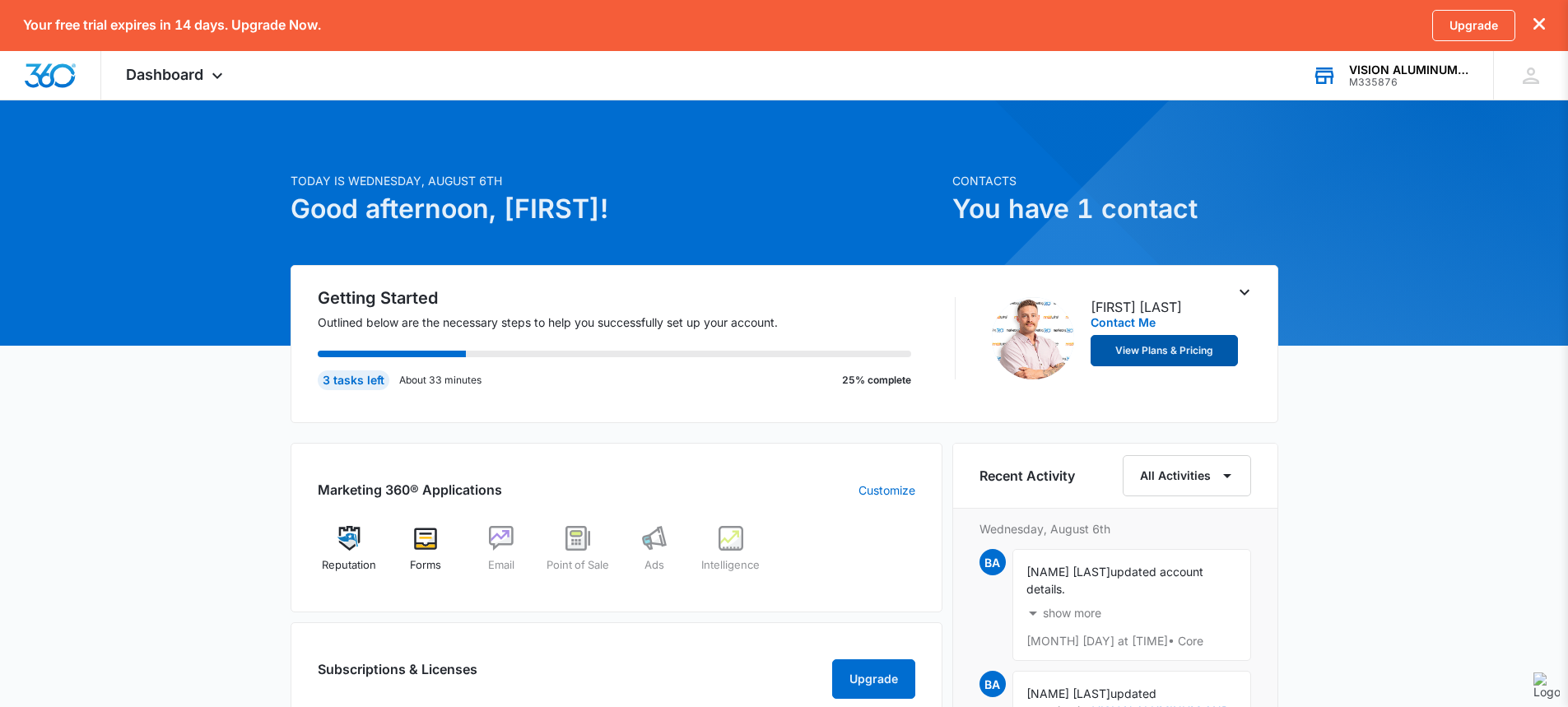 click on "View Plans & Pricing" at bounding box center (1165, 351) 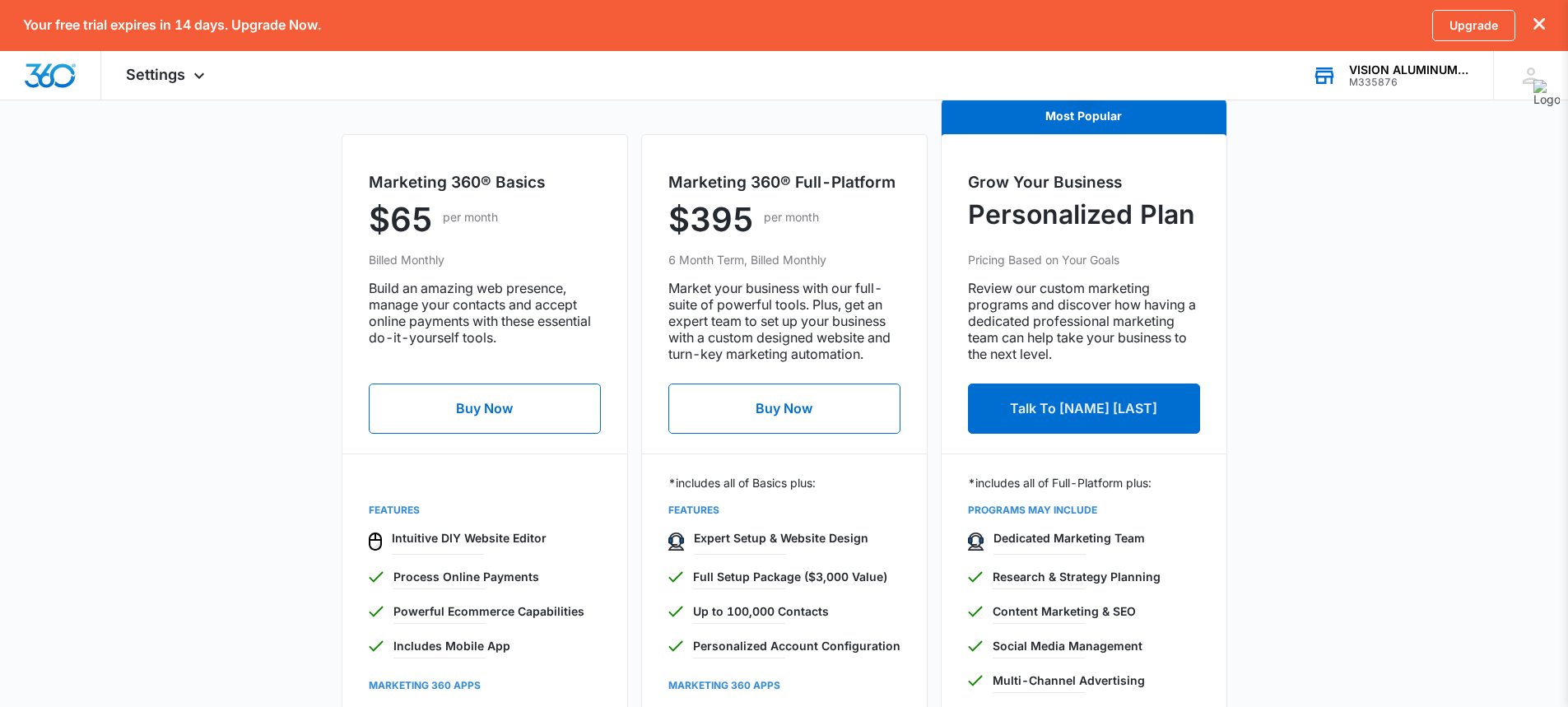 scroll, scrollTop: 556, scrollLeft: 0, axis: vertical 